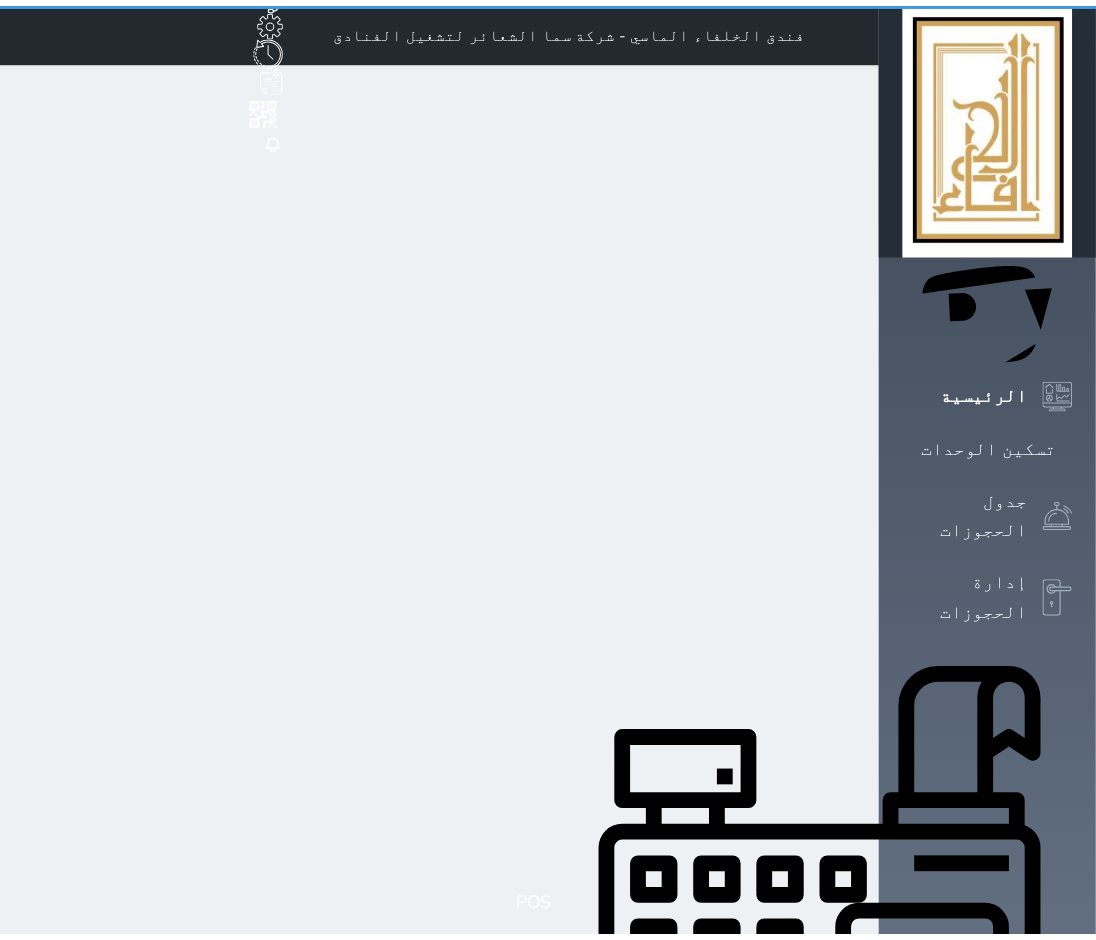 scroll, scrollTop: 0, scrollLeft: 0, axis: both 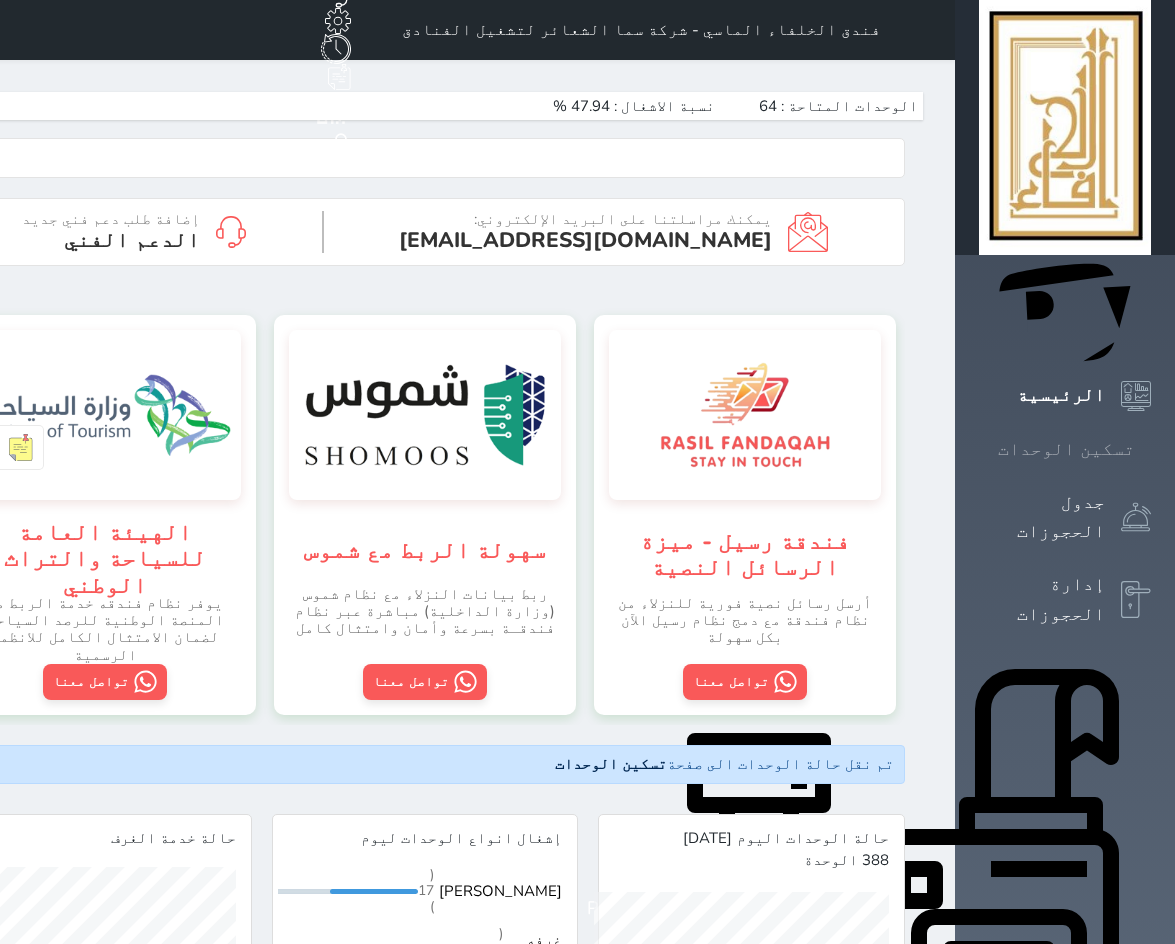 click on "تسكين الوحدات" at bounding box center [1066, 449] 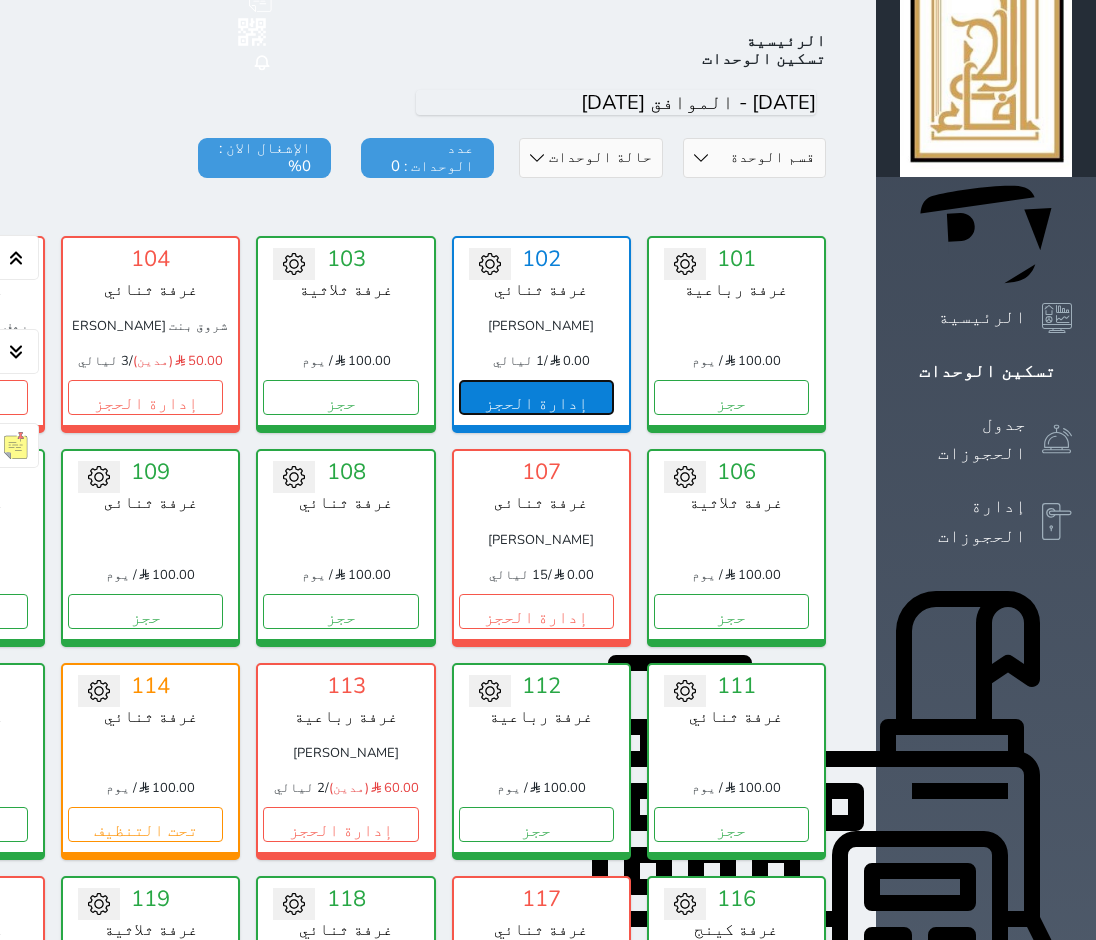 click on "إدارة الحجز" at bounding box center (536, 397) 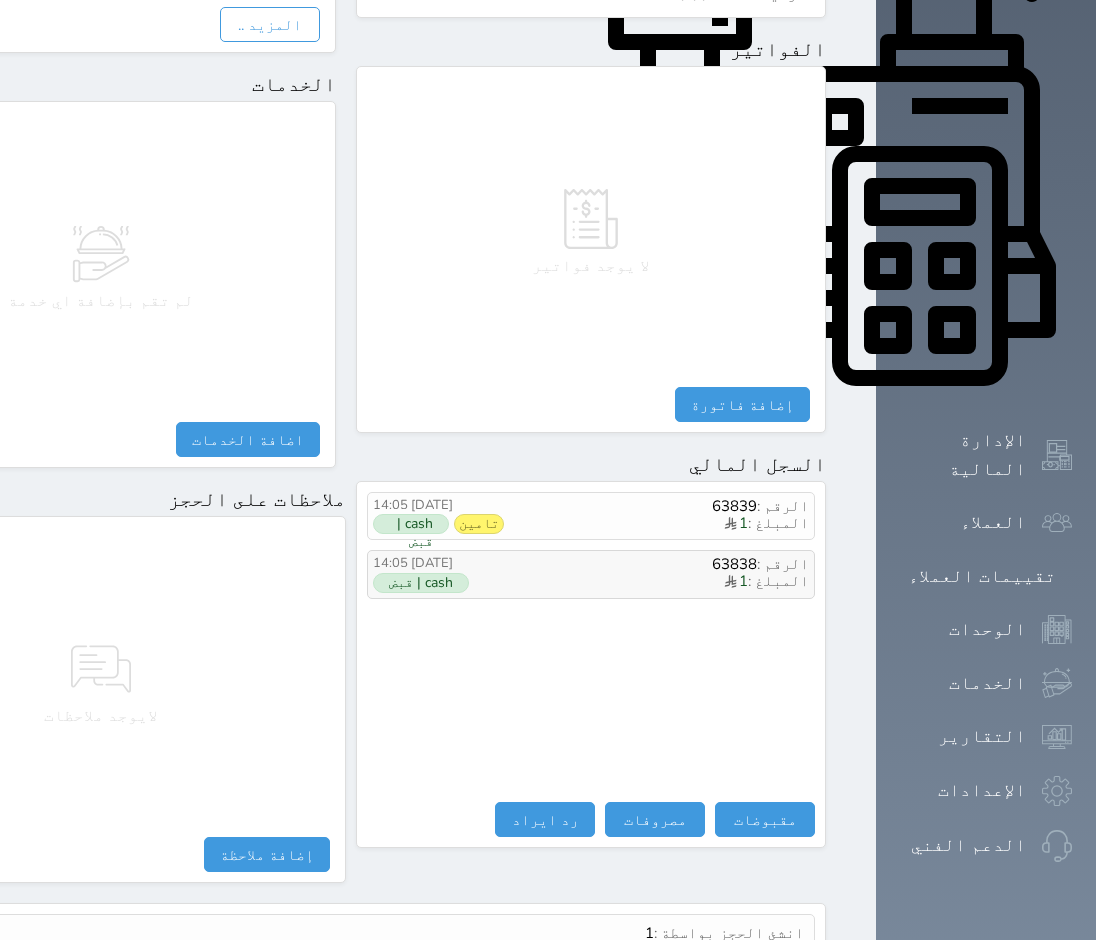 click on "المبلغ :  1" at bounding box center [656, 582] 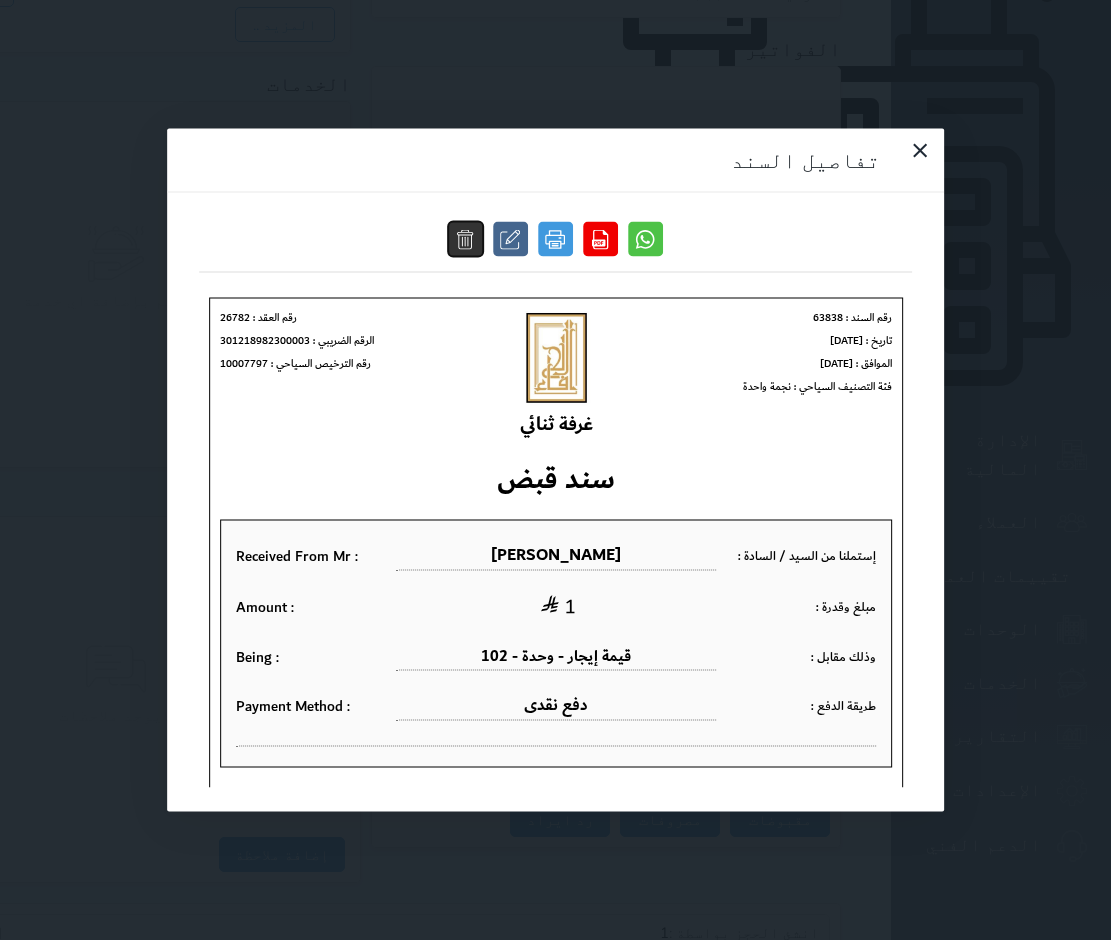 drag, startPoint x: 480, startPoint y: 96, endPoint x: 452, endPoint y: 96, distance: 28 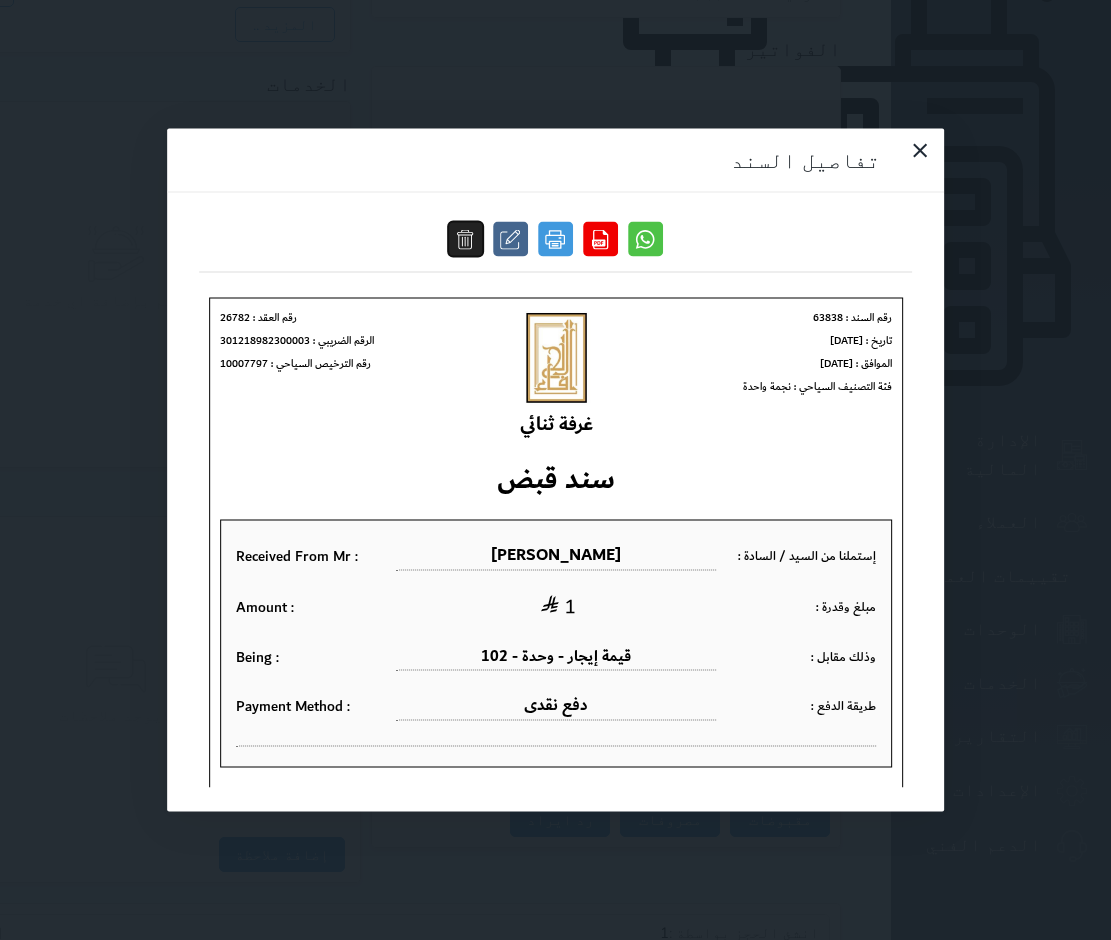 click at bounding box center (465, 239) 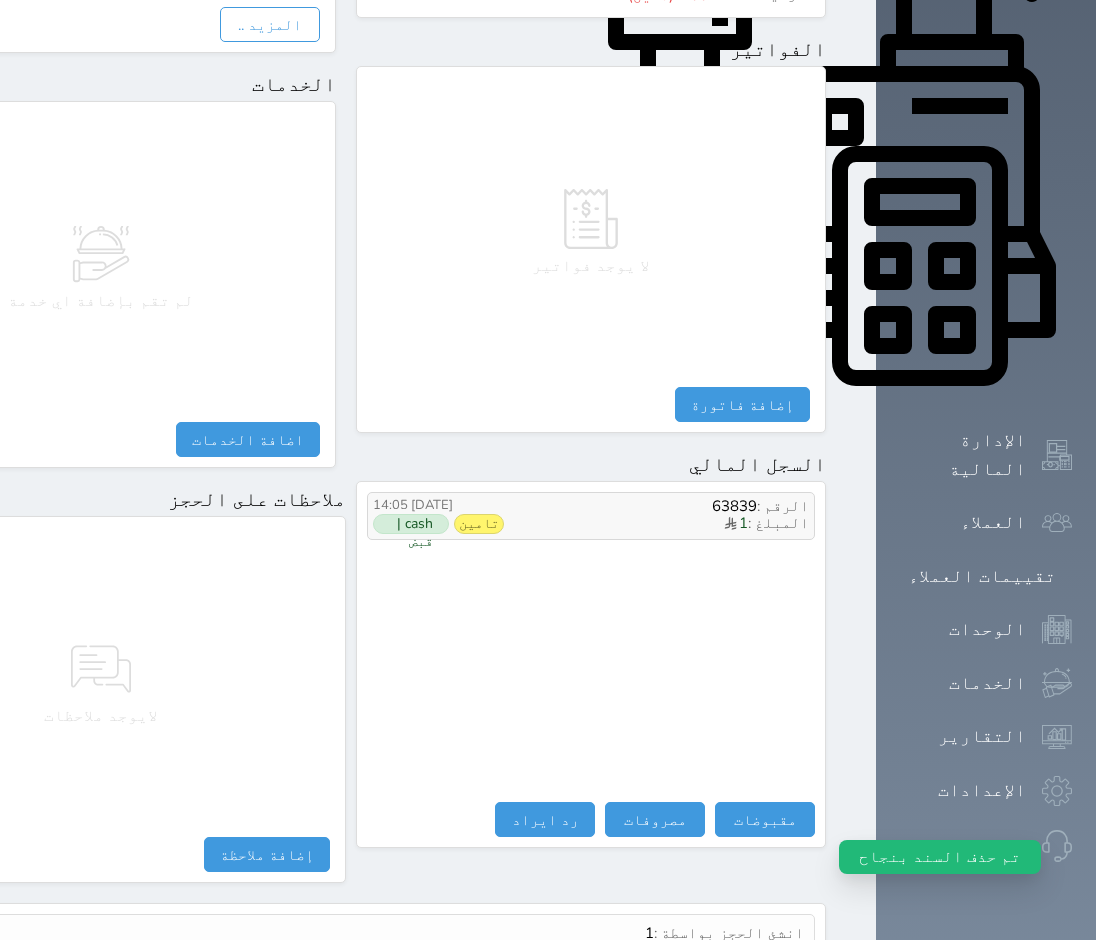 click on "الرقم :  63839" at bounding box center [656, 506] 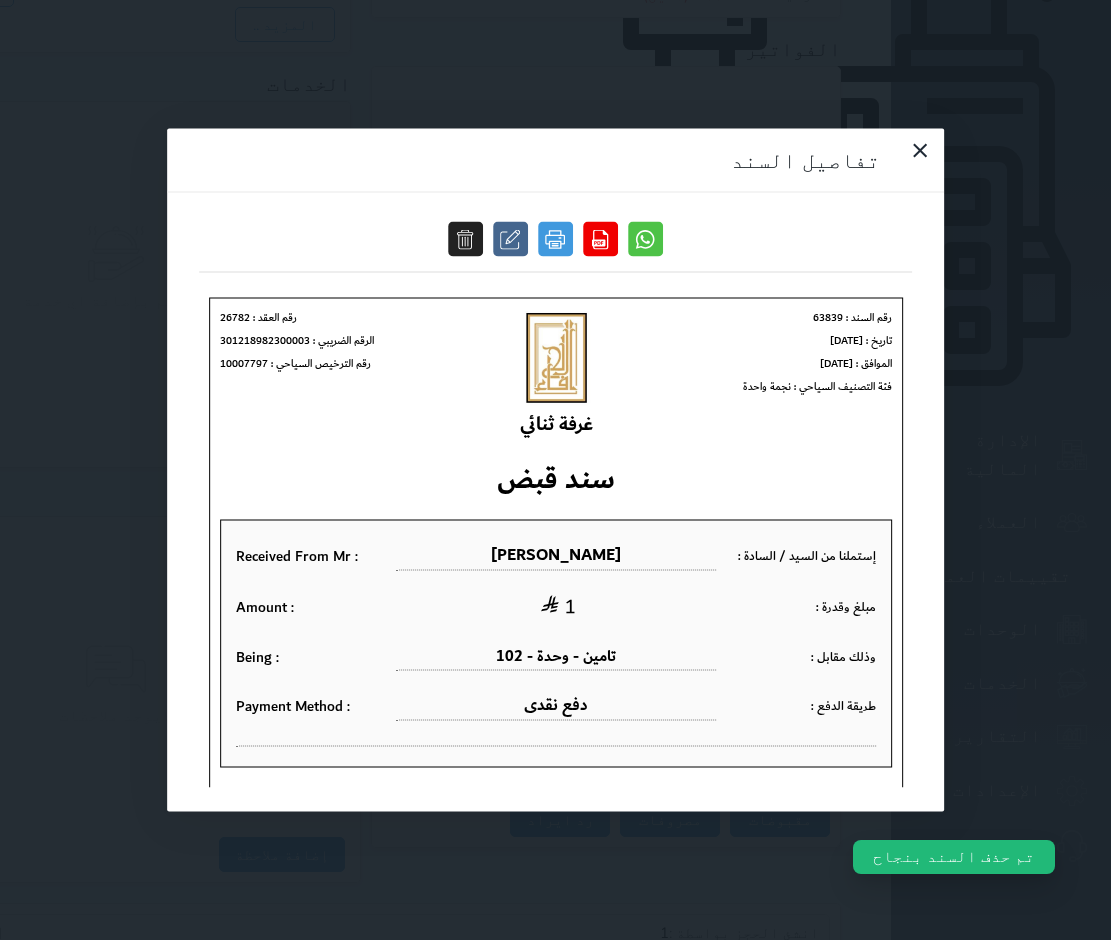 click on "تفاصيل السند" at bounding box center [555, 470] 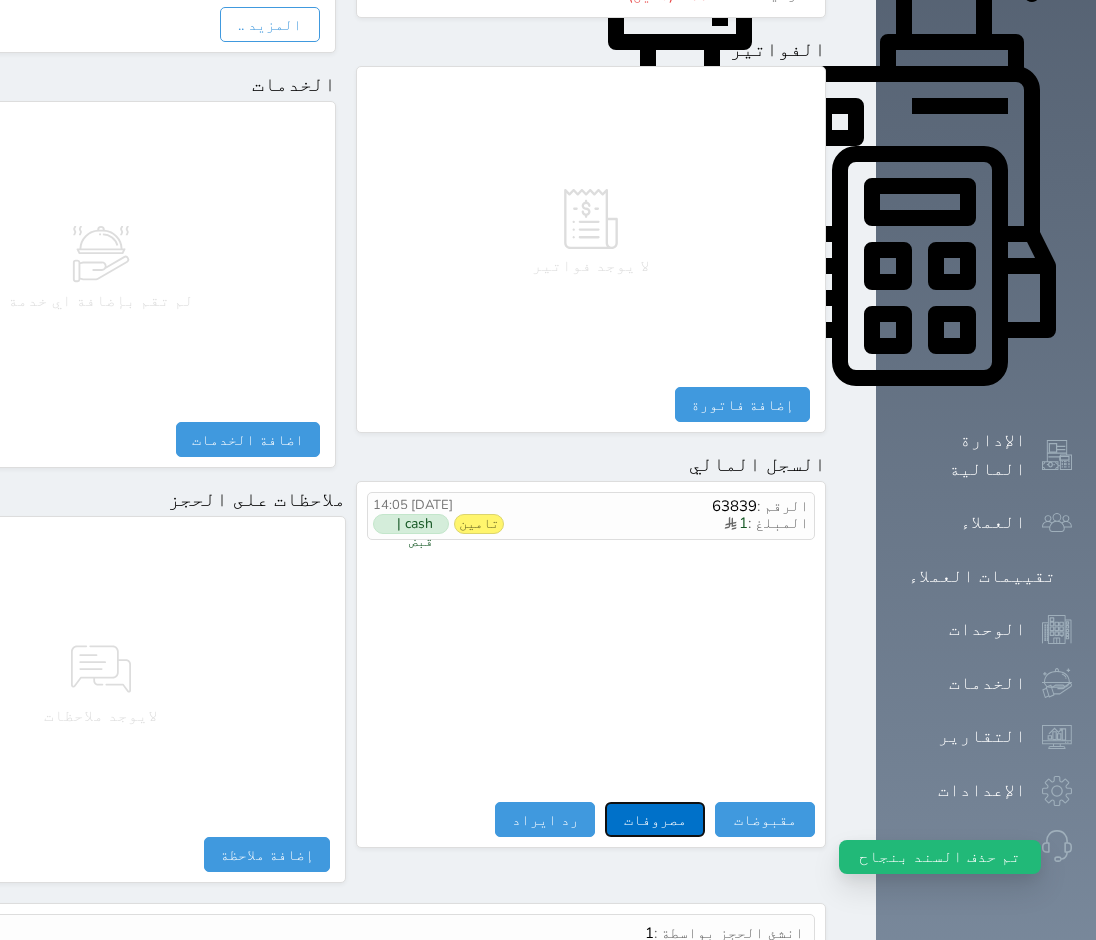click on "مصروفات" at bounding box center [655, 819] 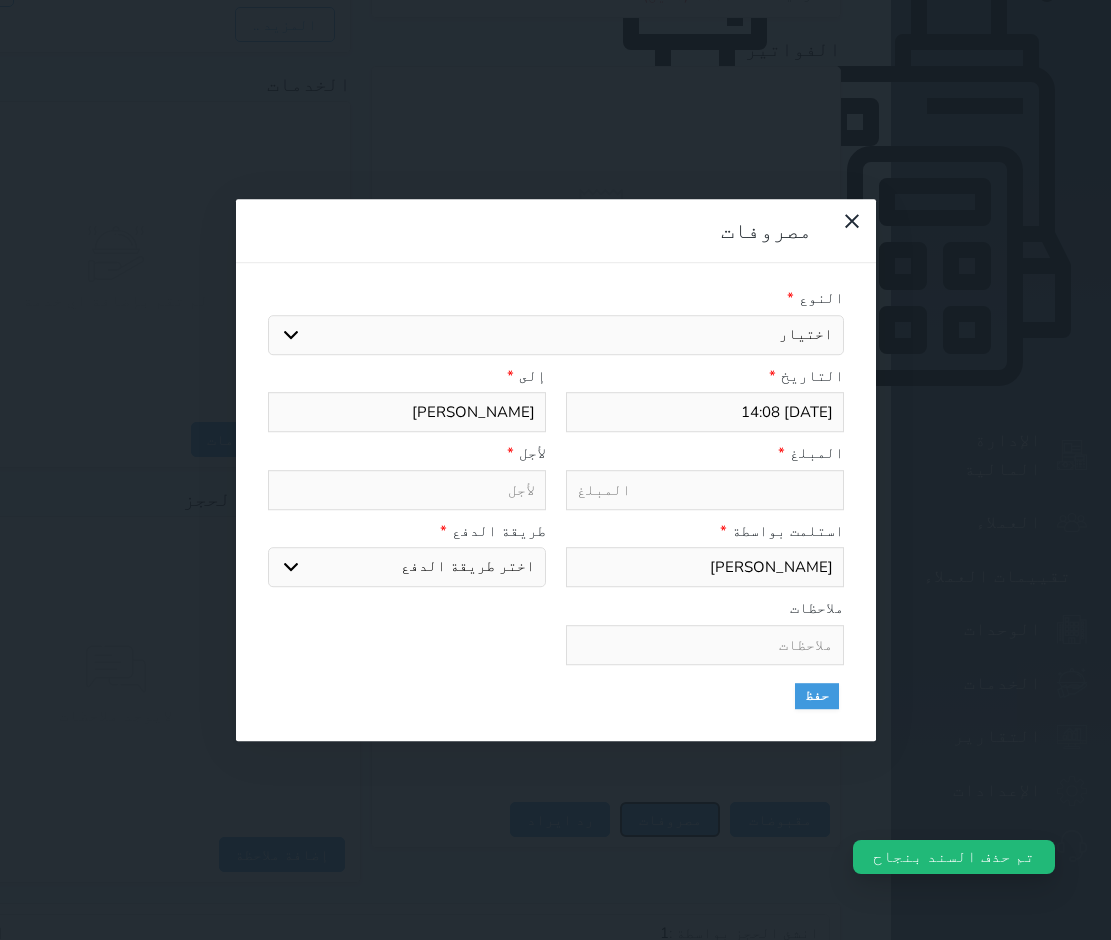 select 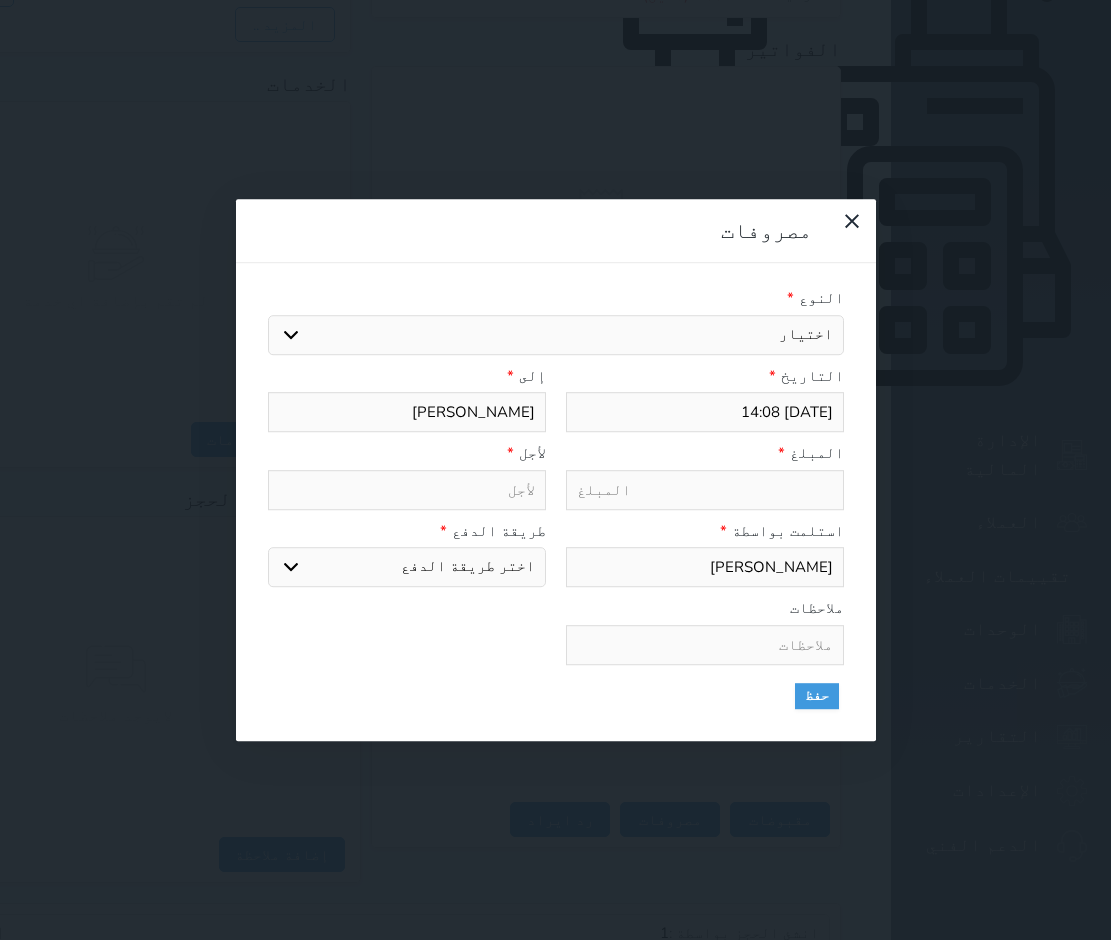 click on "النوع  *   اختيار   مرتجع إيجار رواتب صيانة مصروفات عامة استرجاع تامين استرجاع ال[DEMOGRAPHIC_DATA]" at bounding box center [556, 321] 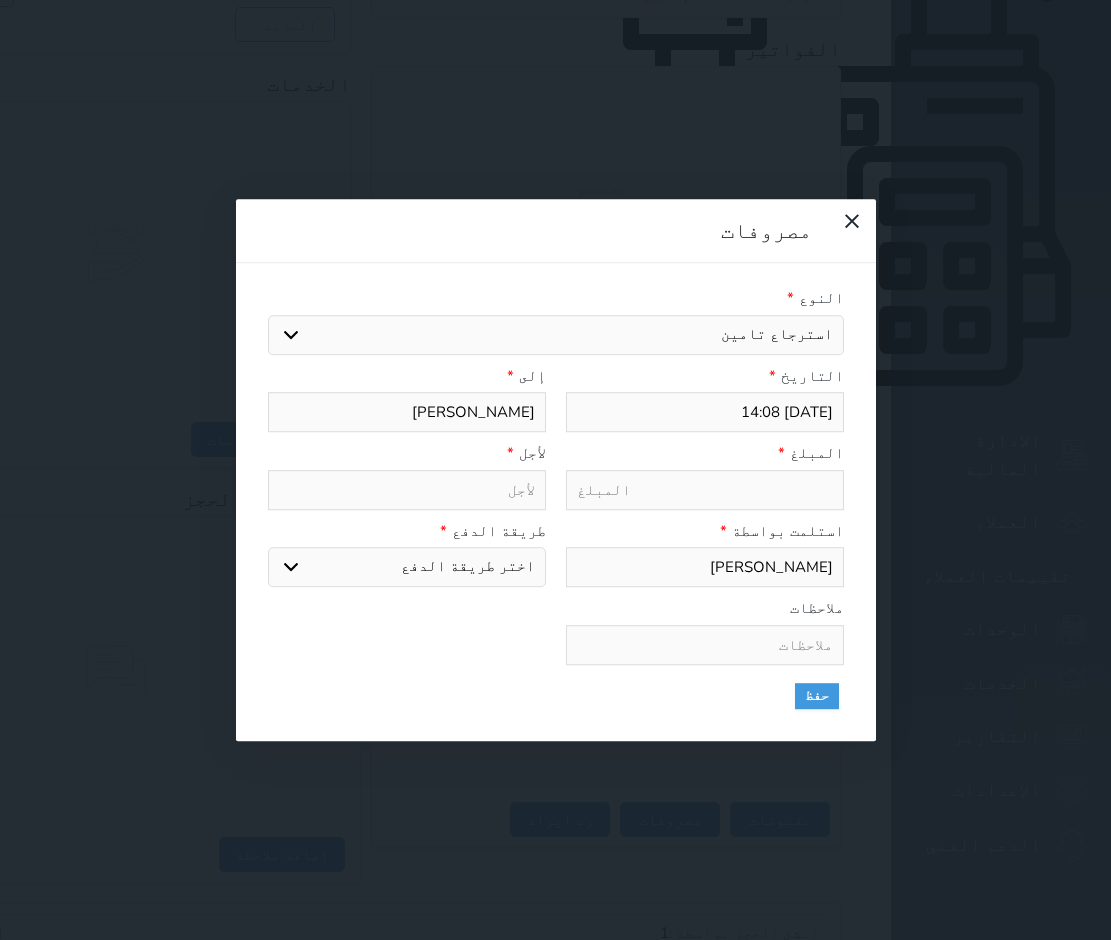 click on "اختيار   مرتجع إيجار رواتب صيانة مصروفات عامة استرجاع تامين استرجاع العربون" at bounding box center (556, 335) 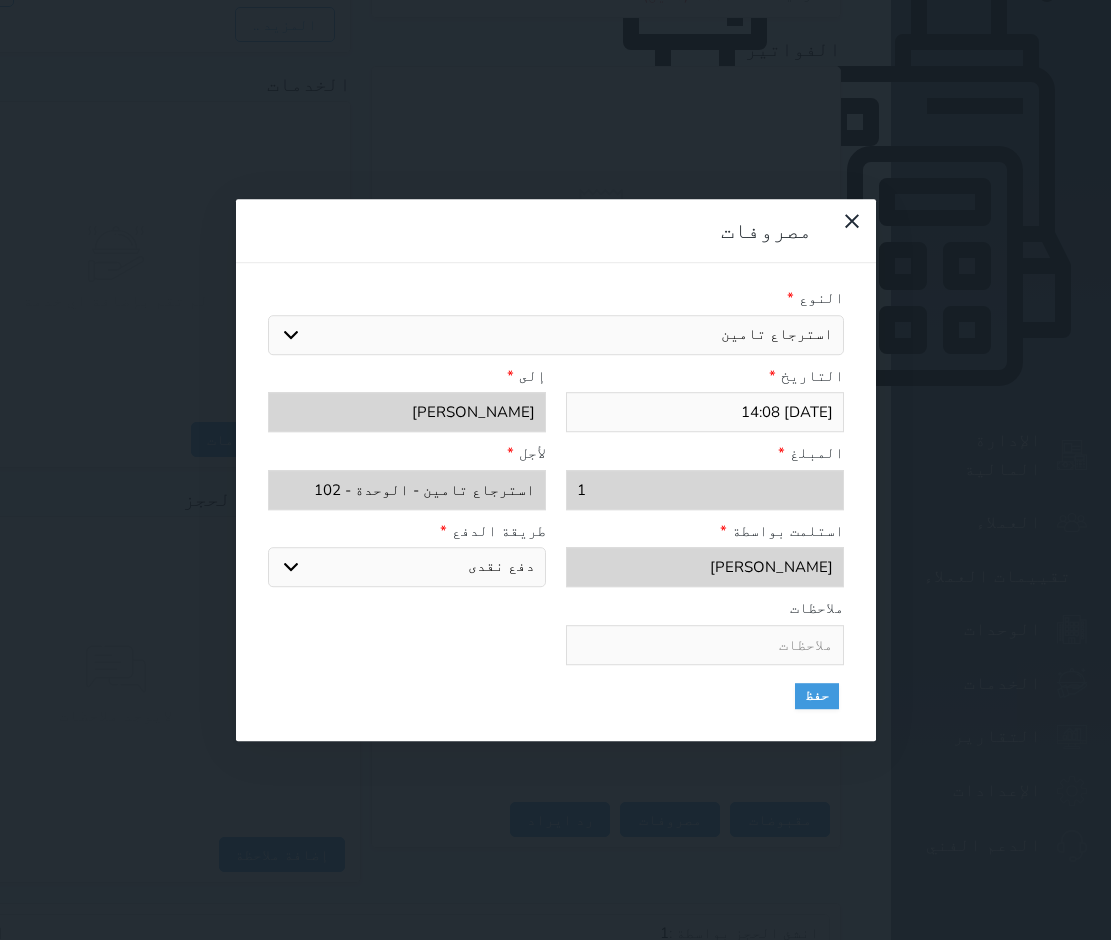 click on "مصروفات                   النوع  *   اختيار   مرتجع إيجار رواتب صيانة مصروفات عامة استرجاع تامين استرجاع ال[DEMOGRAPHIC_DATA]   التاريخ *   [DATE] 14:08   إلى *   [PERSON_NAME]   المبلغ *   1   لأجل *   استرجاع تامين - الوحدة - 102   استلمت بواسطة *   [PERSON_NAME]   طريقة الدفع *   اختر طريقة الدفع   دفع نقدى   تحويل بنكى   مدى   بطاقة ائتمان     ملاحظات     حفظ" at bounding box center (555, 470) 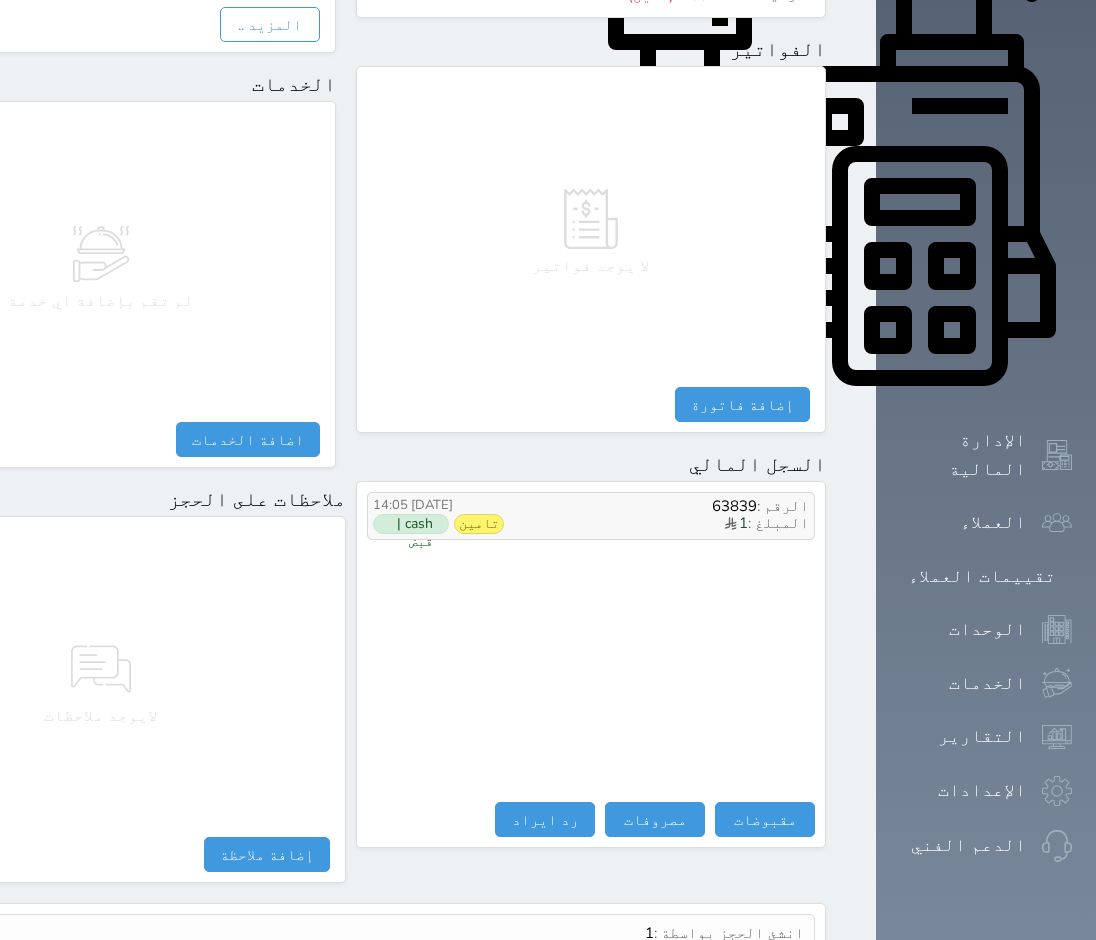 click on "المبلغ :  1" at bounding box center (656, 524) 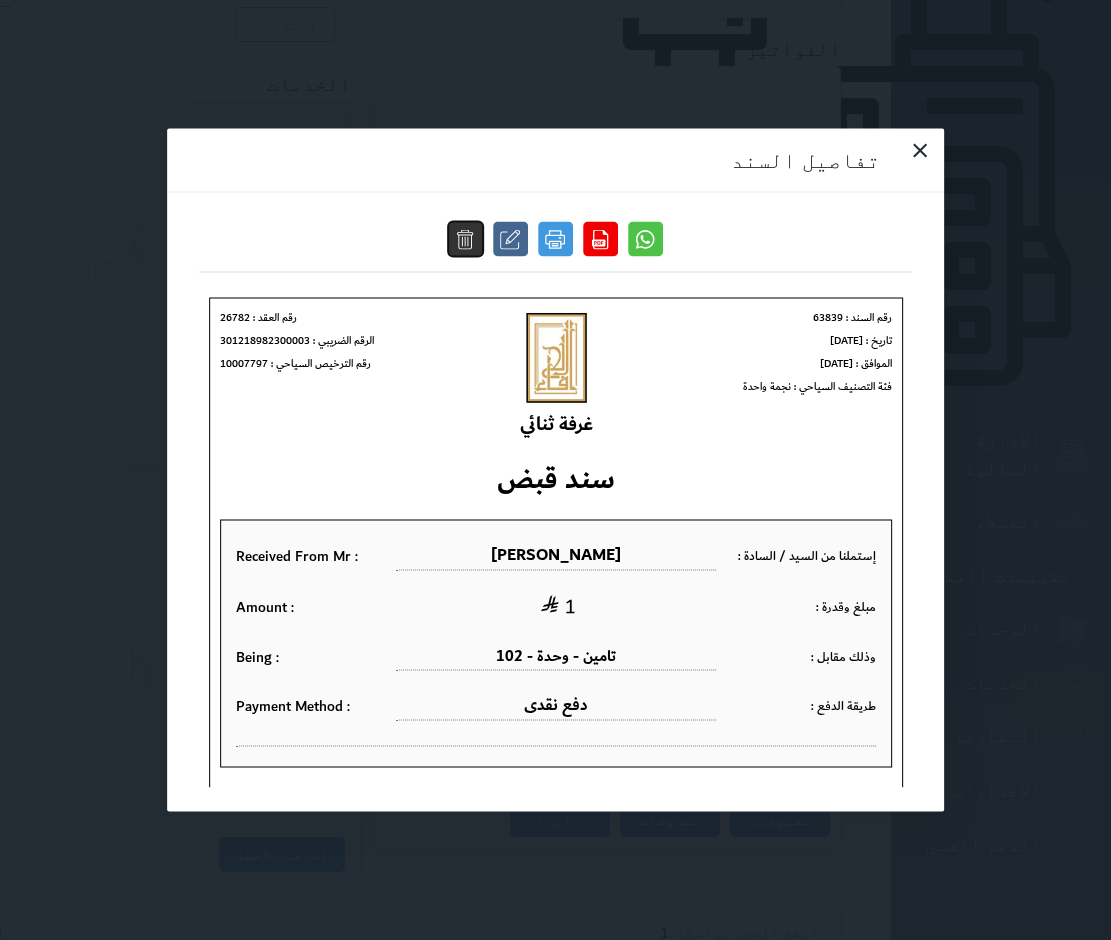 click at bounding box center [465, 239] 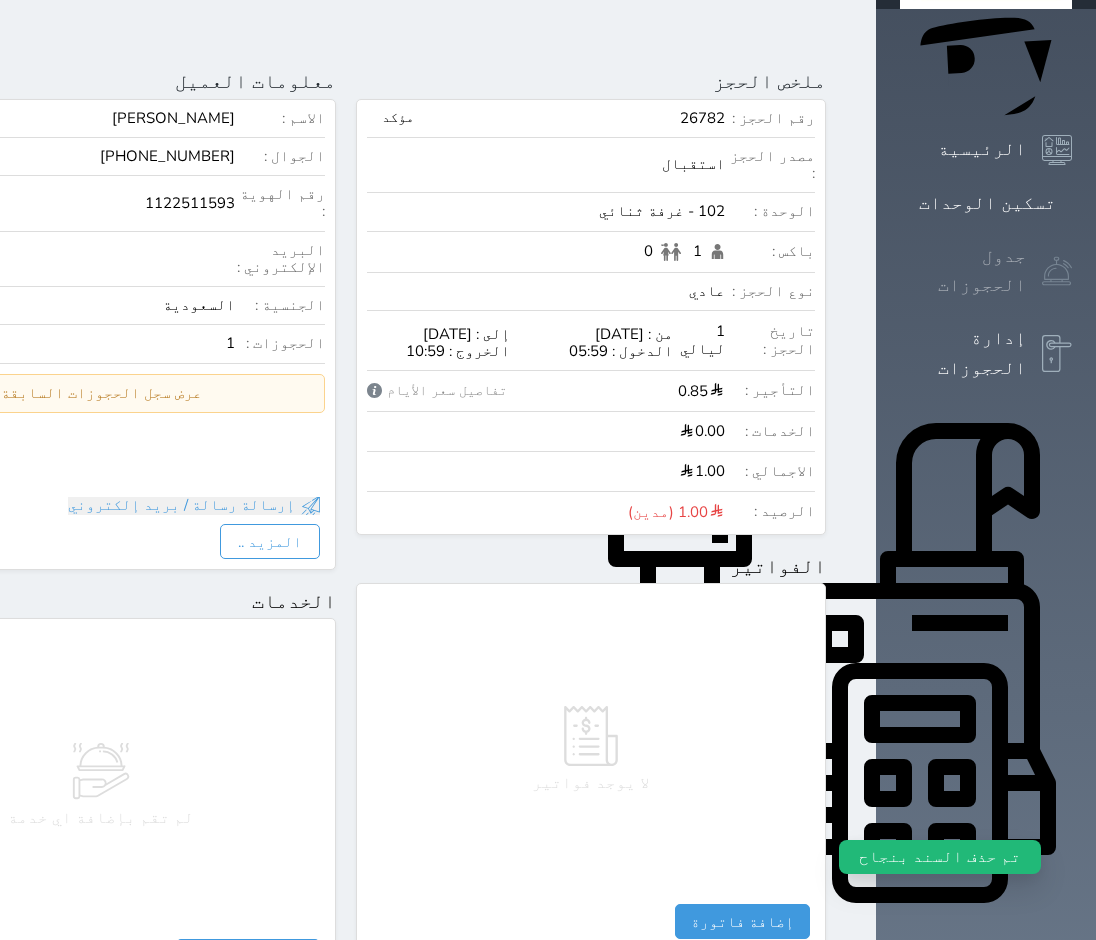 select 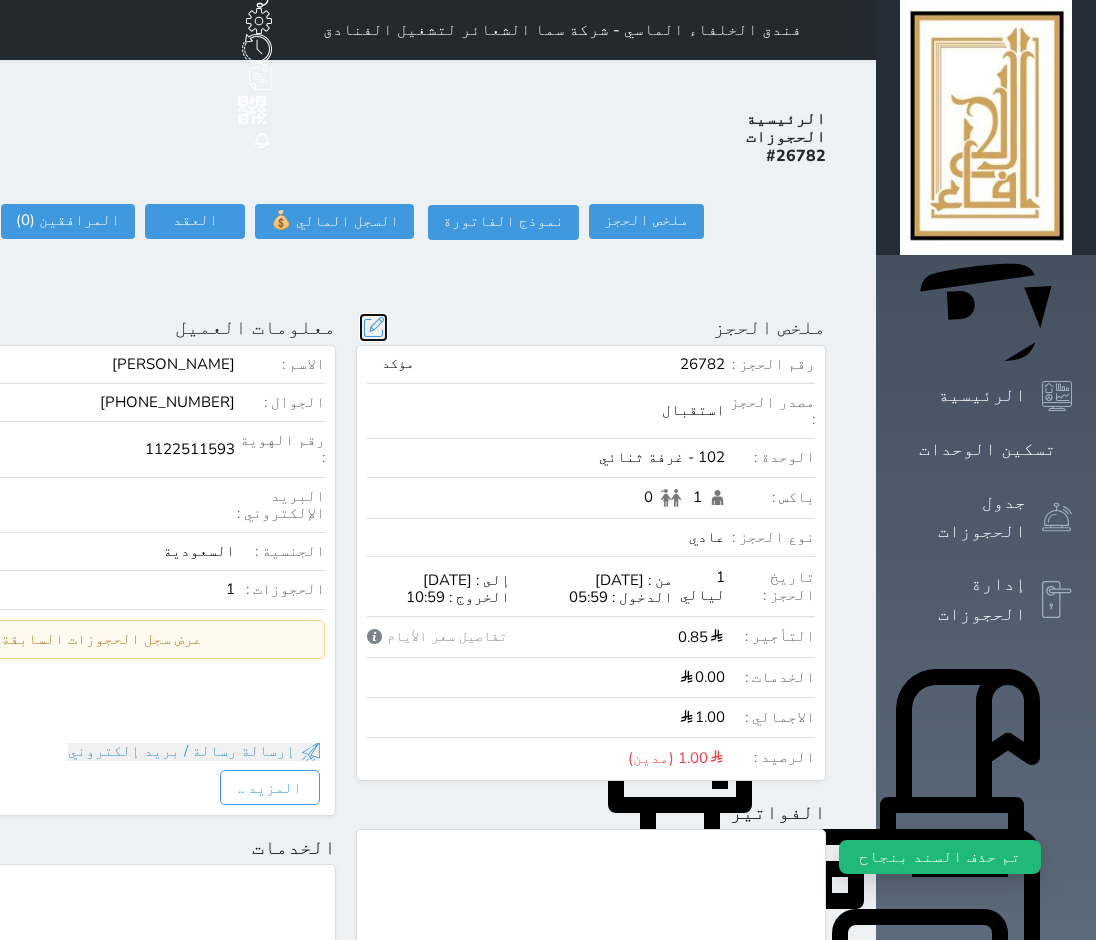 click at bounding box center [373, 327] 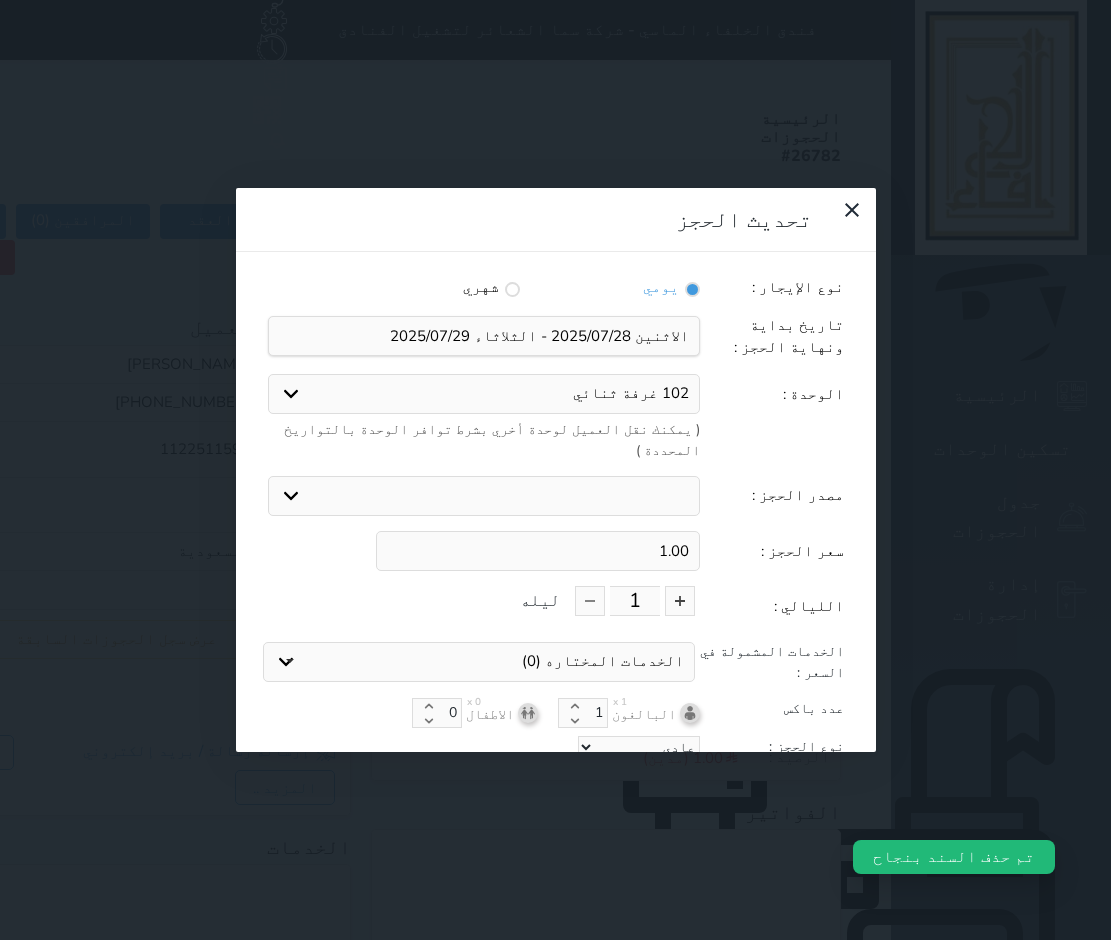 click on "نوع الإيجار :     يومي     شهري   تاريخ بداية ونهاية الحجز :     الوحدة :   102 غرفة ثنائي     ( يمكنك نقل العميل لوحدة أخري بشرط توافر الوحدة بالتواريخ المحددة )   مصدر الحجز :   استقبال بوكينج أجودا أبو [PERSON_NAME] مواقع التواصل الإجتماعي اخرى المسافر     سعر الحجز :   1.00         الليالي :     1     ليله    الخدمات المشمولة في السعر :   الخدمات المختاره (0)  تحديد الكل  ×  فطار مواقف الدخول المبكر   عدد باكس           البالغون   x 1   1                             الاطفال   x 0   0               نوع الحجز :
عادي
إقامة مجانية
إستخدام داخلي" at bounding box center [556, 544] 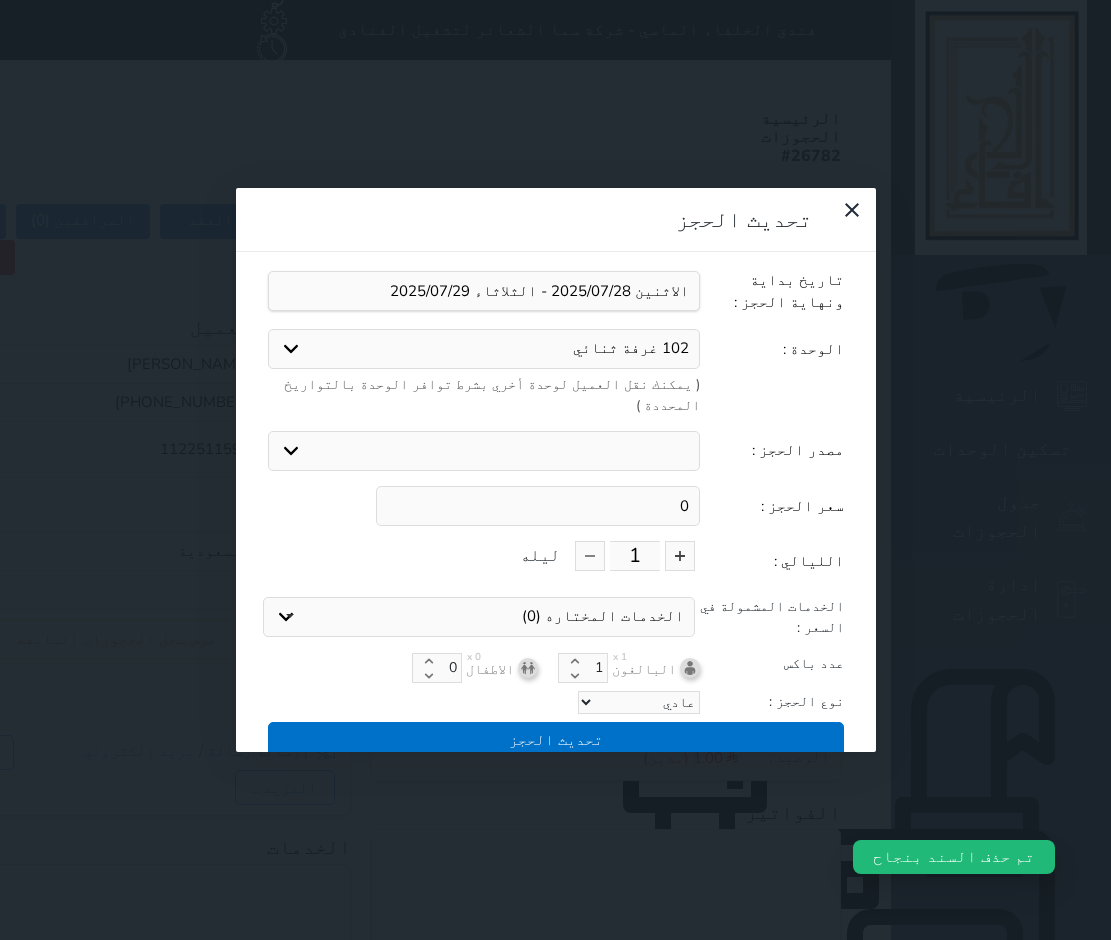 type on "0" 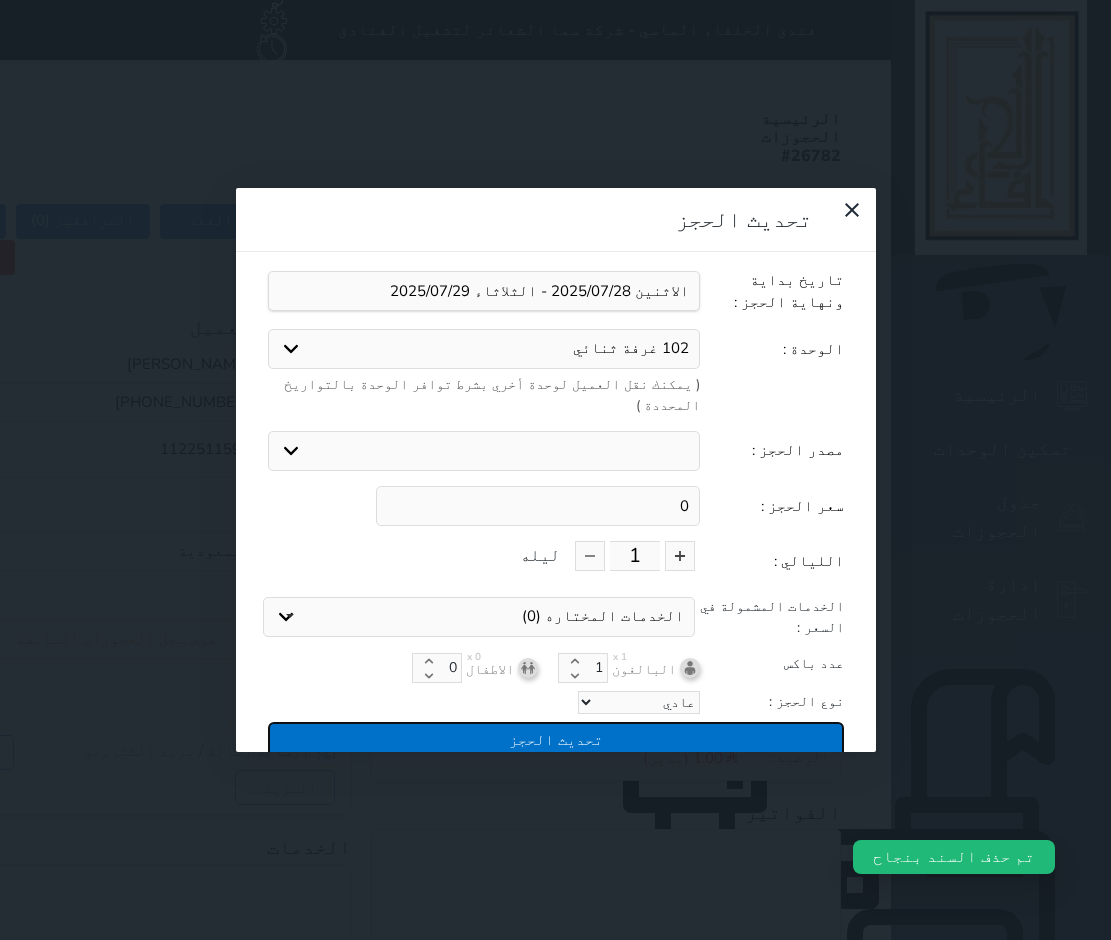 click on "تحديث الحجز" at bounding box center (556, 739) 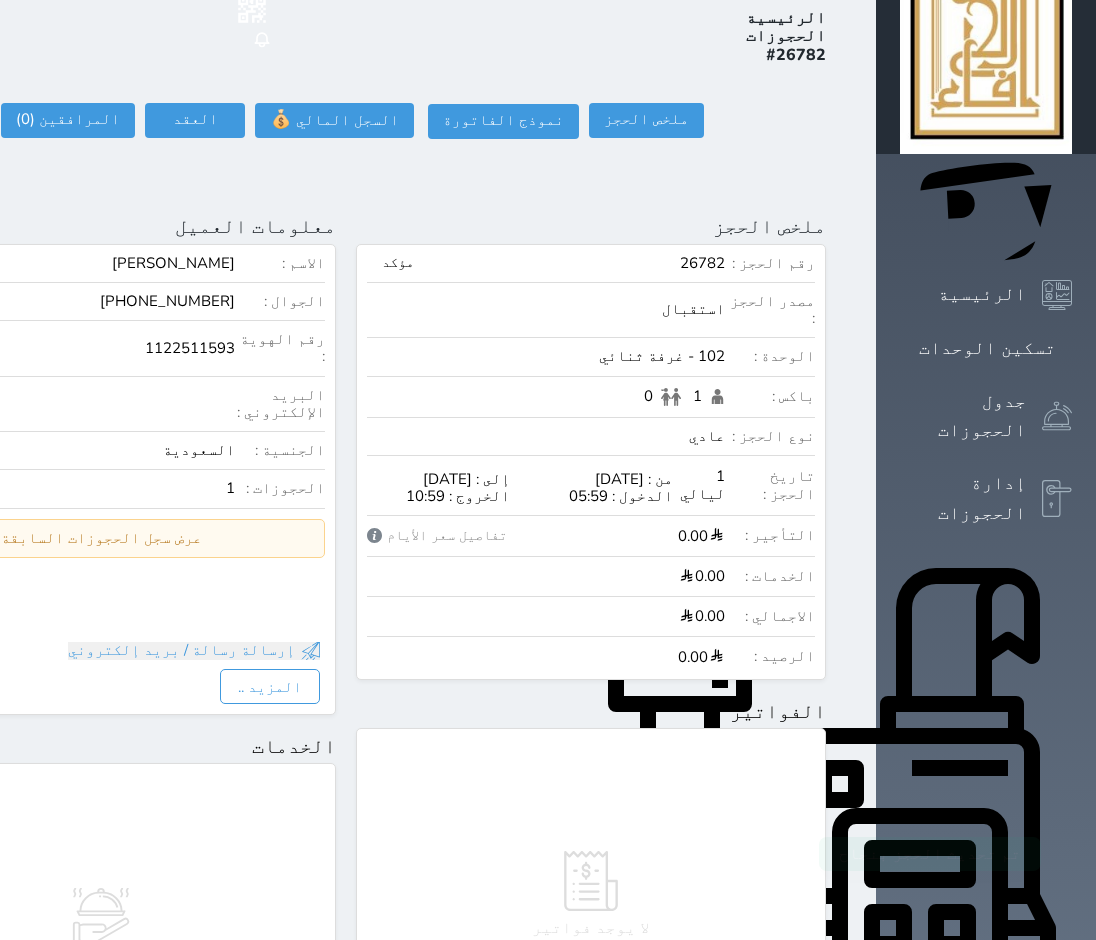 scroll, scrollTop: 0, scrollLeft: 0, axis: both 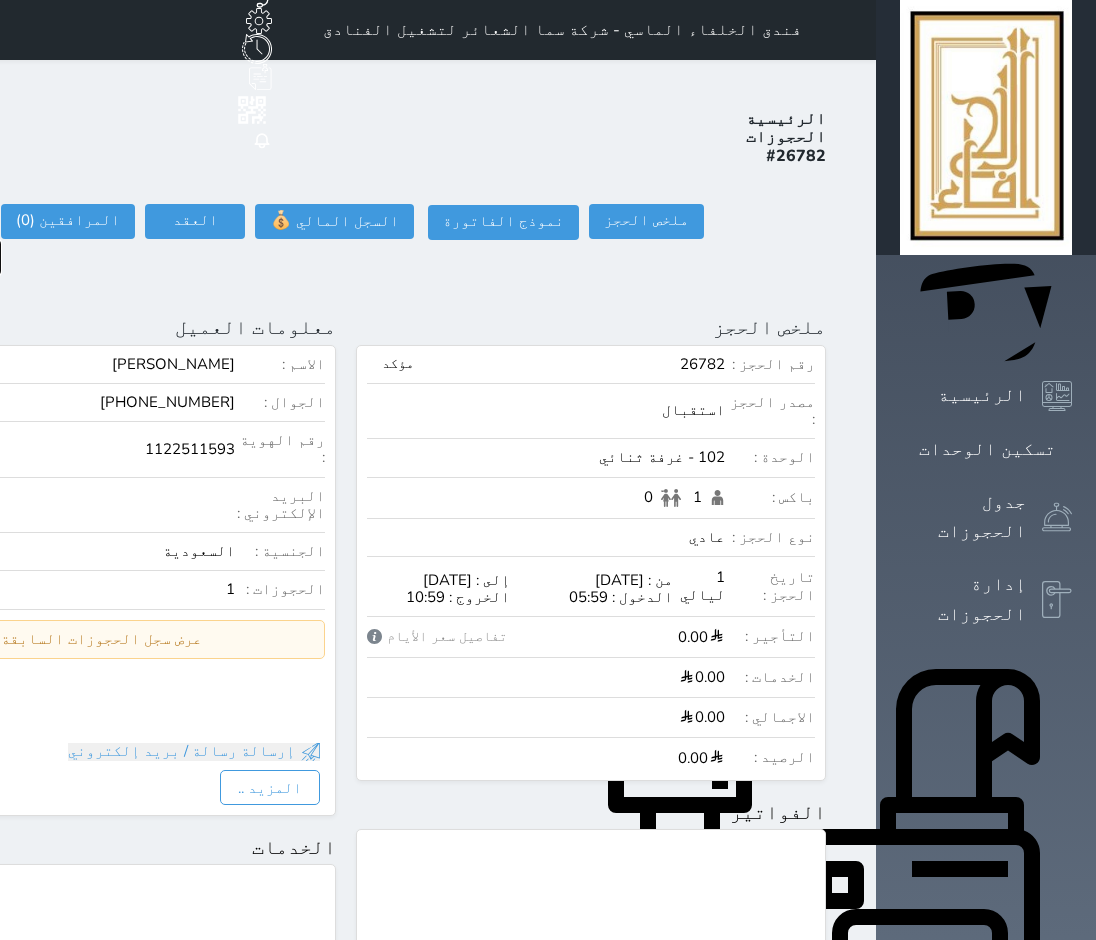 click on "إلغاء الحجز" at bounding box center (-62, 257) 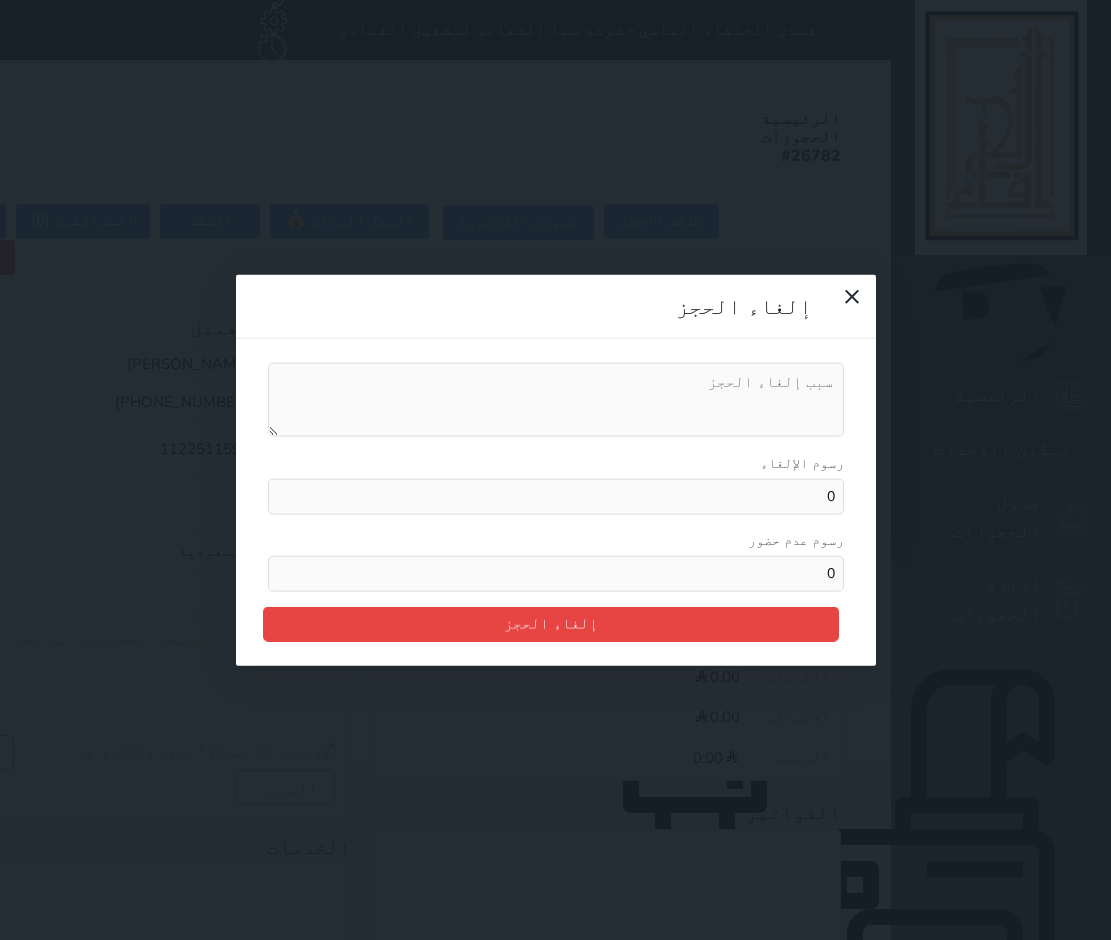 click on "رسوم الإلغاء" at bounding box center [556, 400] 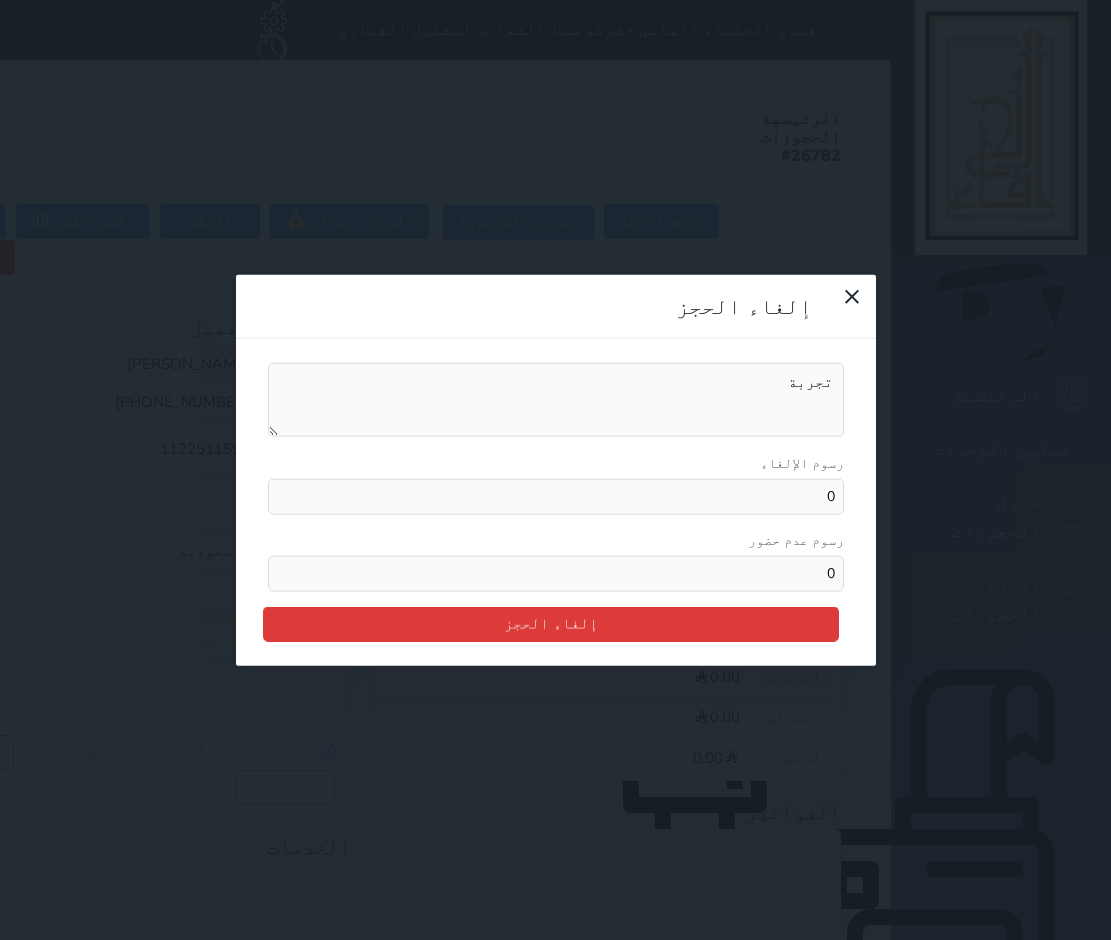 type on "تجربة" 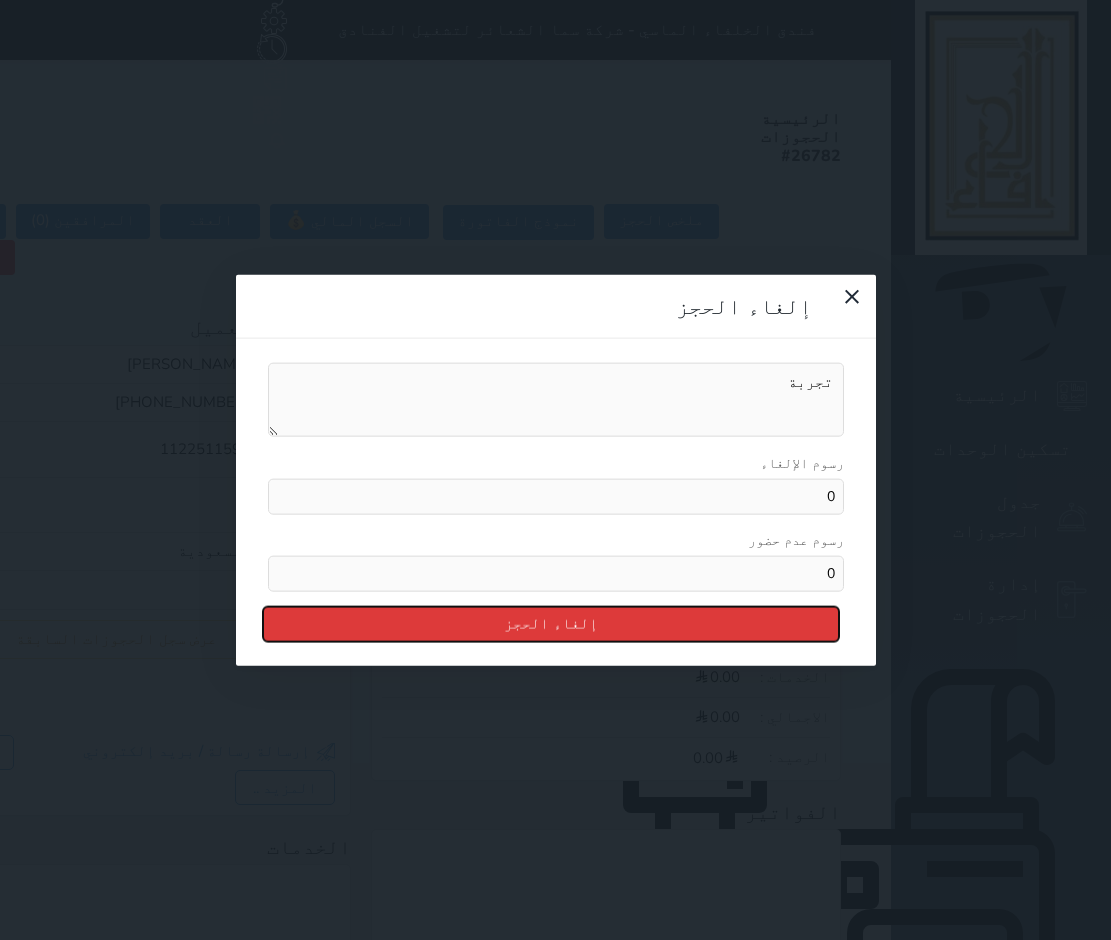 click on "إلغاء الحجز" at bounding box center [551, 623] 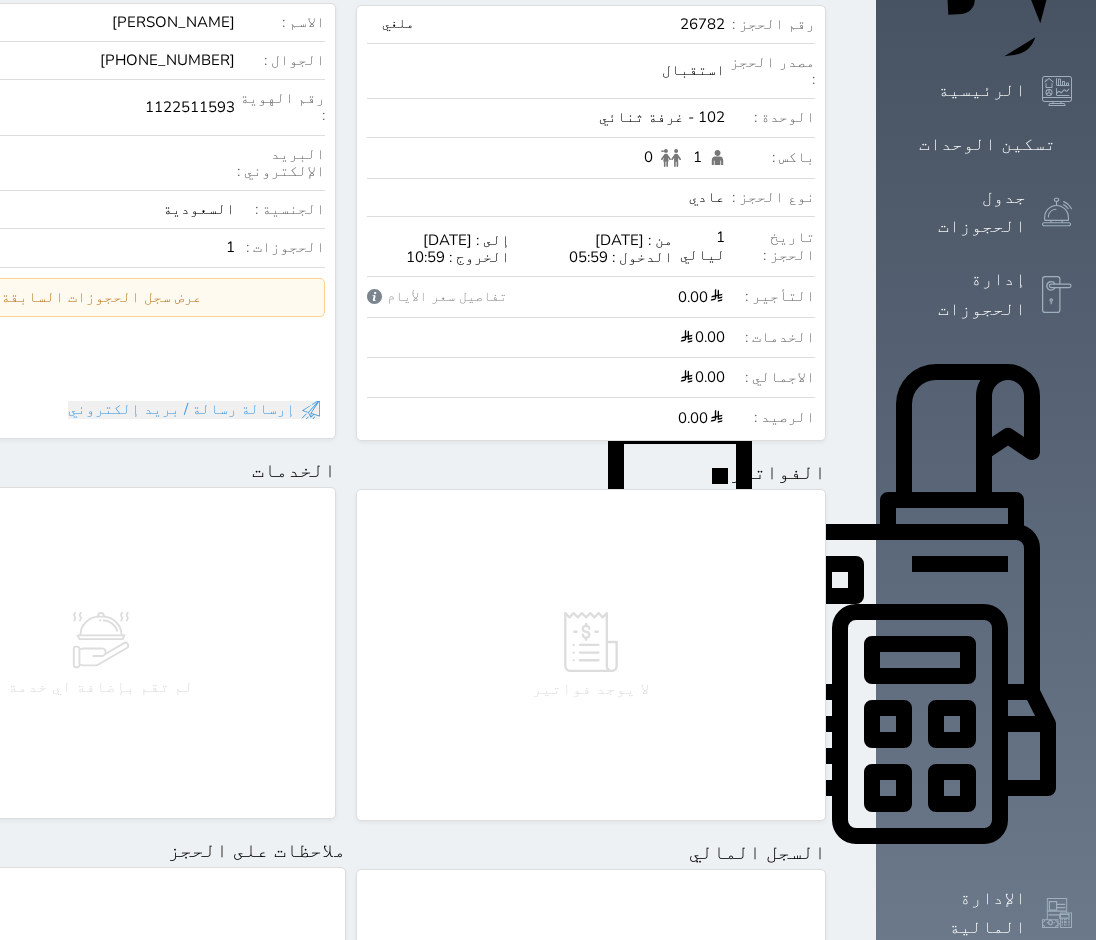 scroll, scrollTop: 128, scrollLeft: 0, axis: vertical 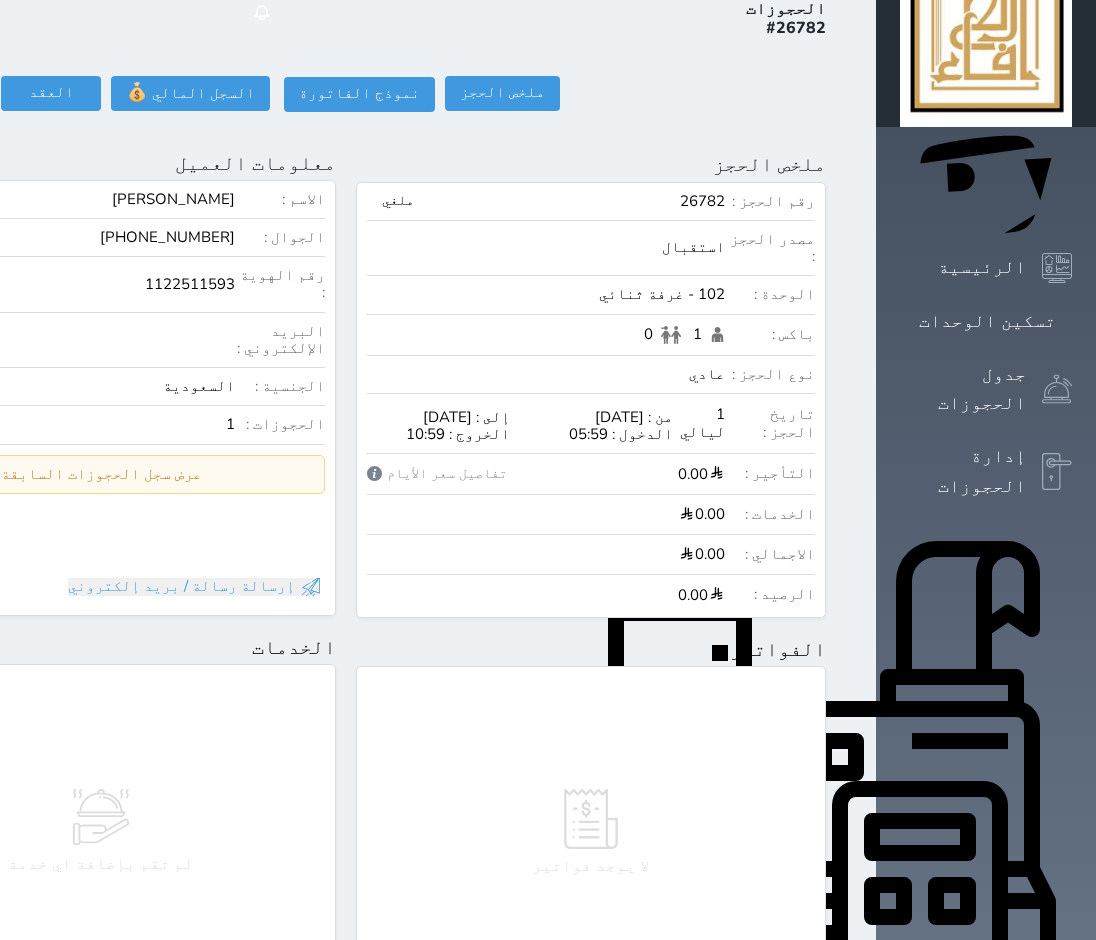 click on "الرئيسية   الحجوزات   #26782         ملخص الحجز         ملخص الحجز #26782                           نموذج الفاتورة   السجل المالي   💰         العقد         العقد #26782                                   العقود الموقعه #26782
العقود الموقعه (0)
#   تاريخ التوقيع   الاجرائات                     اضافة رسوم         اضافة رسوم الإلغاء                 رسوم الإلغاء   0   رسوم عدم حضور   0   اضافة رسوم             ملخص الحجز           تحديث الحجز                       نوع الإيجار :     يومي     شهري   تاريخ بداية ونهاية الحجز :     الوحدة :   102 غرفة ثنائي   103 غرفة ثلاثية 109 غرفة ثنائى 111 غرفة ثنائي 116 غرفة كينج 118 غرفة ثنائي 122 غرفة ثلاثية 505 غرفة ثنائي" at bounding box center [346, 776] 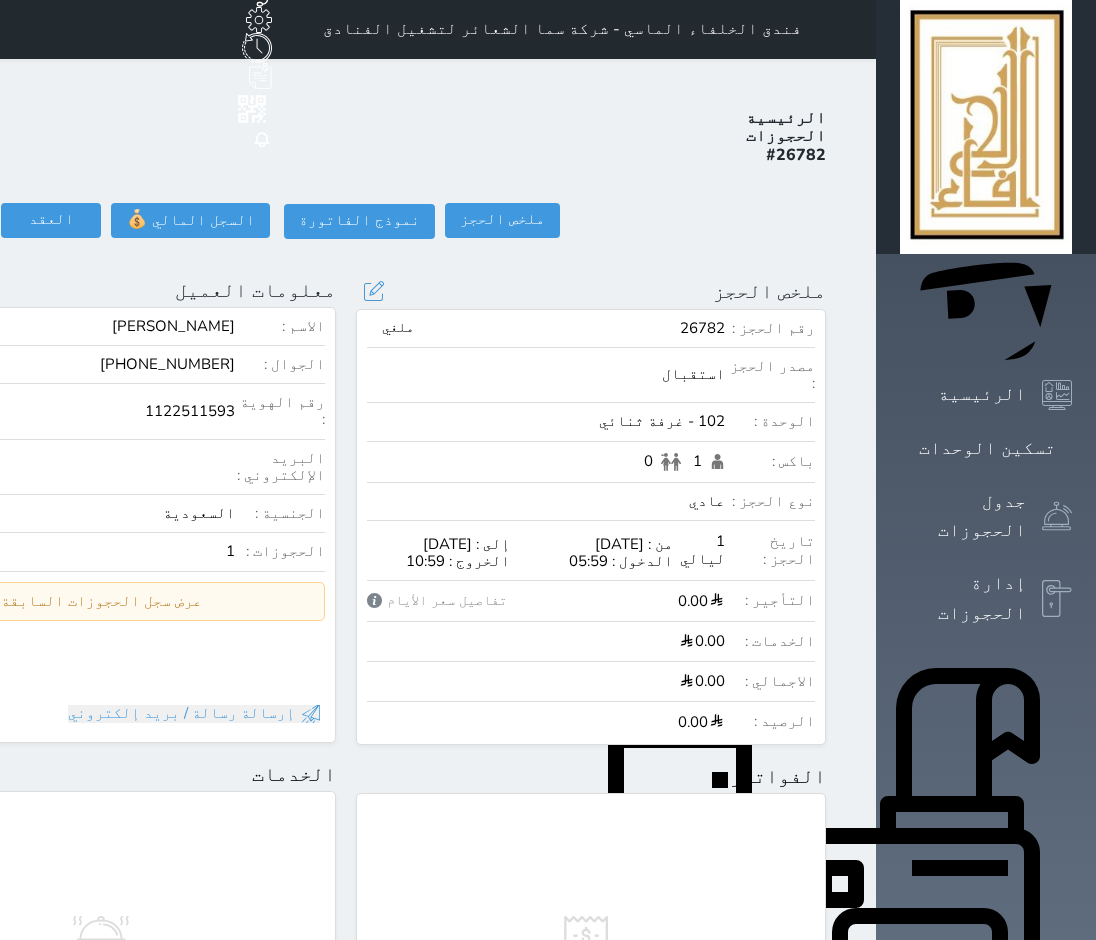 scroll, scrollTop: 0, scrollLeft: 0, axis: both 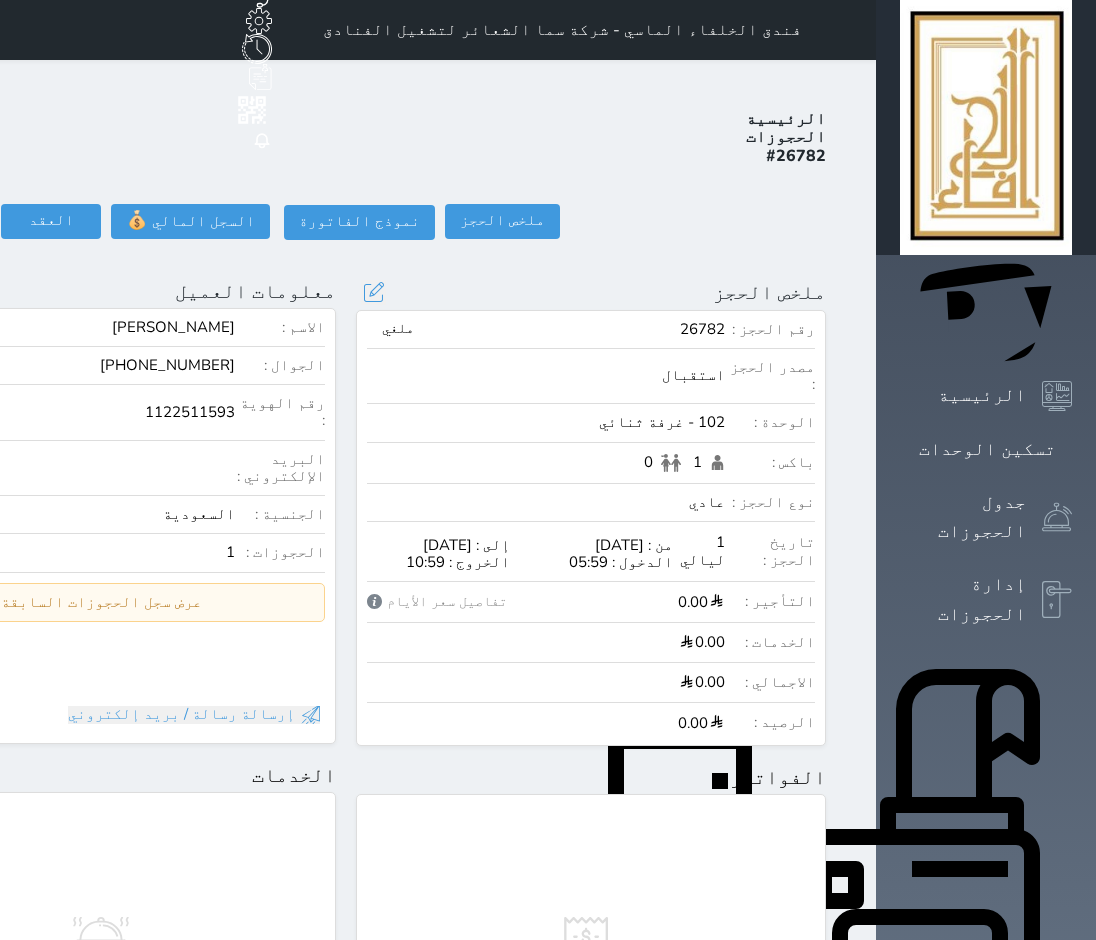 click on "ملخص الحجز           تحديث الحجز                       نوع الإيجار :     يومي     شهري   تاريخ بداية ونهاية الحجز :     الوحدة :   102 غرفة ثنائي   103 غرفة ثلاثية 109 غرفة ثنائى 111 غرفة ثنائي 116 غرفة كينج 118 غرفة ثنائي 122 غرفة ثلاثية 505 غرفة ثنائي 507 غرفة ثنائي. 520 غرفة ثنائي 523 غرفة ثنائي 602 غرفة ثنائي 603 غرفة ثلاثية 616 غرفة كينج 618 غرفة ثنائي 623 غرفة ثنائي 705 غرفة ثنائي 911 غرفه رباعية 922 غرفه رباعية 923 غرفه رباعية 1116 غرفة كينج 1211 غرفة ثنائي 1214 غرفة ثلاثية 1220 غرفة رباعية 1318 غرفة رباعية 1402 غرفة رباعية 1403 غرفة رباعية 1405 غرفة رباعية 1407 غرفة رباعية 1409 غرفة رباعية 1411 غرفة رباعية 101 غرفة رباعية 221 غرفة كينج" at bounding box center (591, 292) 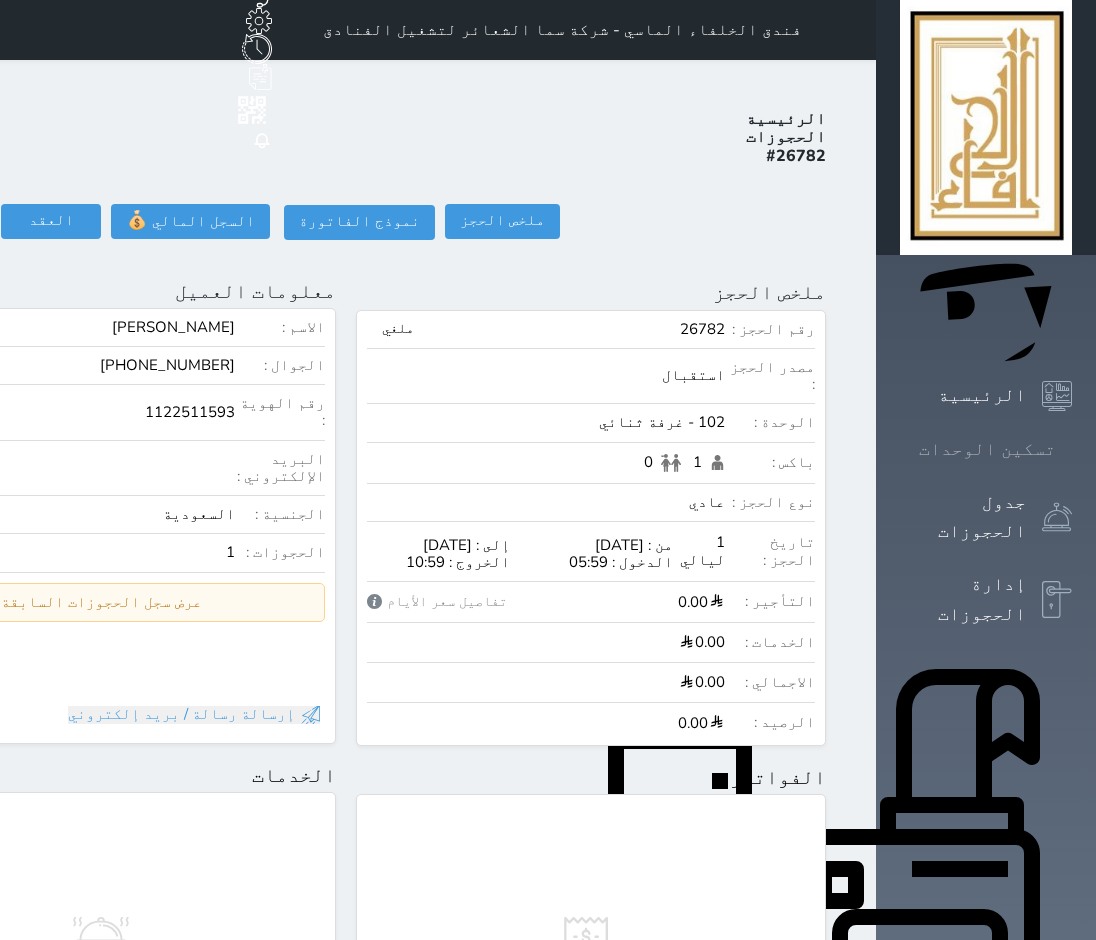 click on "تسكين الوحدات" at bounding box center (986, 449) 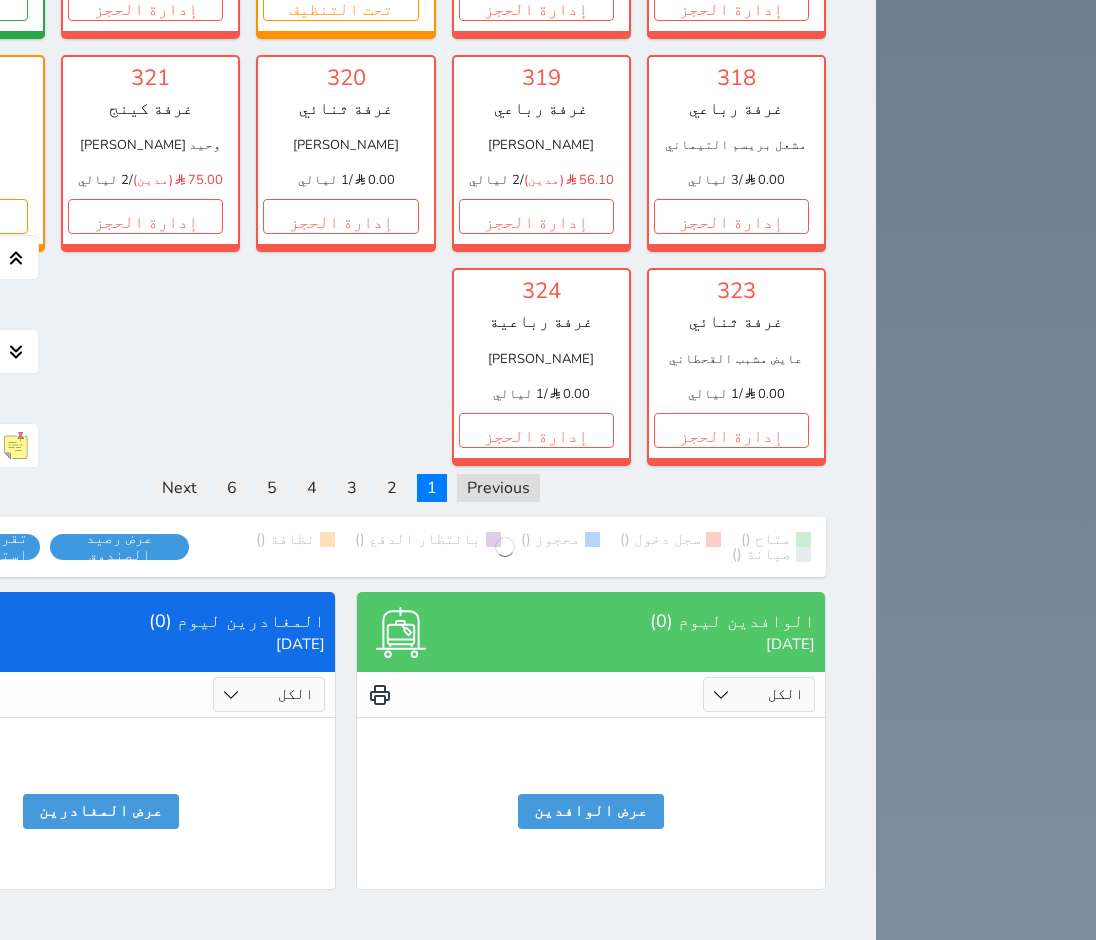 scroll, scrollTop: 3603, scrollLeft: 0, axis: vertical 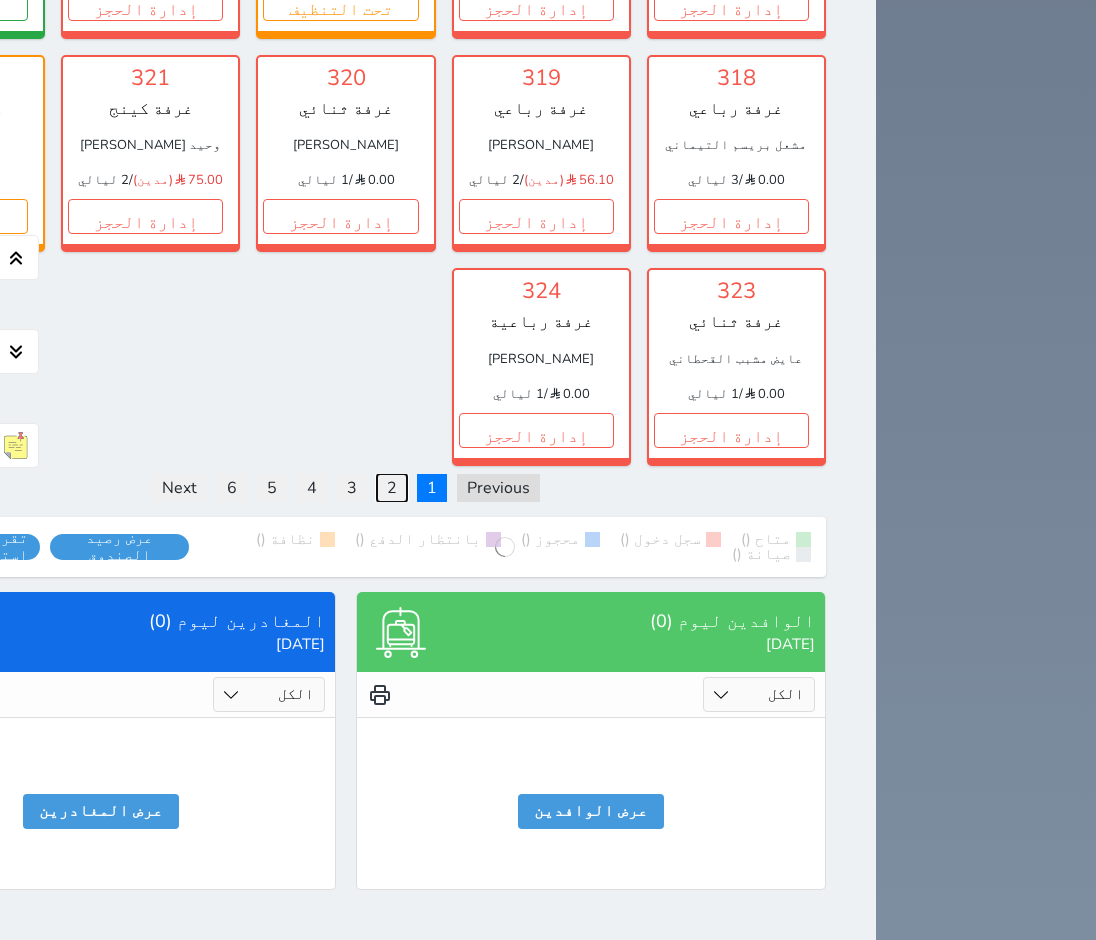 click on "2" at bounding box center [392, 488] 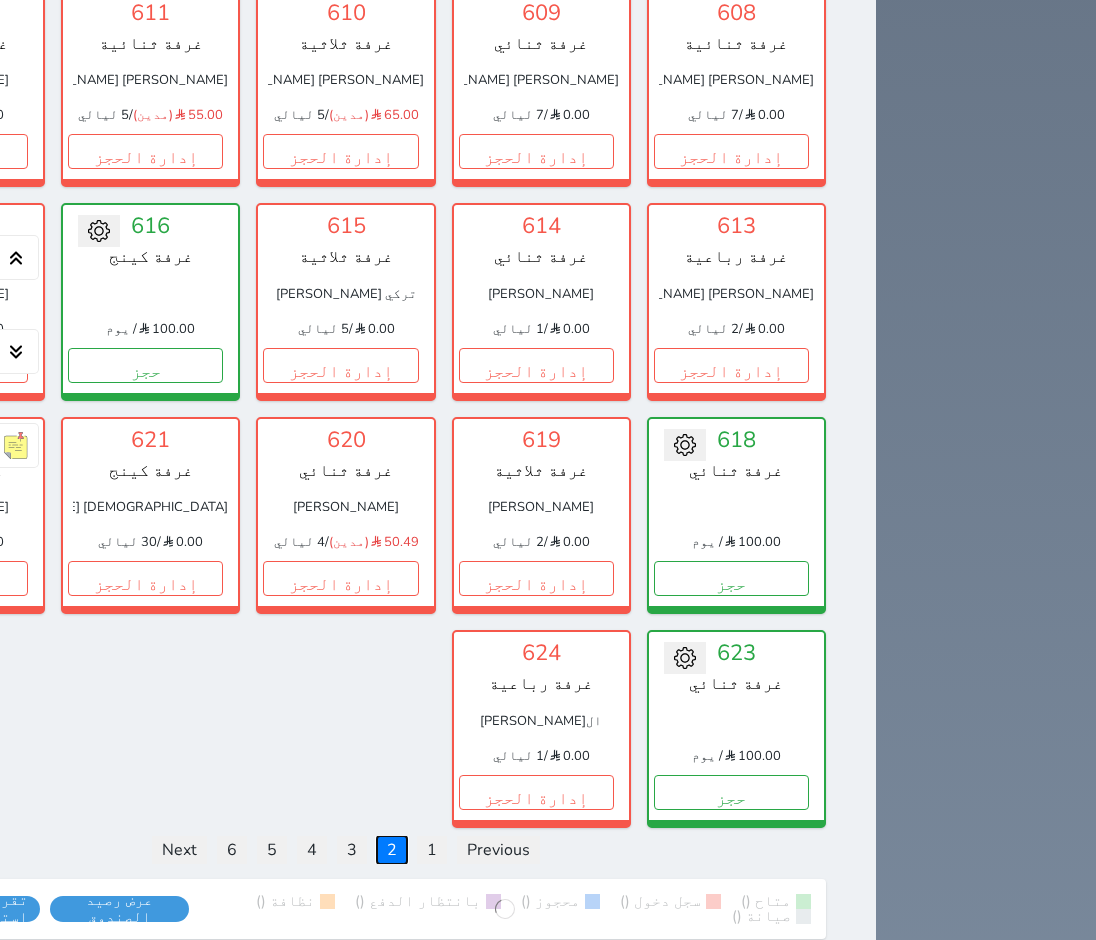 scroll, scrollTop: 2678, scrollLeft: 0, axis: vertical 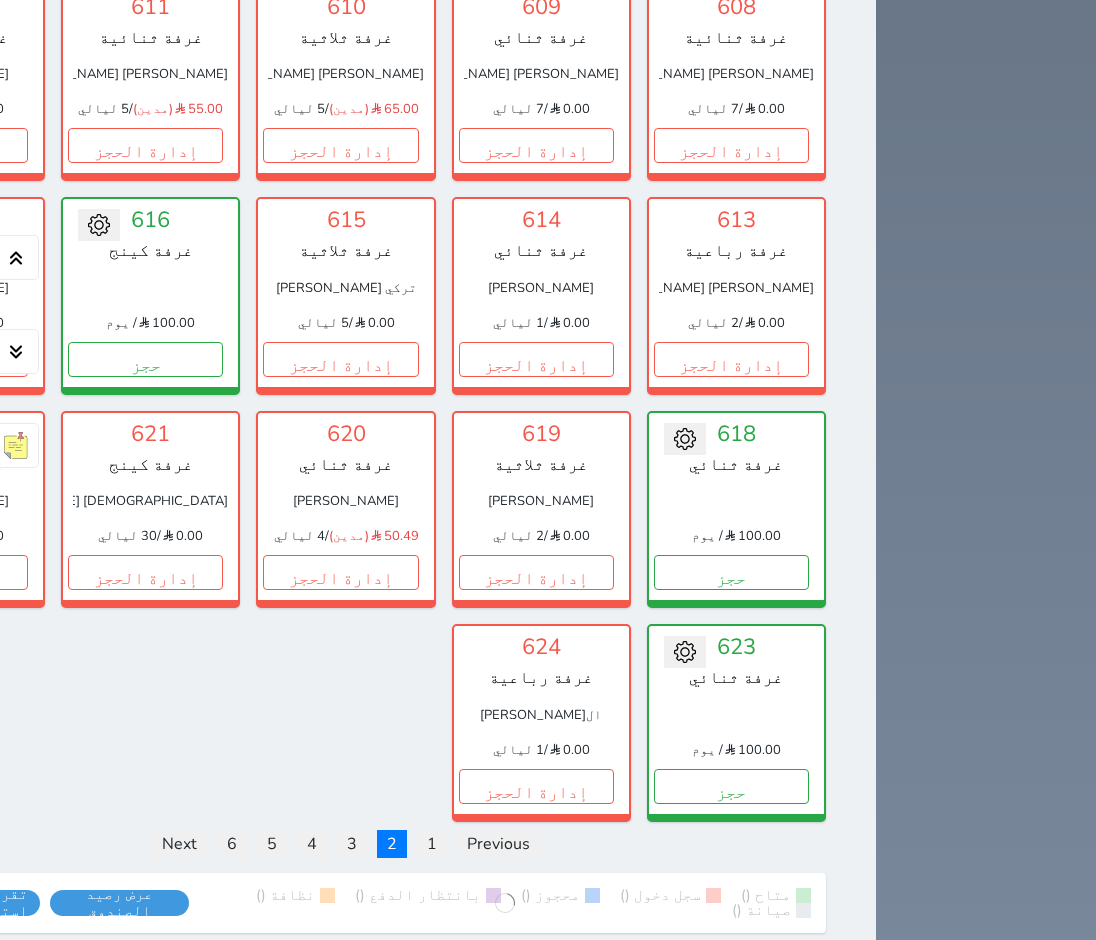 click on "إدارة الحجز" at bounding box center (145, -68) 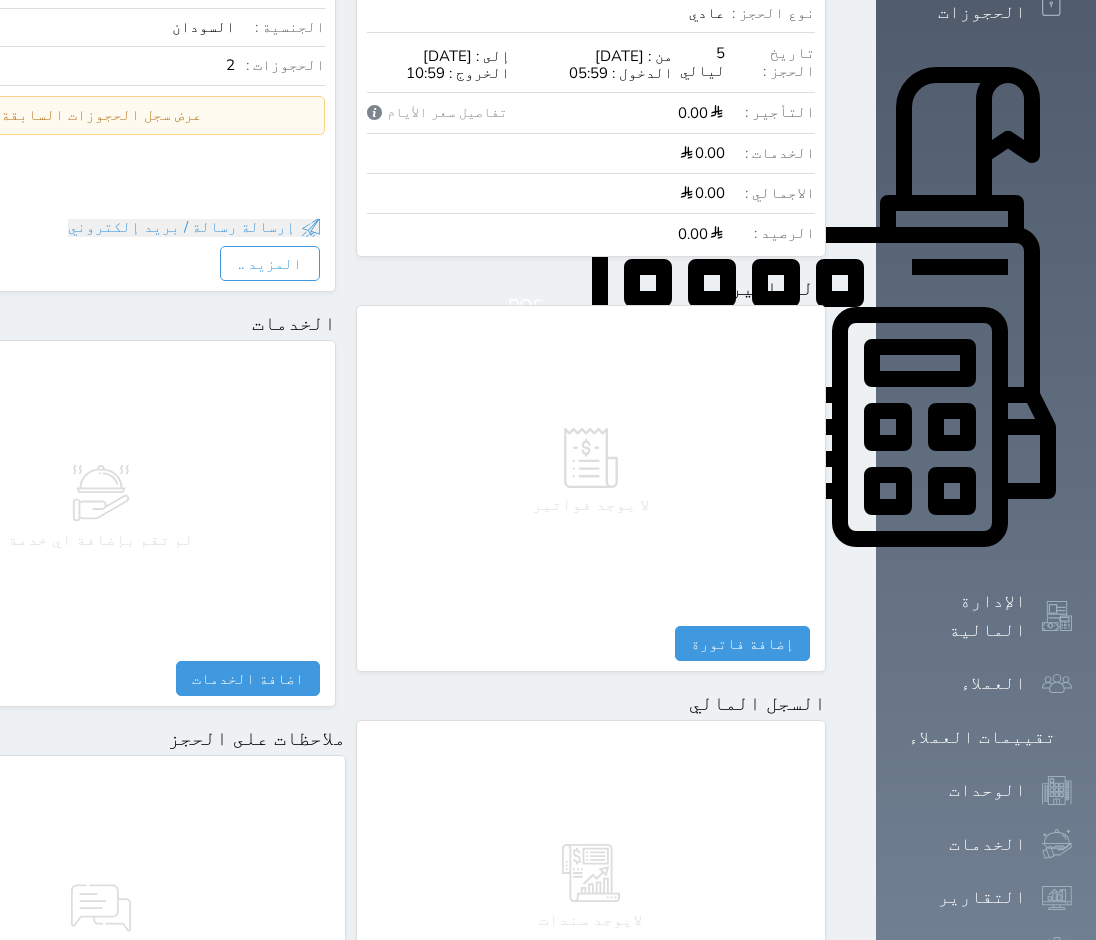 scroll, scrollTop: 100, scrollLeft: 0, axis: vertical 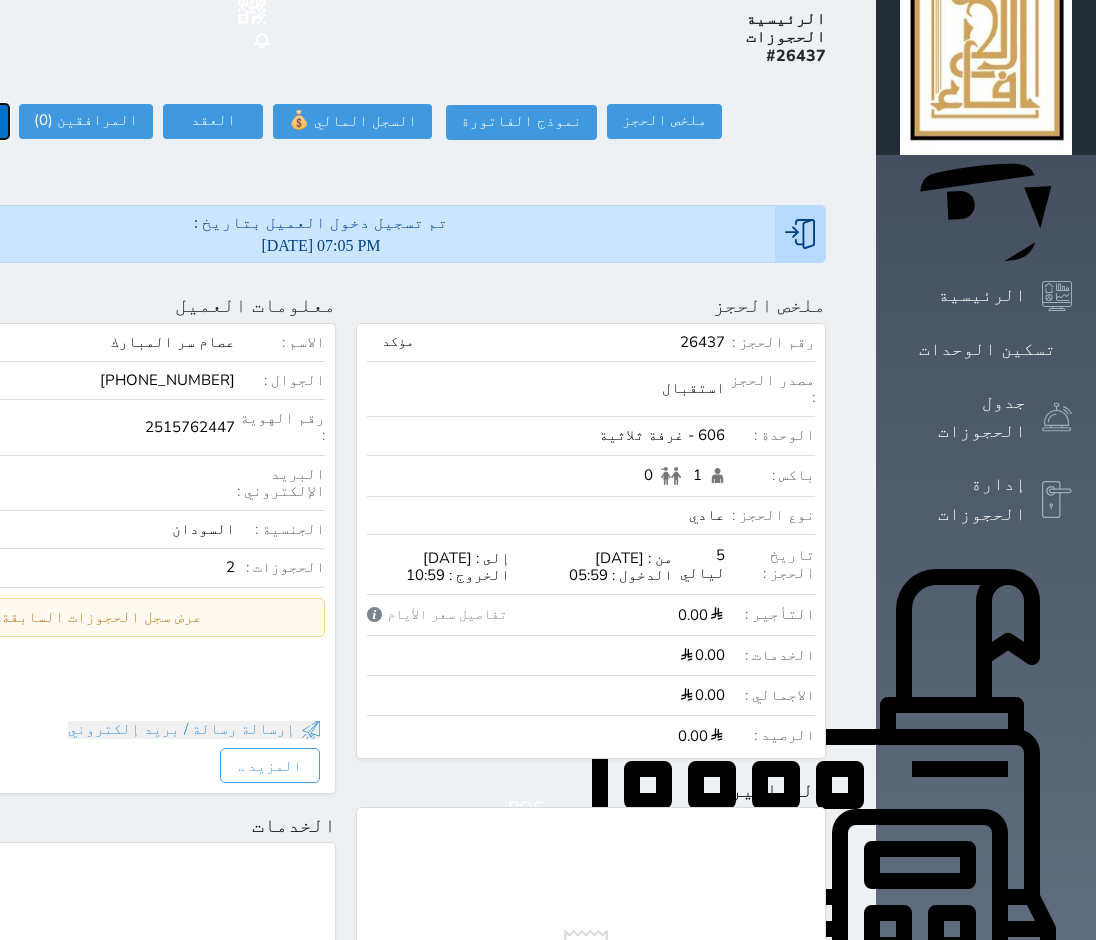 click on "تسجيل مغادرة" at bounding box center (-58, 121) 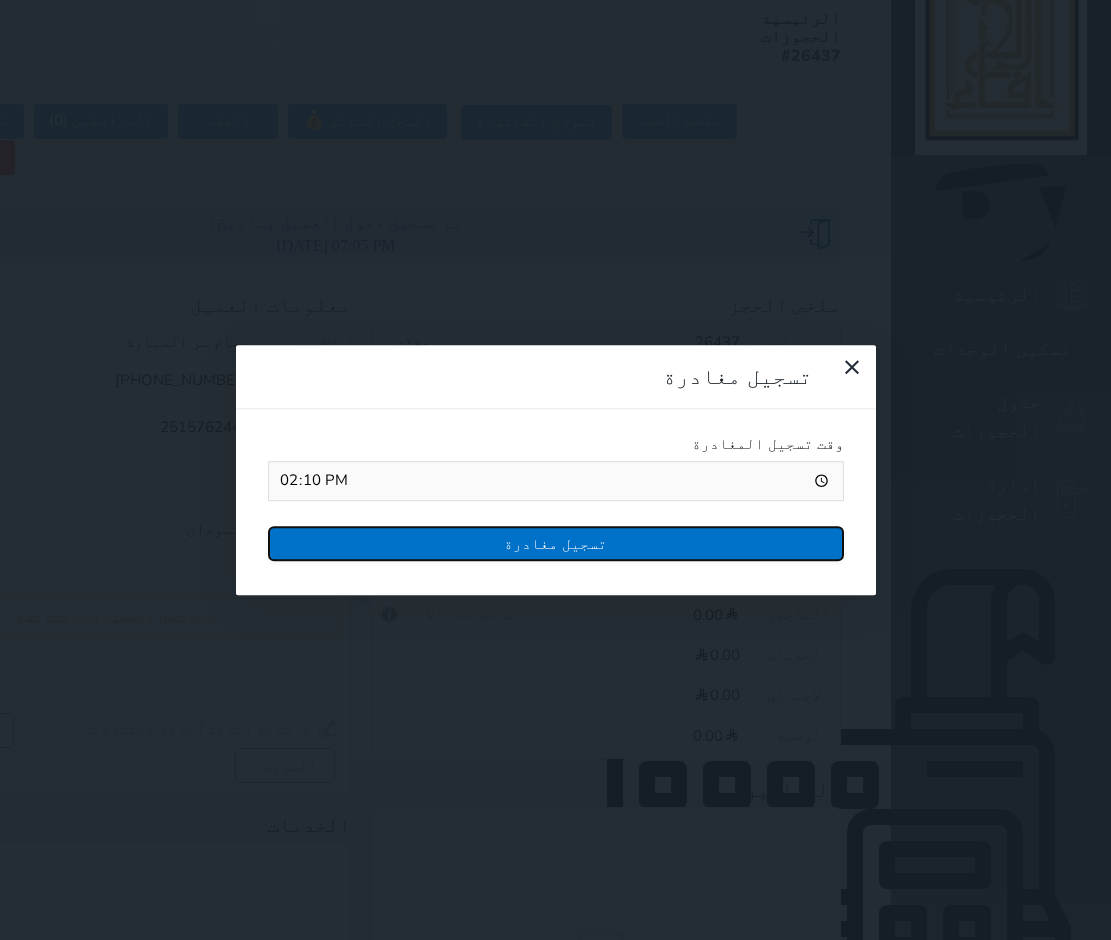 click on "تسجيل مغادرة" at bounding box center [556, 543] 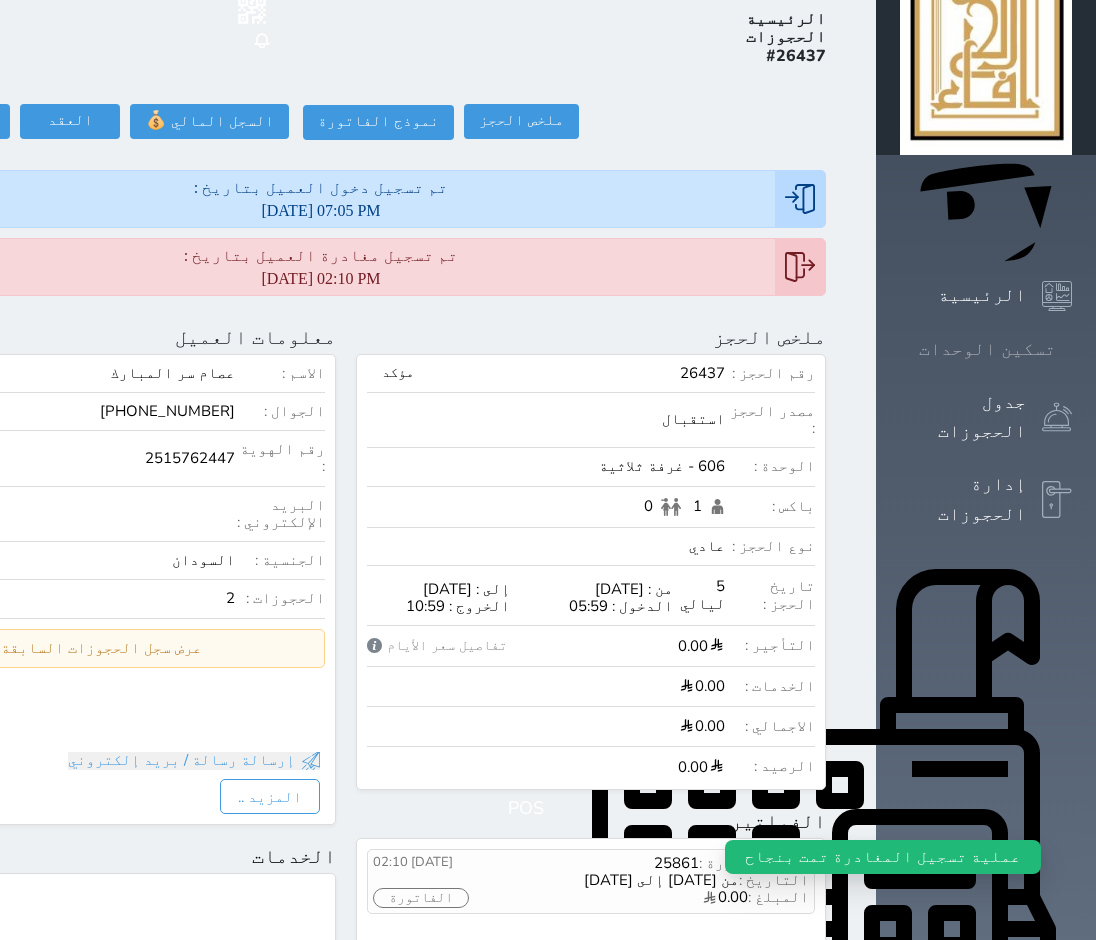 click on "تسكين الوحدات" at bounding box center (987, 349) 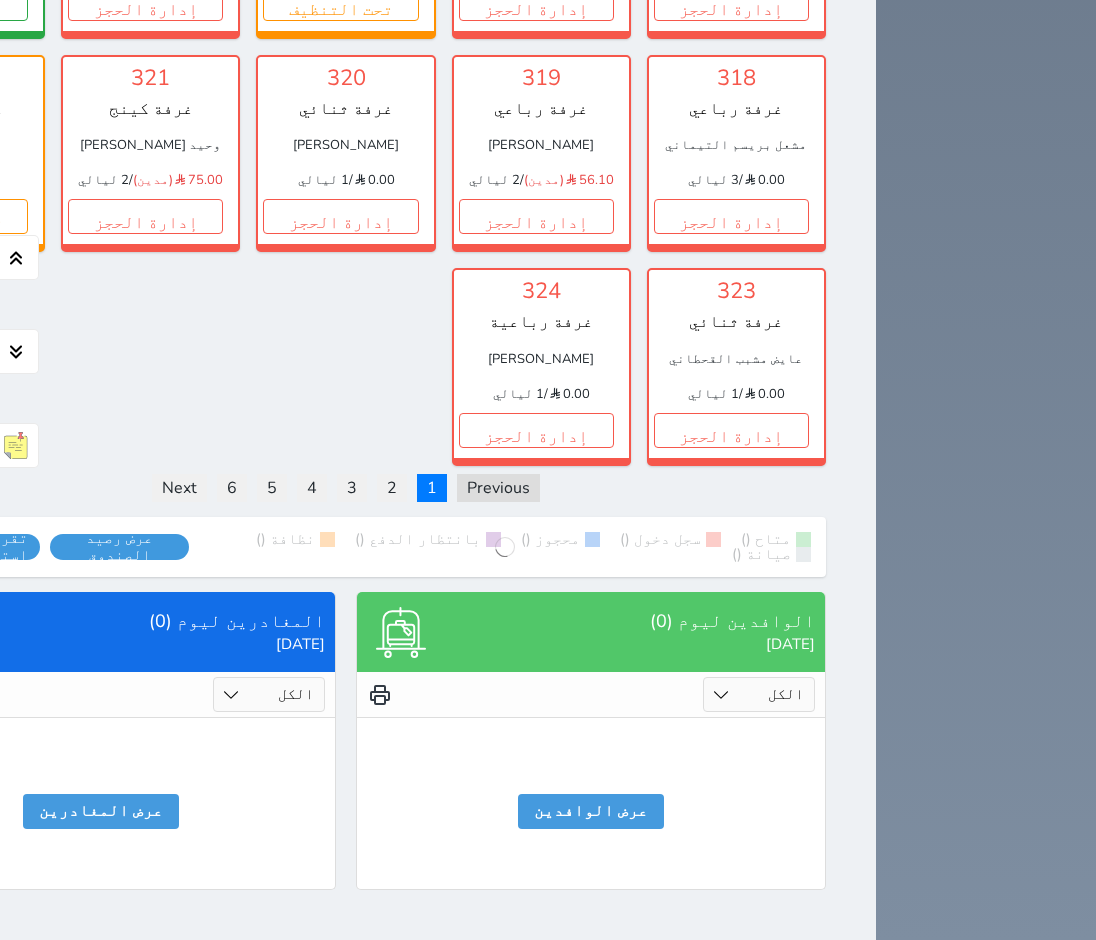 scroll, scrollTop: 3603, scrollLeft: 0, axis: vertical 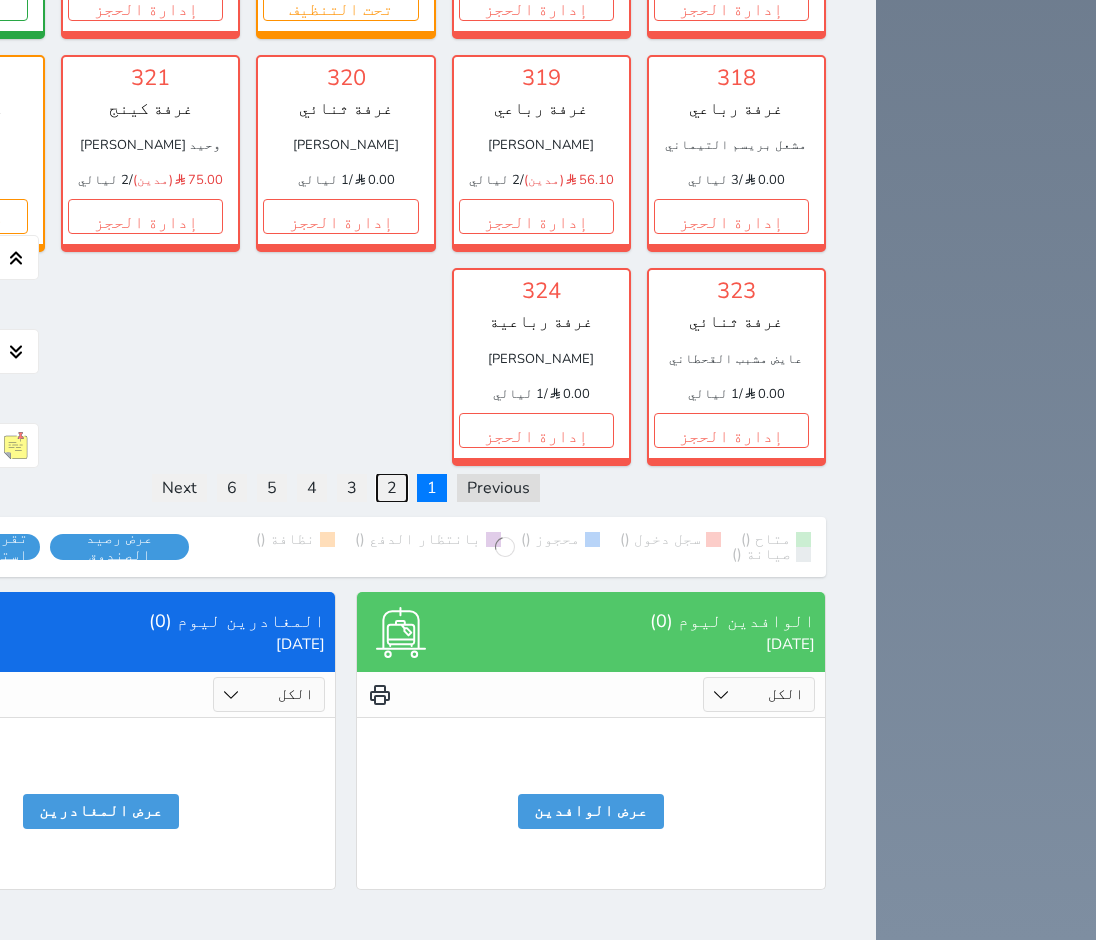 click on "2" at bounding box center (392, 488) 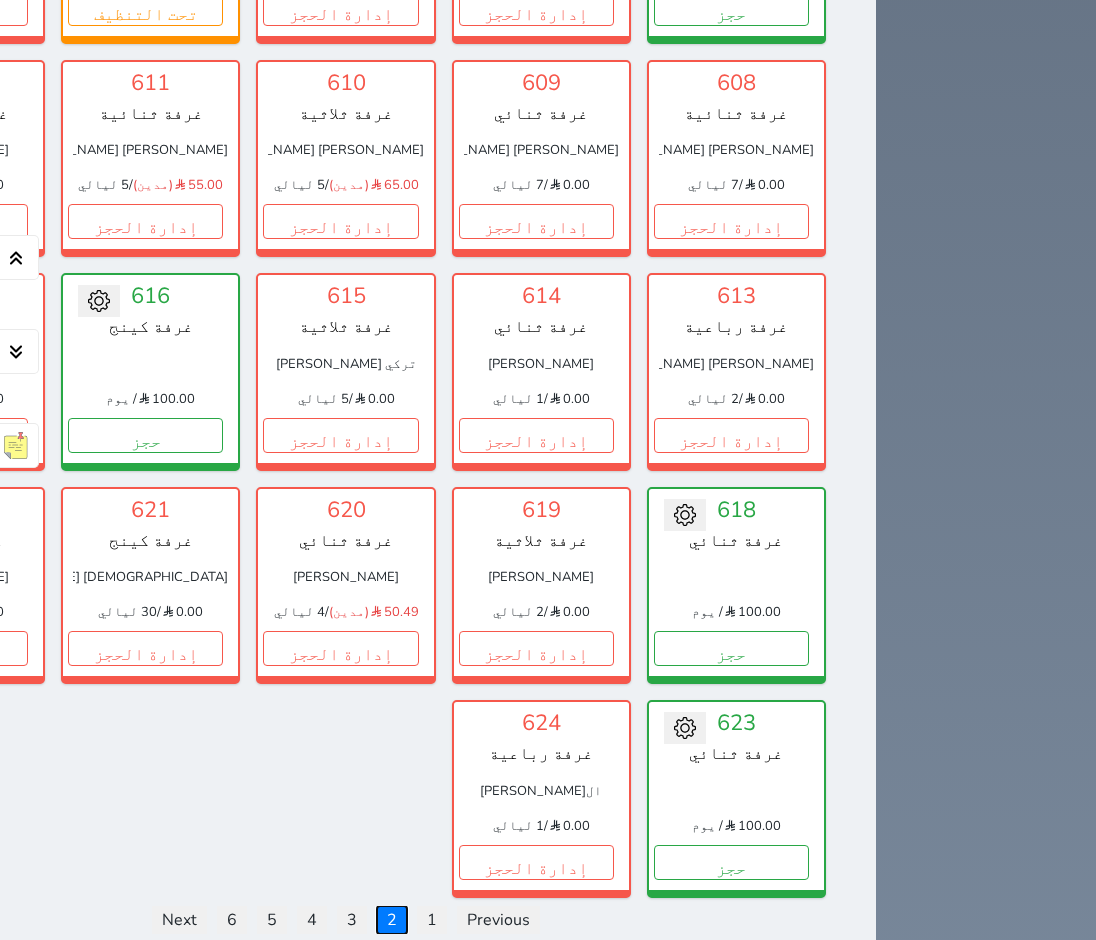 scroll, scrollTop: 2578, scrollLeft: 0, axis: vertical 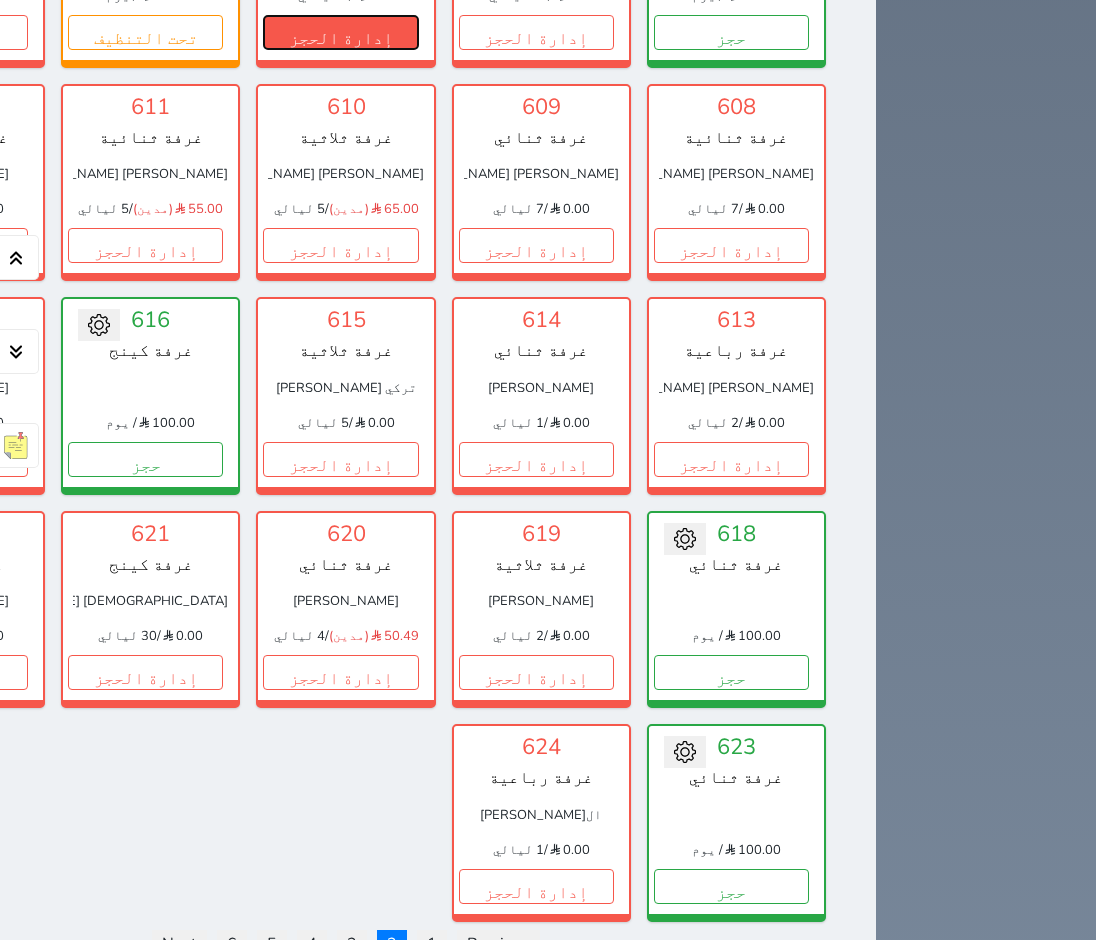 click on "إدارة الحجز" at bounding box center [340, 32] 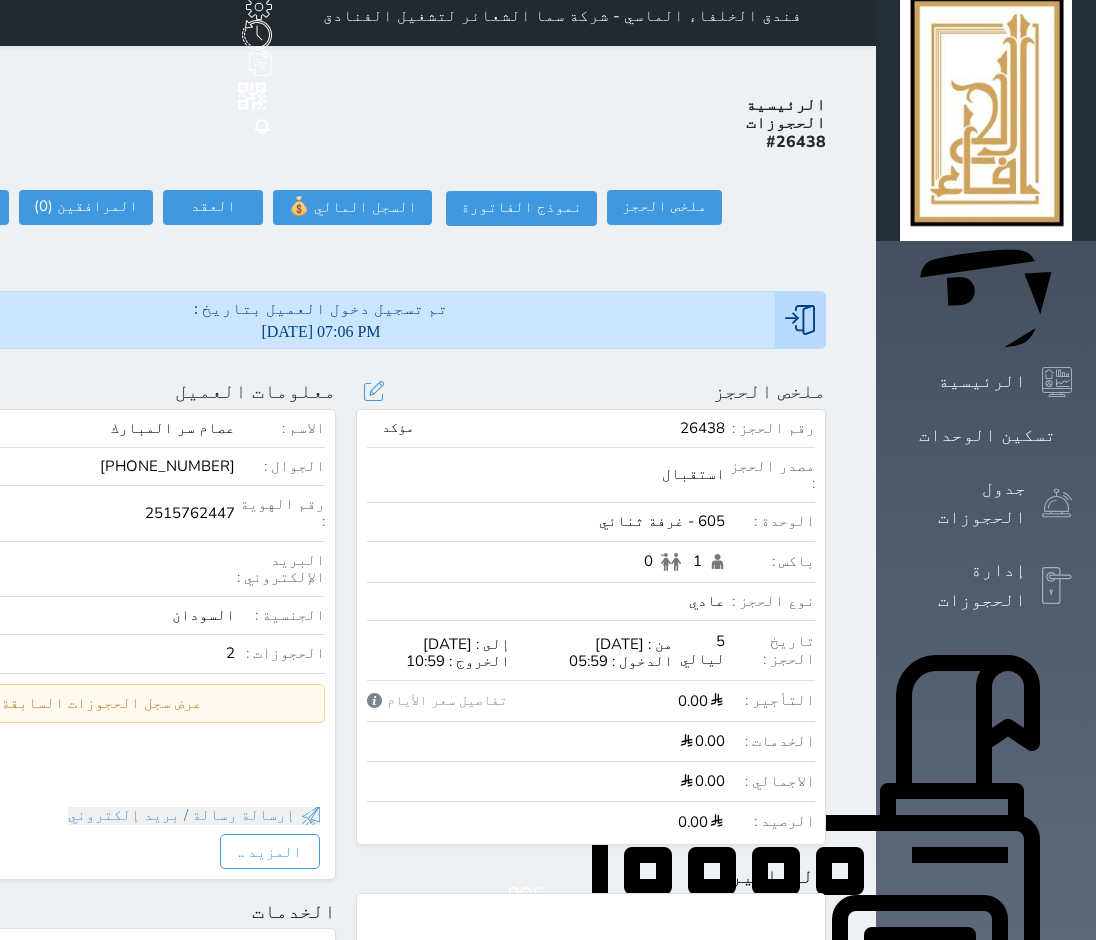 scroll, scrollTop: 0, scrollLeft: 0, axis: both 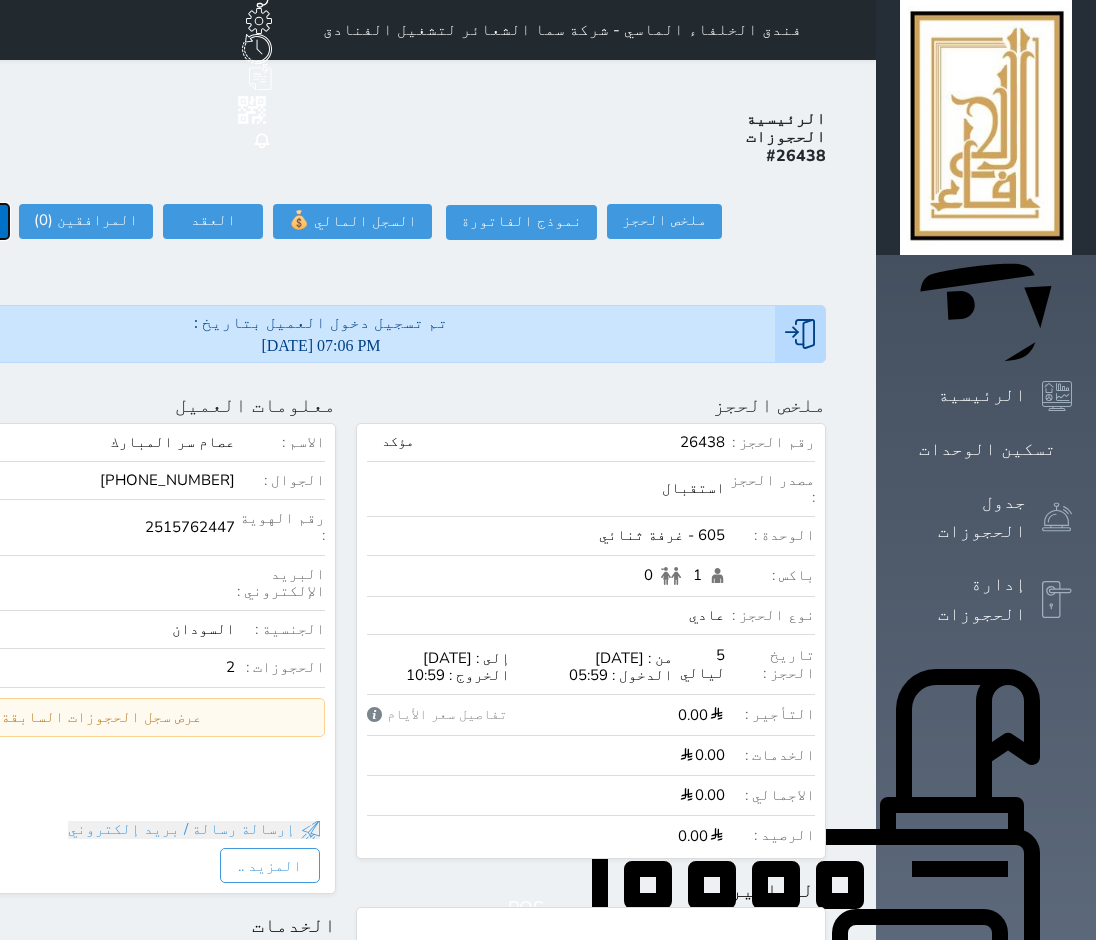 click on "تسجيل مغادرة" at bounding box center (-58, 221) 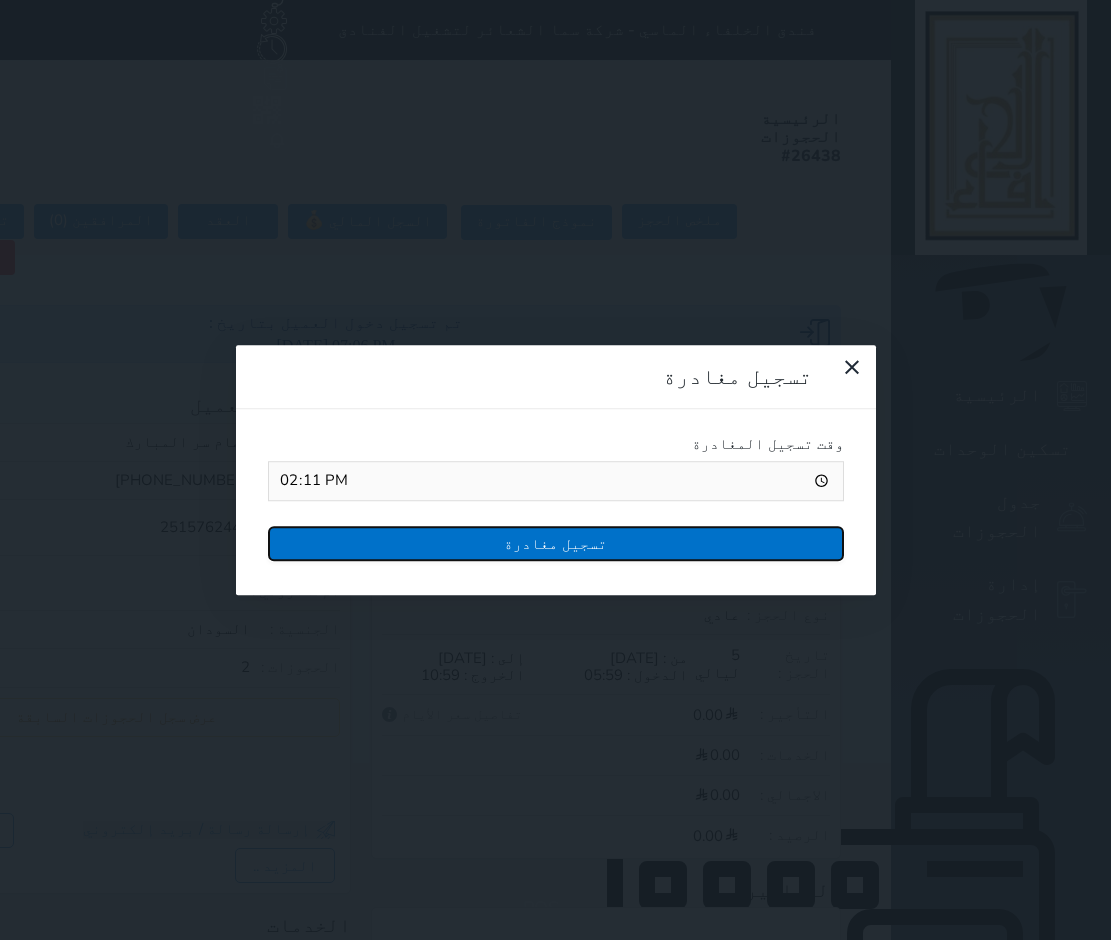 click on "تسجيل مغادرة" at bounding box center [556, 543] 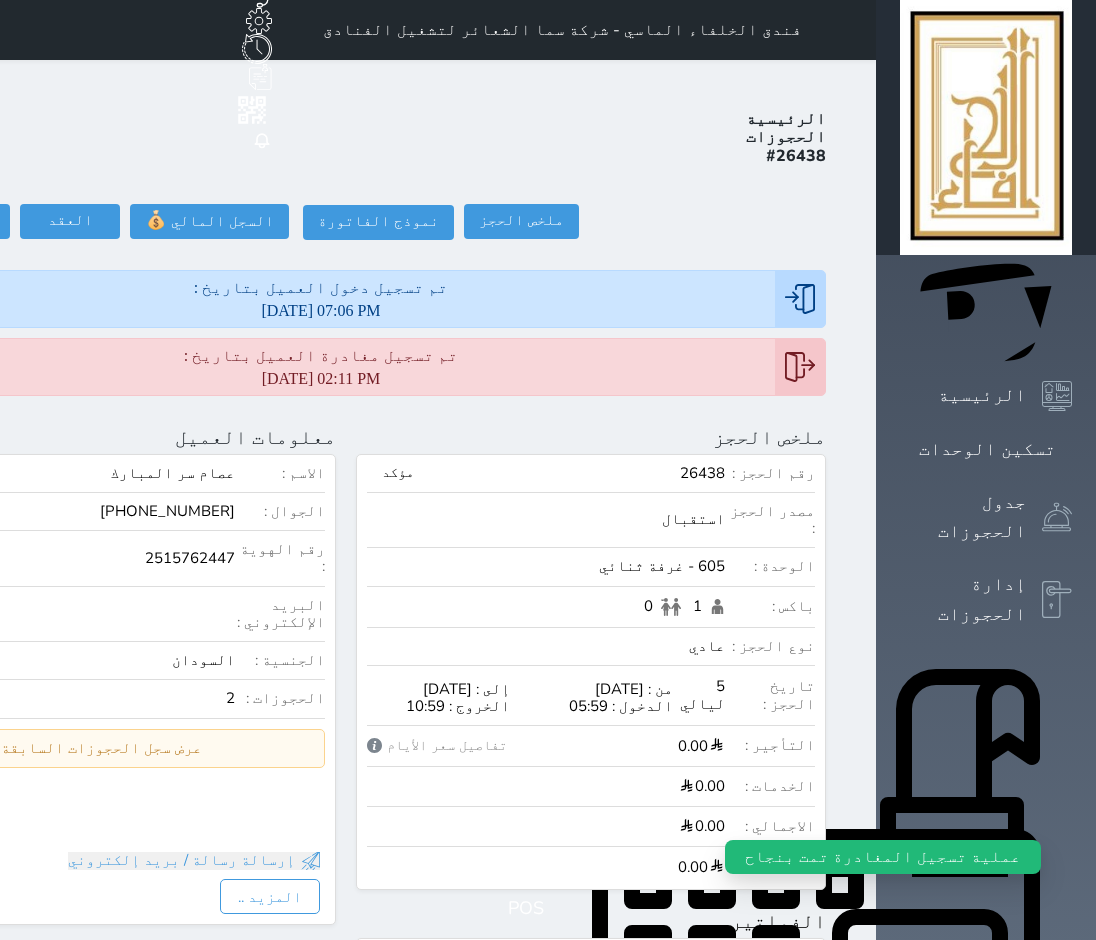 click on "ملخص الحجز         ملخص الحجز #26438                           نموذج الفاتورة   السجل المالي   💰         العقد         العقد #26438                                   العقود الموقعه #26438
العقود الموقعه (0)
#   تاريخ التوقيع   الاجرائات       المرافقين (0)         المرافقين                 البحث عن المرافقين :        الاسم       رقم الهوية       البريد الإلكتروني       الجوال           تغيير العميل              الاسم *     الجنس    اختر الجنس   ذكر انثى   تاريخ الميلاد *         تاريخ الميلاد الهجرى         صلة القرابة
اختر صلة القرابة   [PERSON_NAME] زوجة اخ اخت اب ام زوج أخرى   نوع العميل *   اختر نوع   مواطن مواطن خليجي زائر مقيم   *" at bounding box center [346, 222] 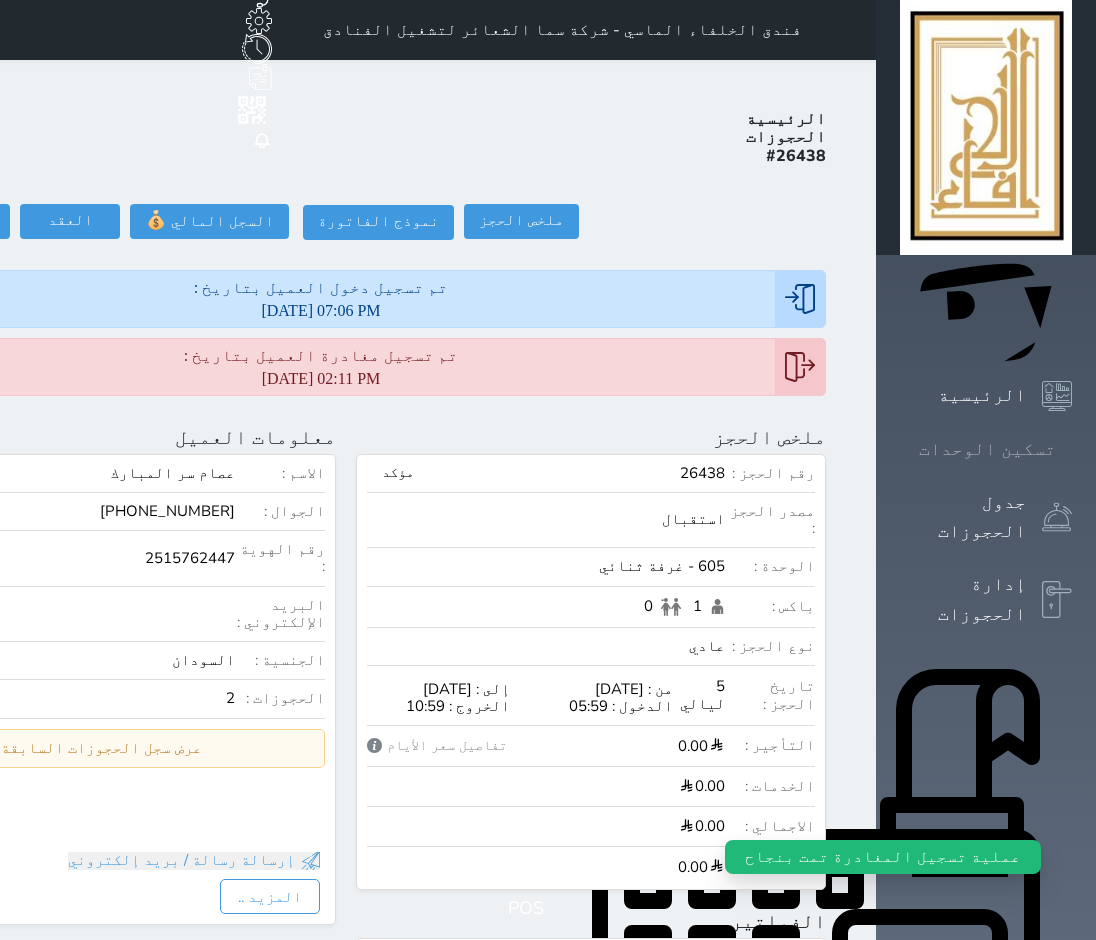 click on "تسكين الوحدات" at bounding box center [987, 449] 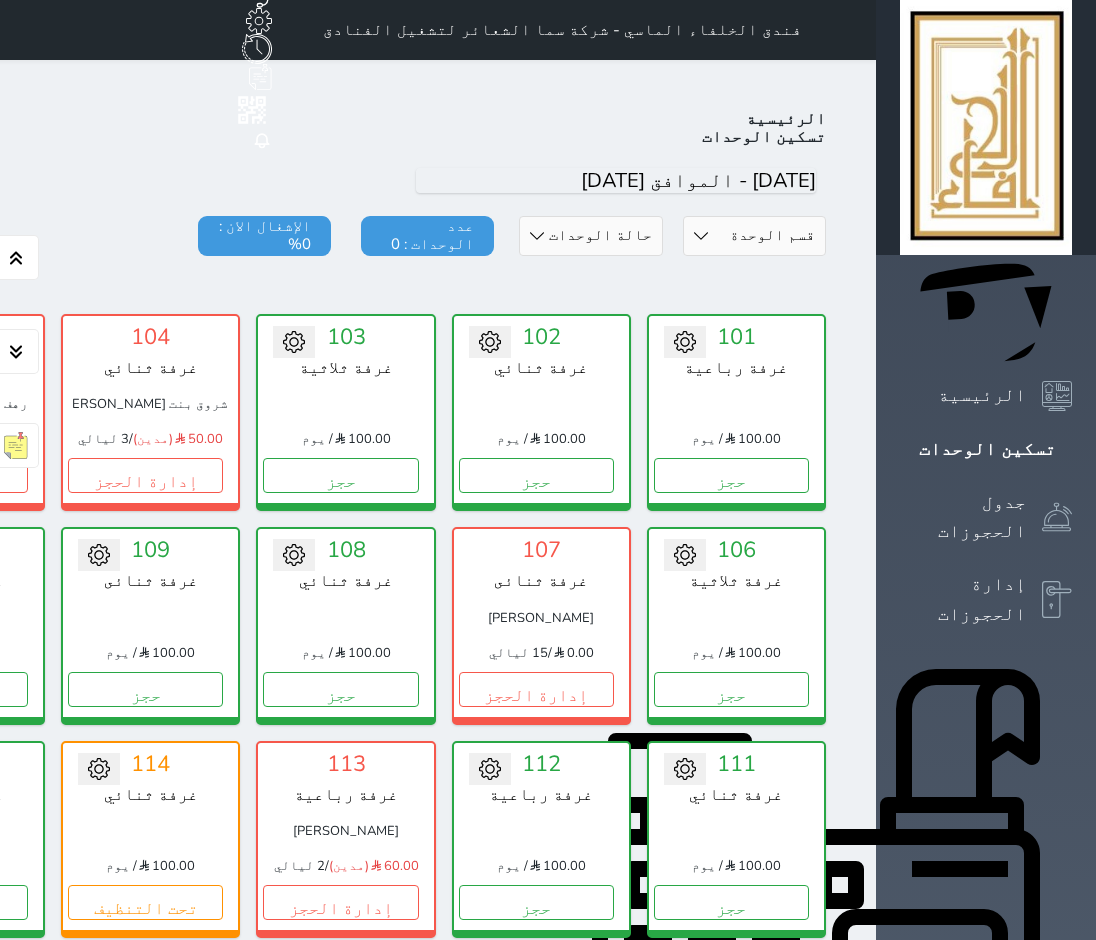 scroll, scrollTop: 78, scrollLeft: 0, axis: vertical 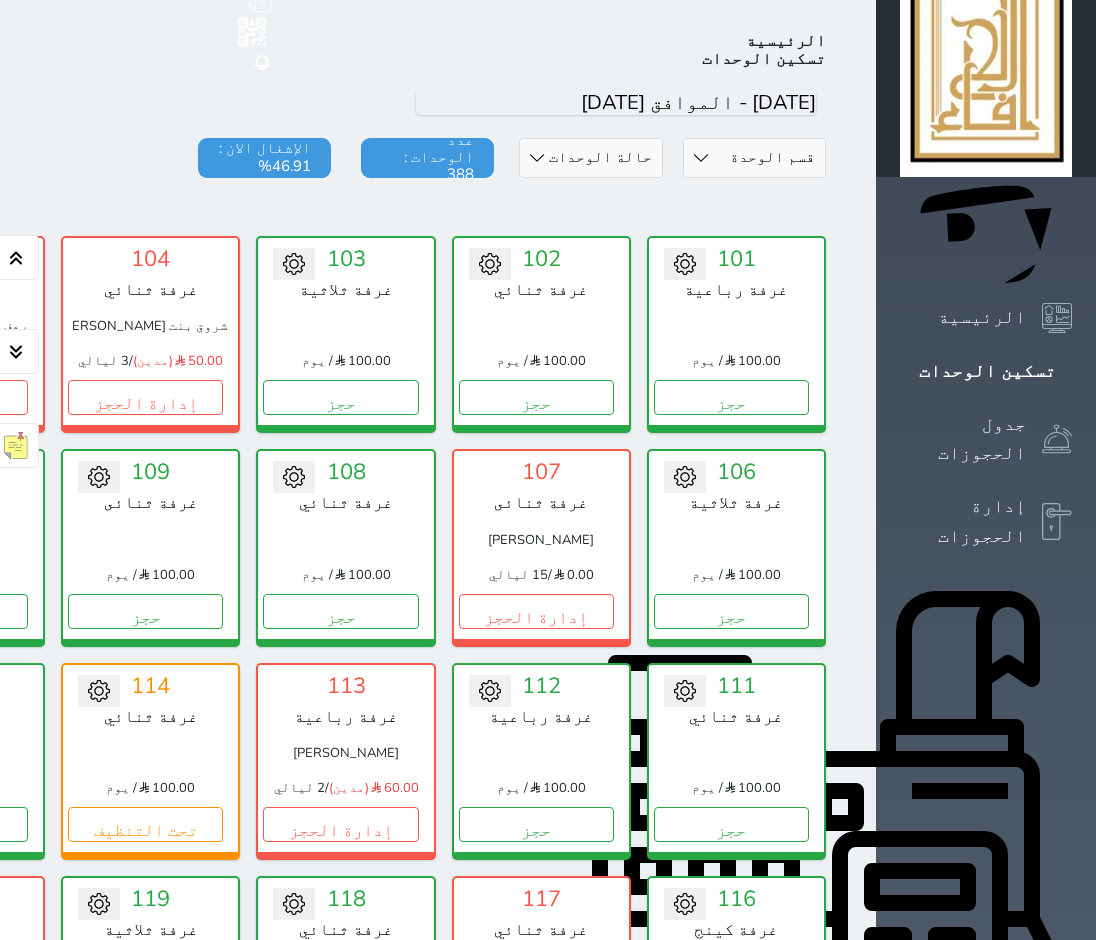 click at bounding box center (346, 208) 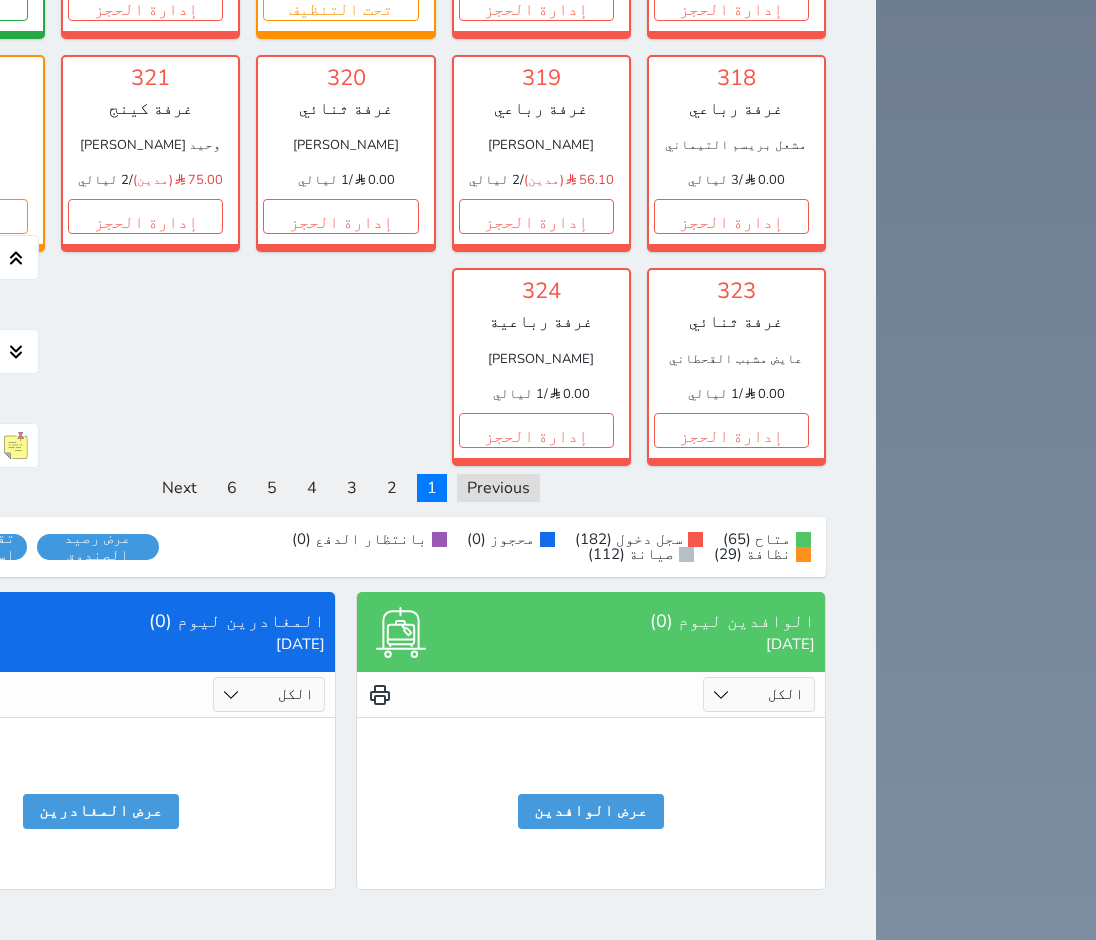 scroll, scrollTop: 3507, scrollLeft: 0, axis: vertical 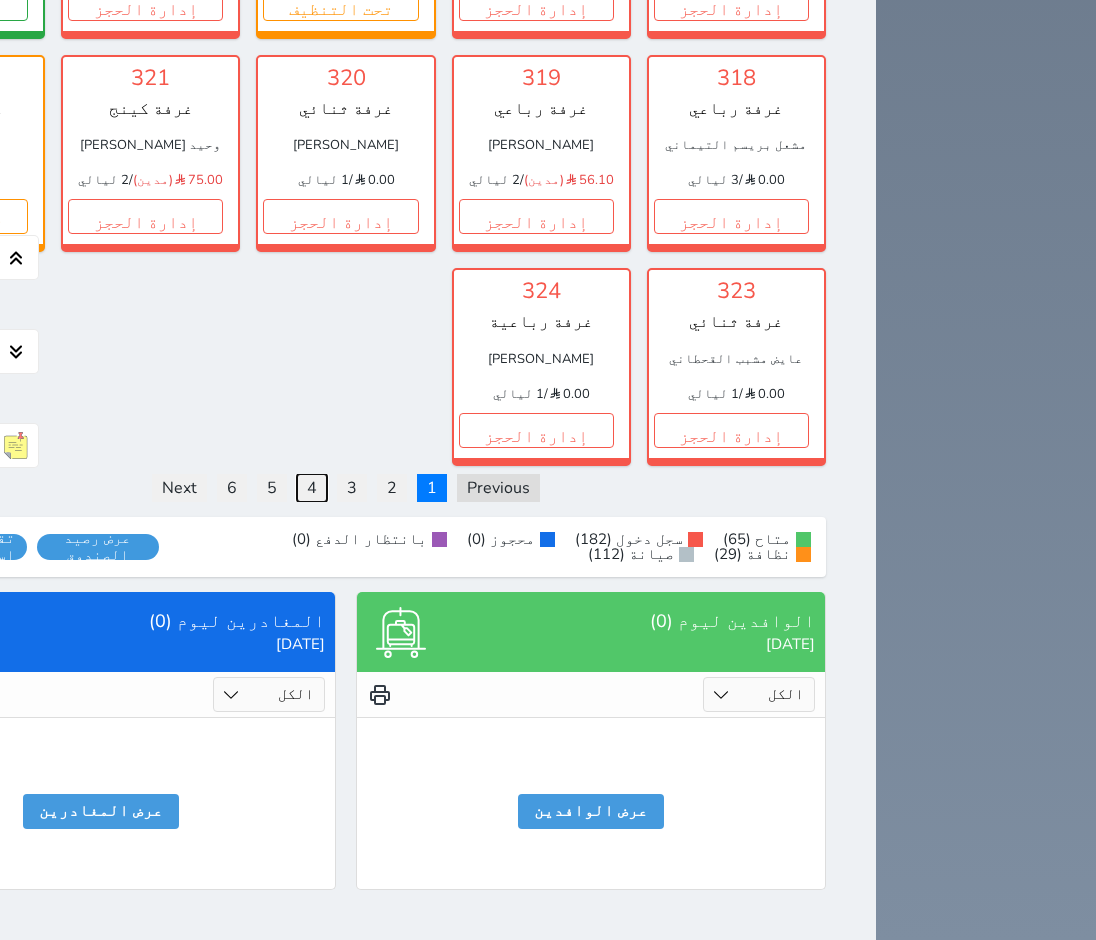 click on "4" at bounding box center [312, 488] 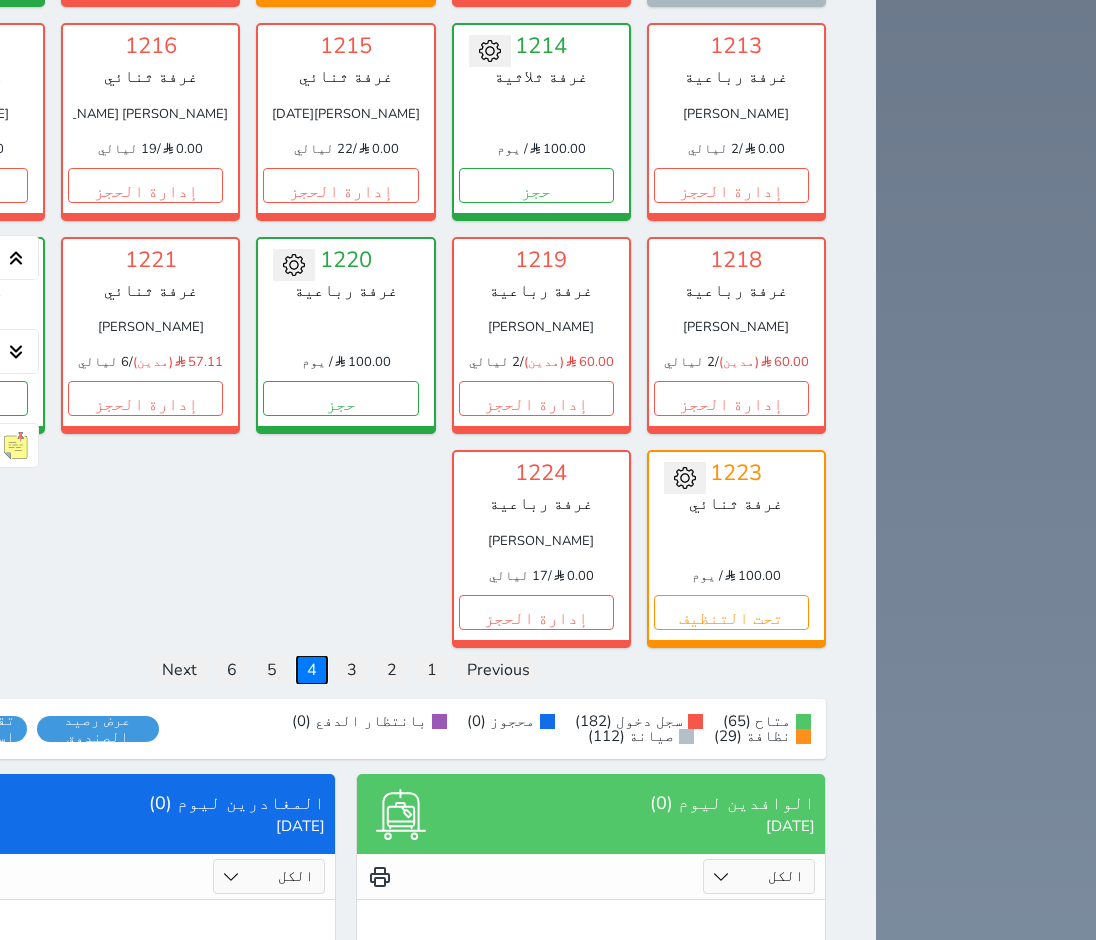 scroll, scrollTop: 3078, scrollLeft: 0, axis: vertical 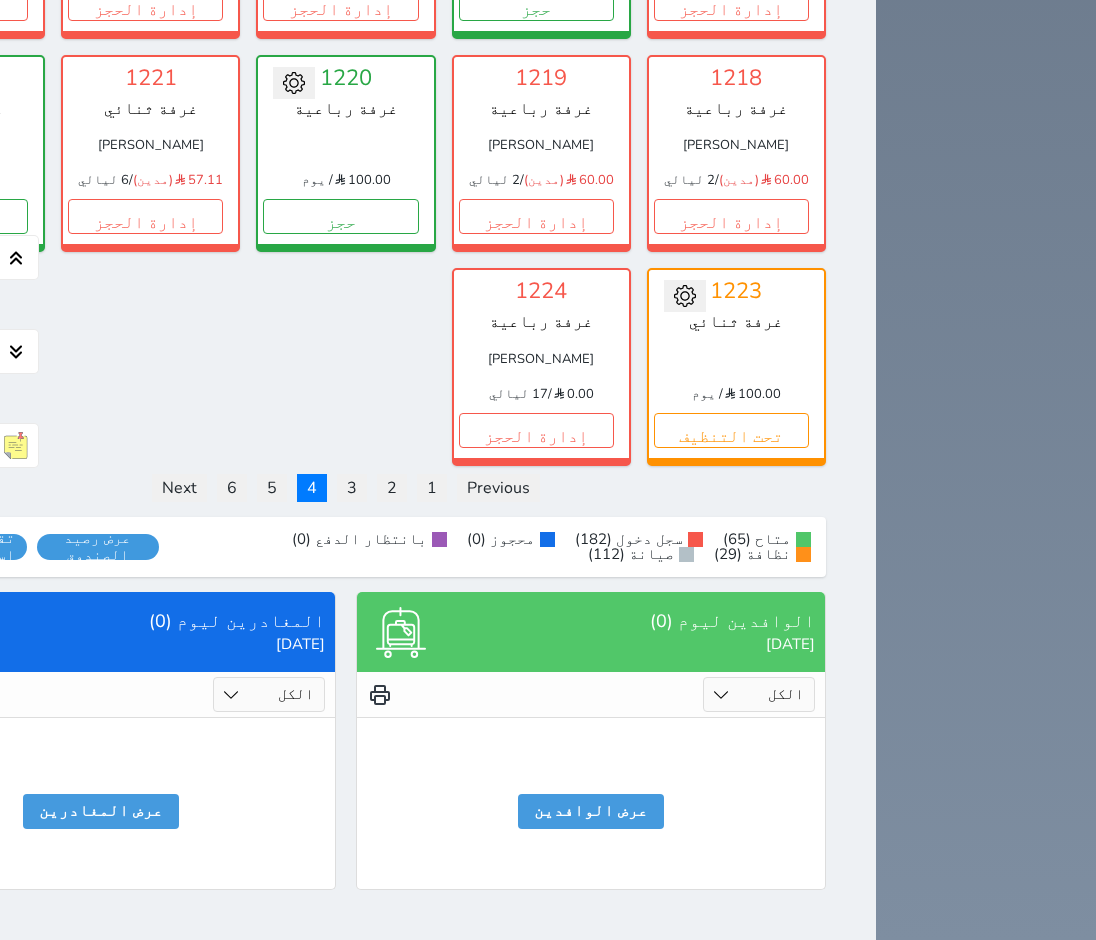 click on "إدارة الحجز" at bounding box center (145, -211) 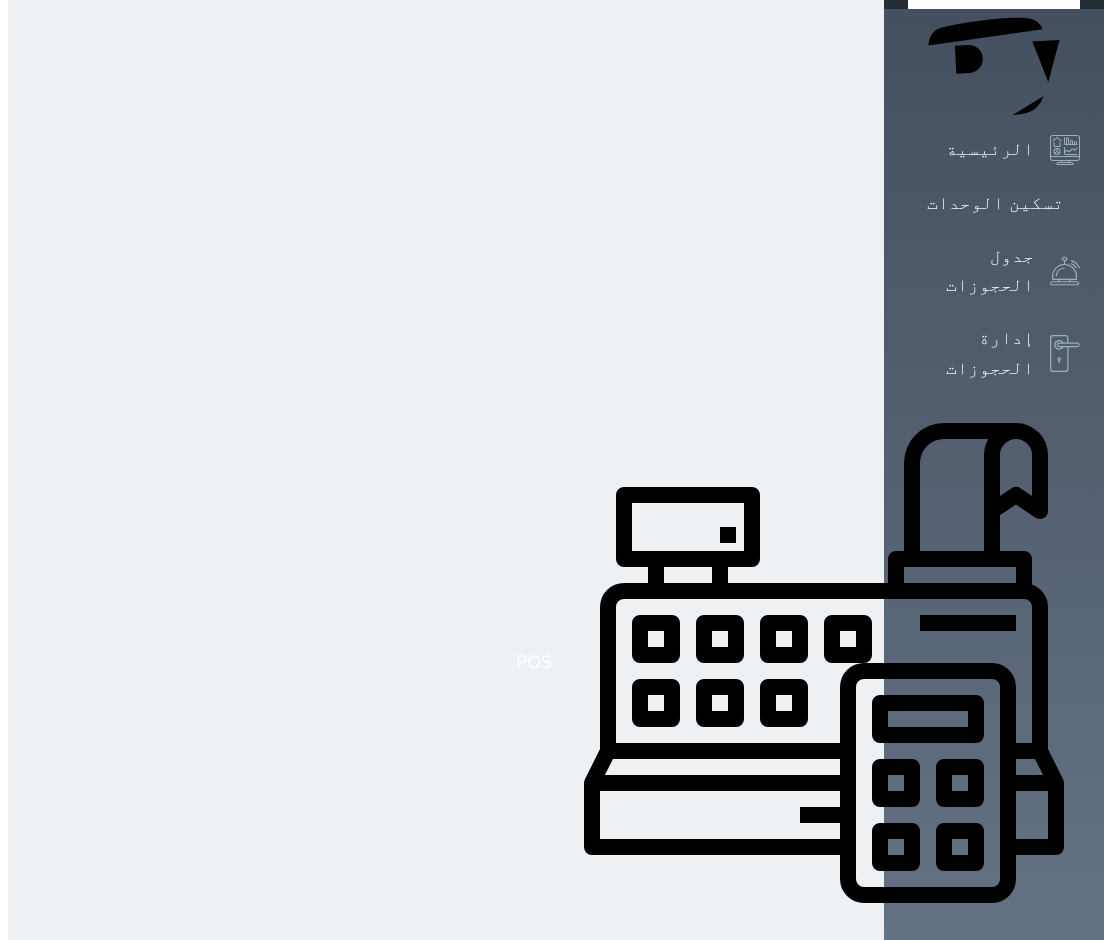 scroll, scrollTop: 841, scrollLeft: 0, axis: vertical 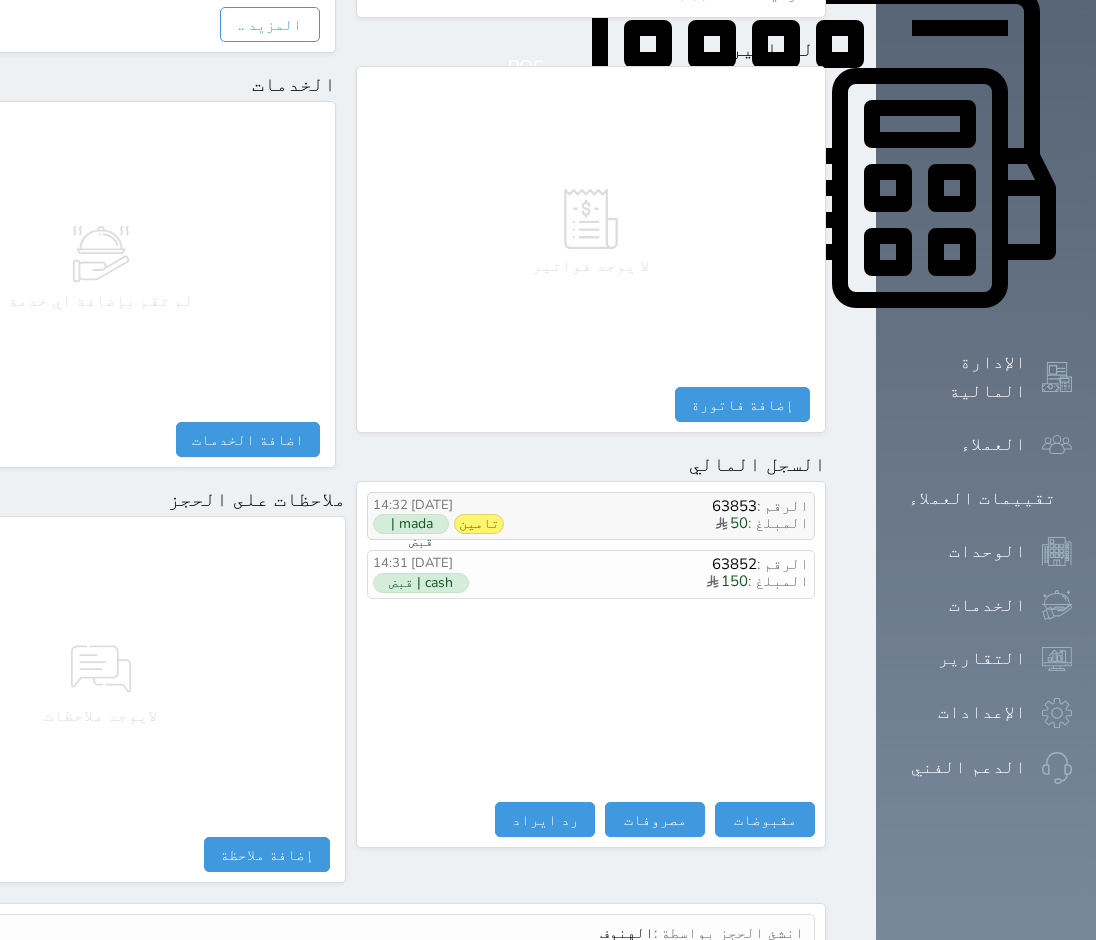 click on "الرقم :  63853" at bounding box center [656, 506] 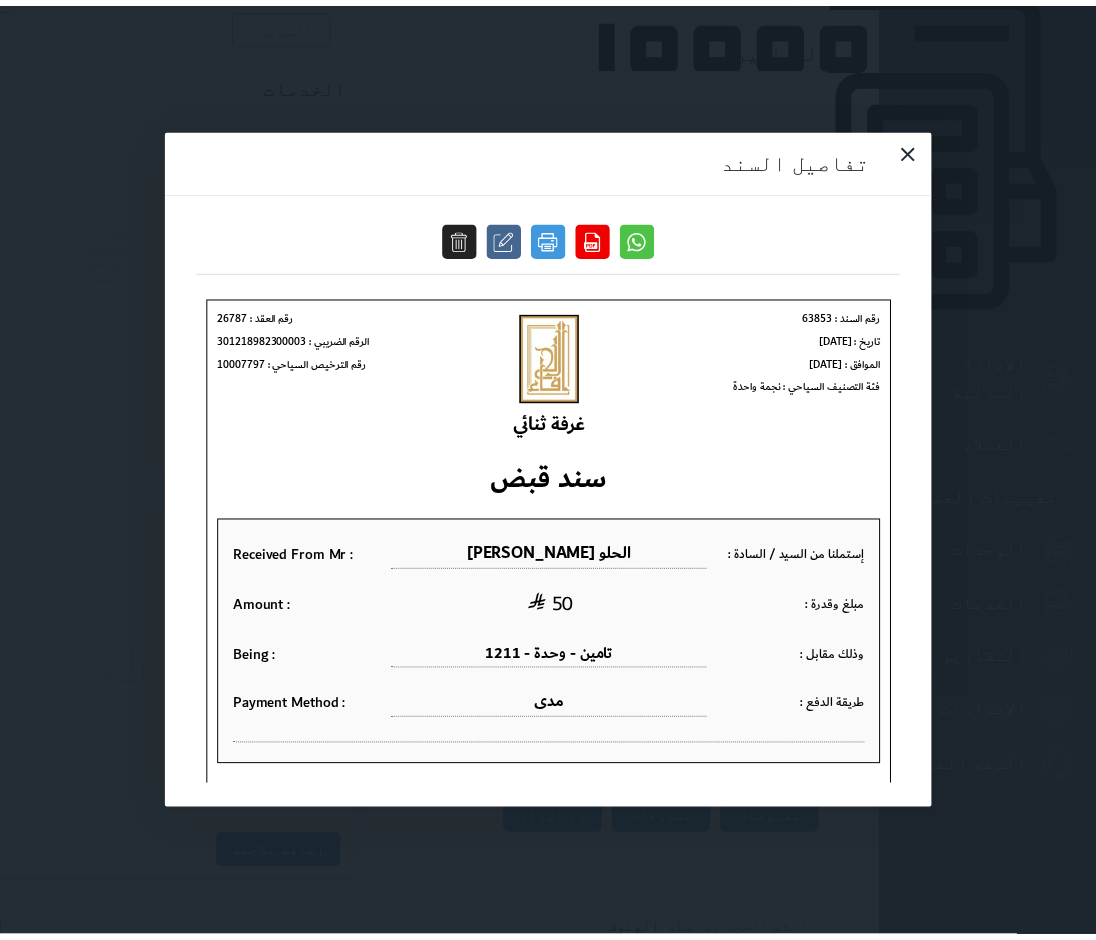 scroll, scrollTop: 0, scrollLeft: 0, axis: both 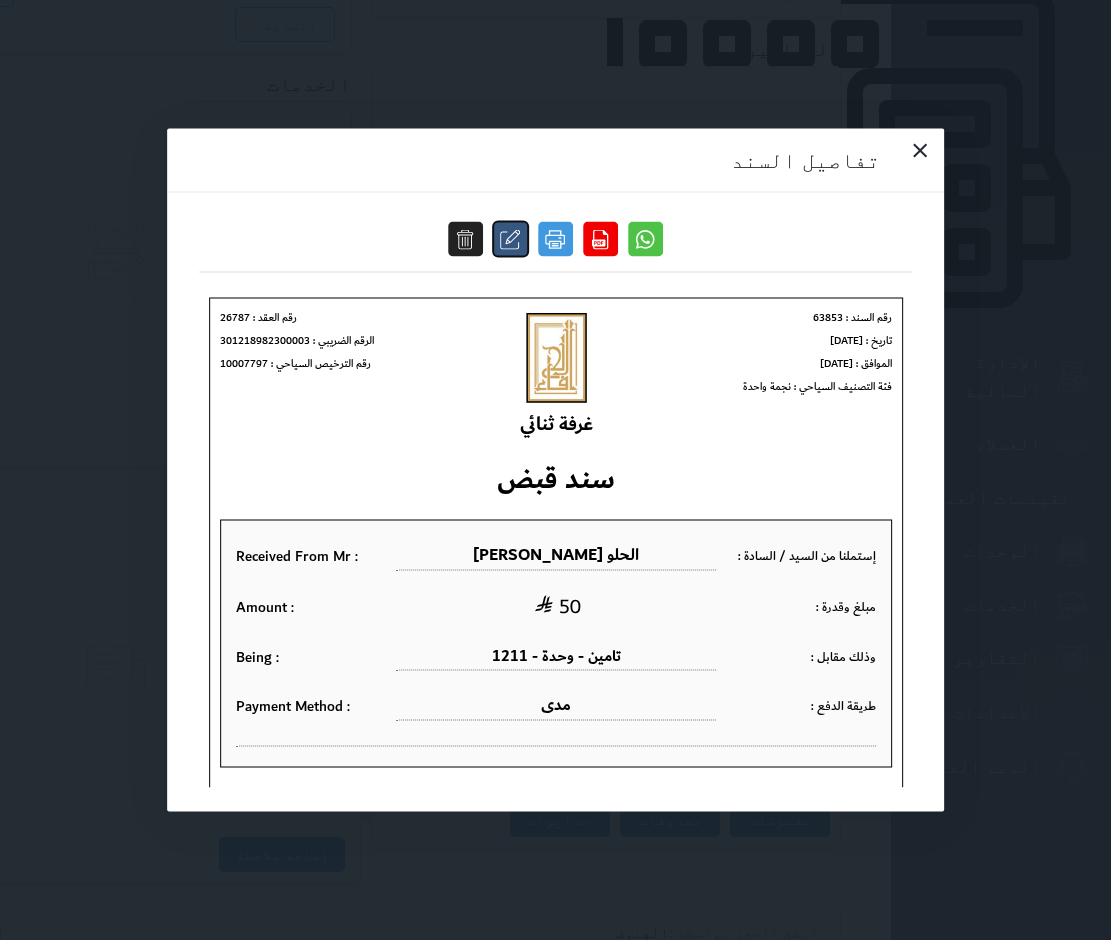 click at bounding box center (510, 239) 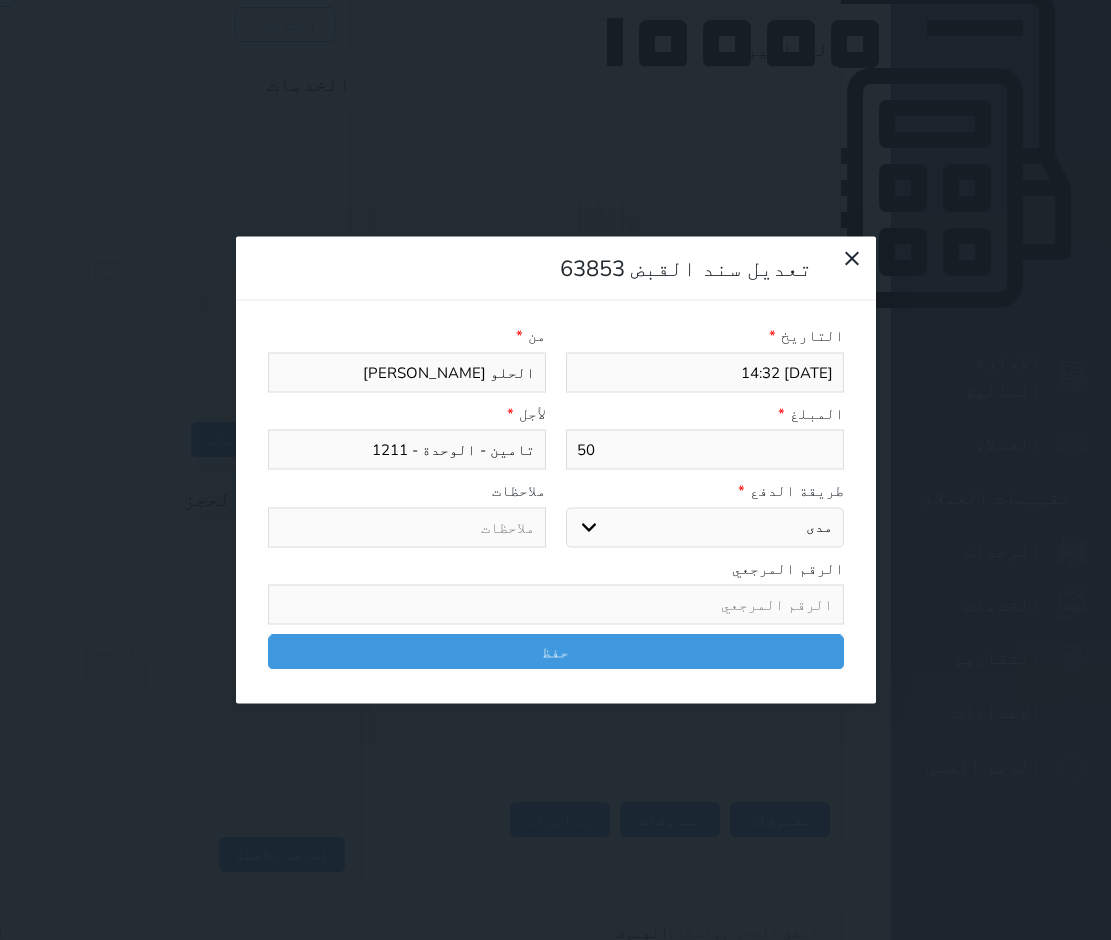 select on "142983" 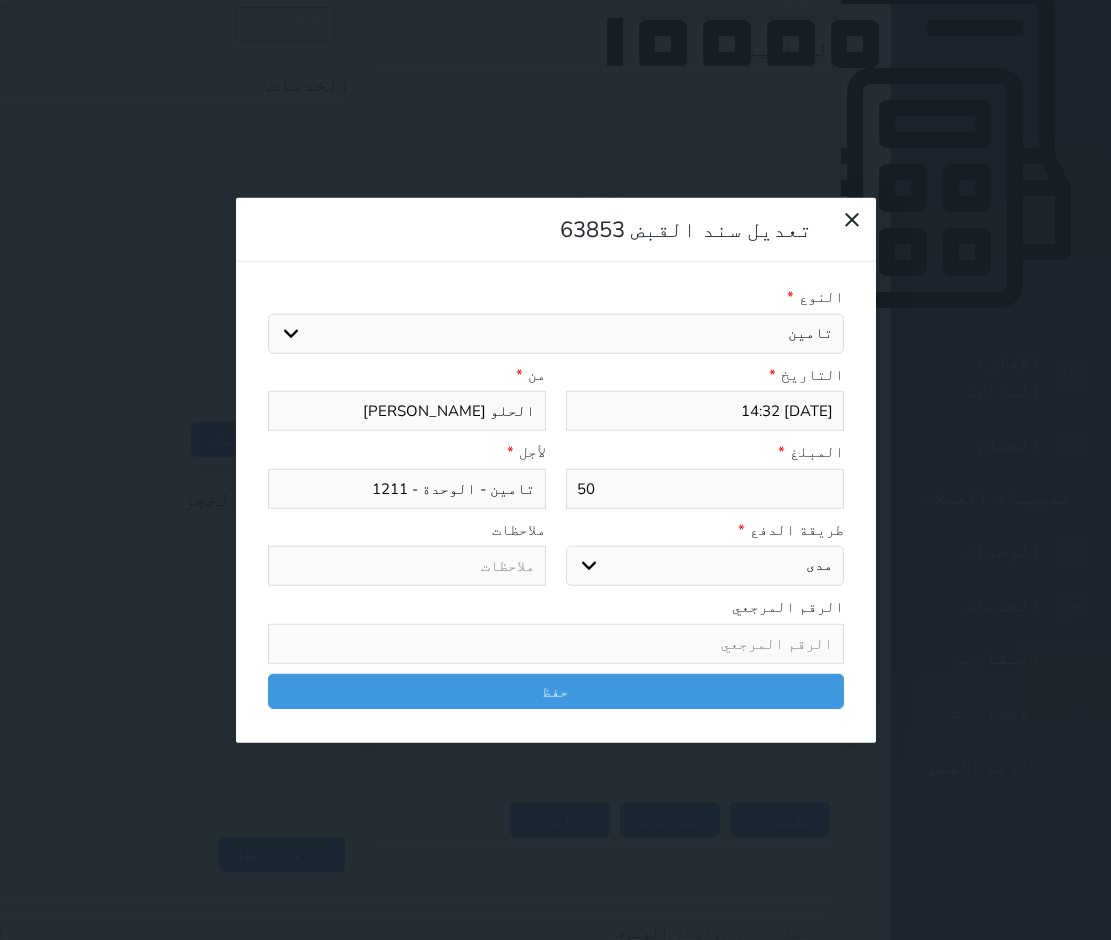 click on "اختر طريقة الدفع   دفع نقدى   تحويل بنكى   مدى   بطاقة ائتمان   آجل   رد ايراد" at bounding box center (705, 566) 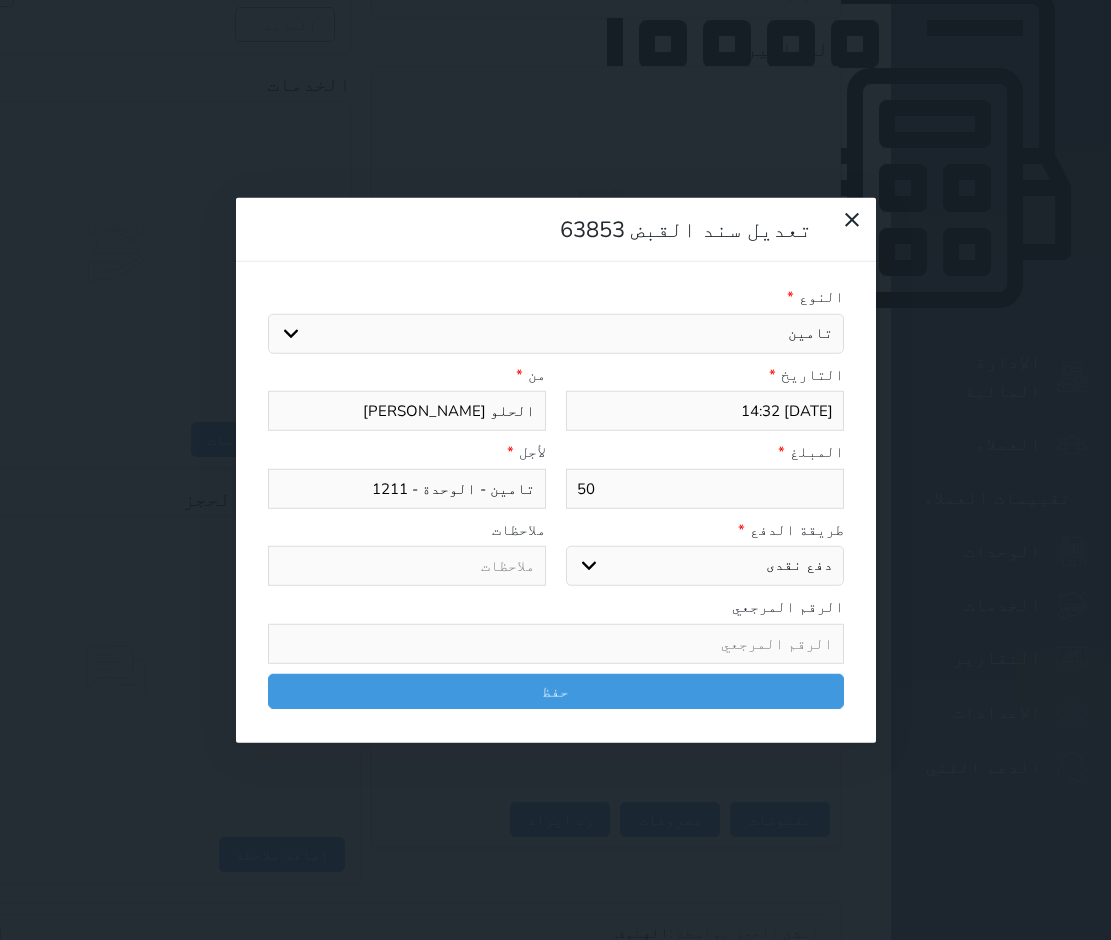 click on "اختر طريقة الدفع   دفع نقدى   تحويل بنكى   مدى   بطاقة ائتمان   آجل   رد ايراد" at bounding box center [705, 566] 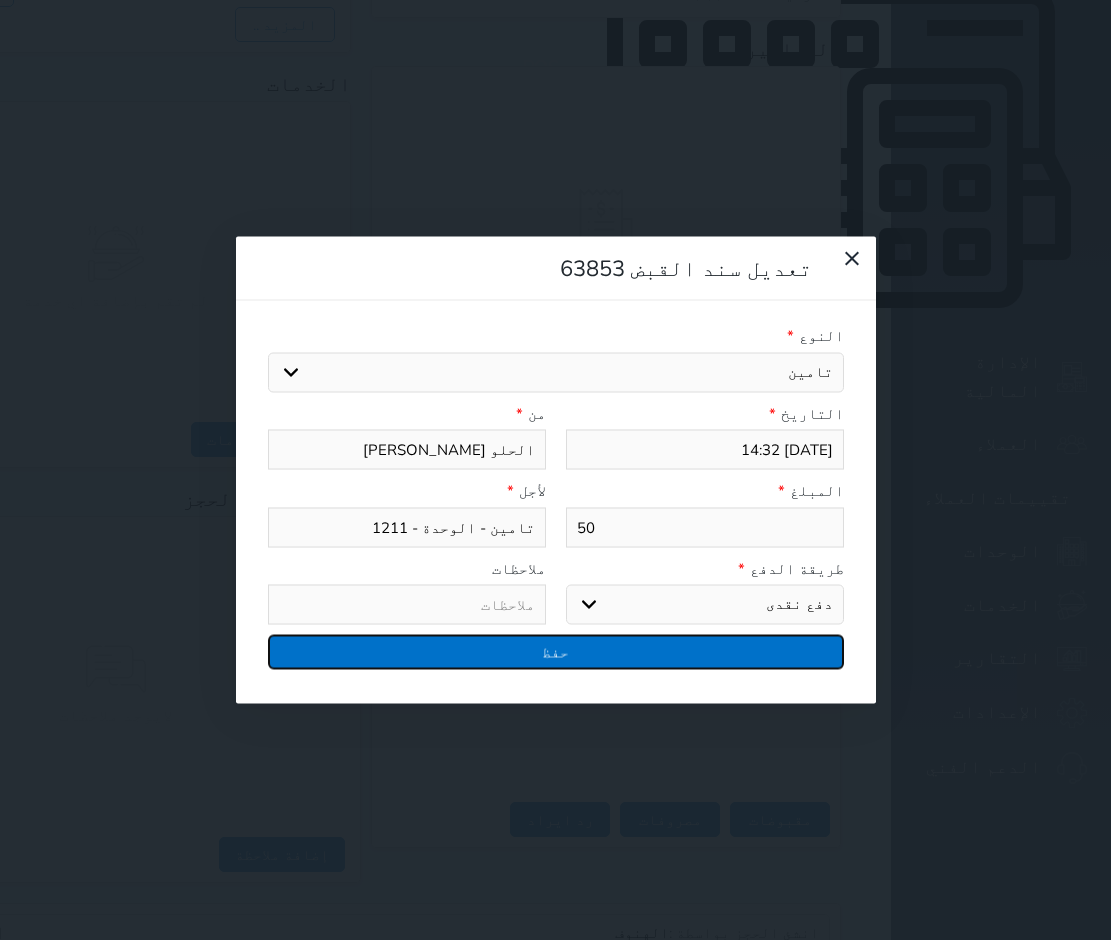 click on "حفظ" at bounding box center (556, 652) 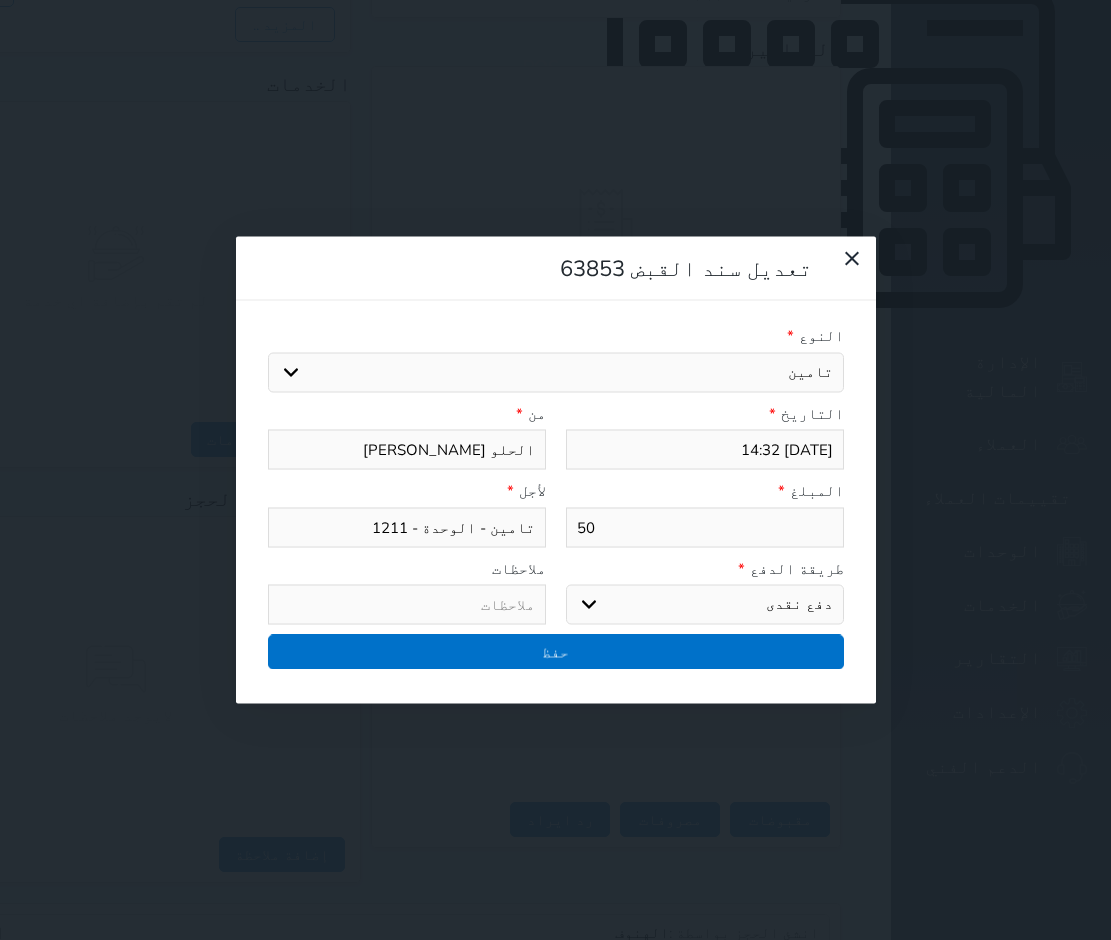 select on "mada" 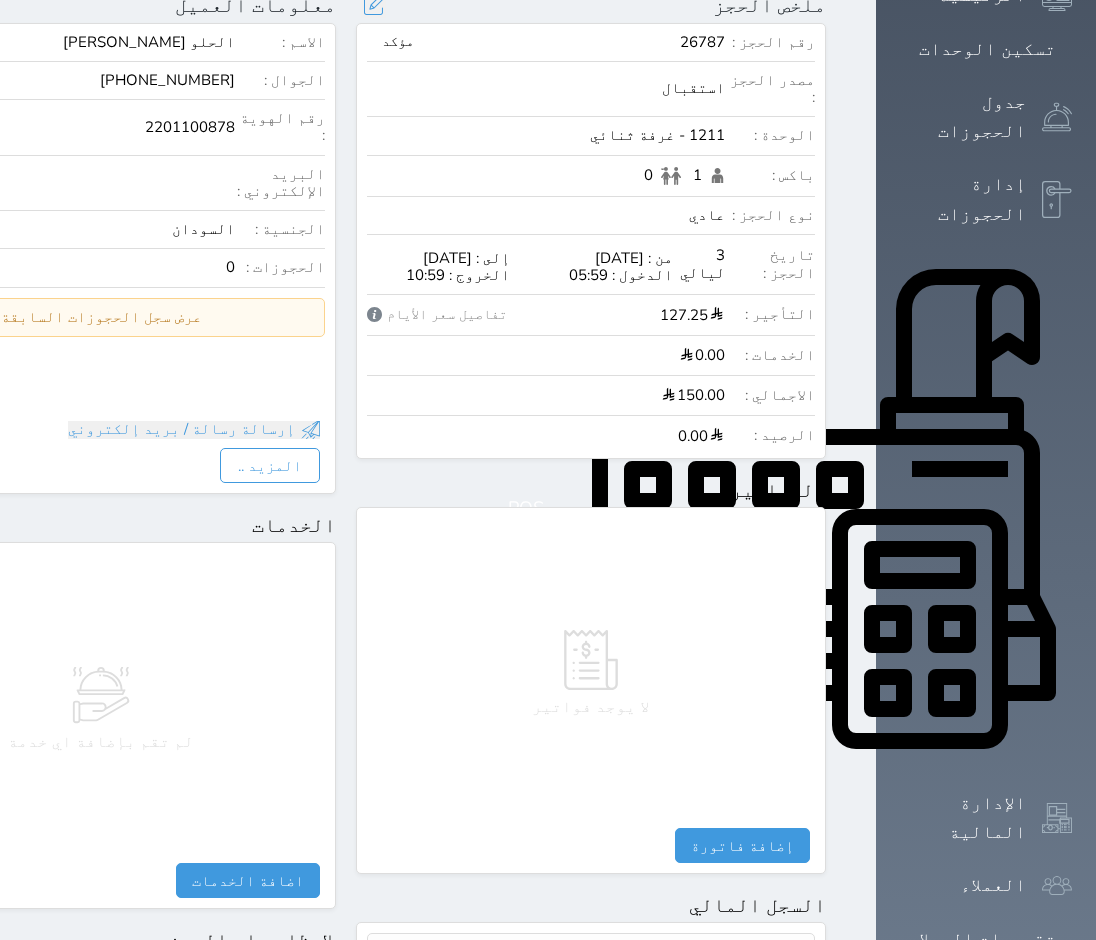 scroll, scrollTop: 0, scrollLeft: 0, axis: both 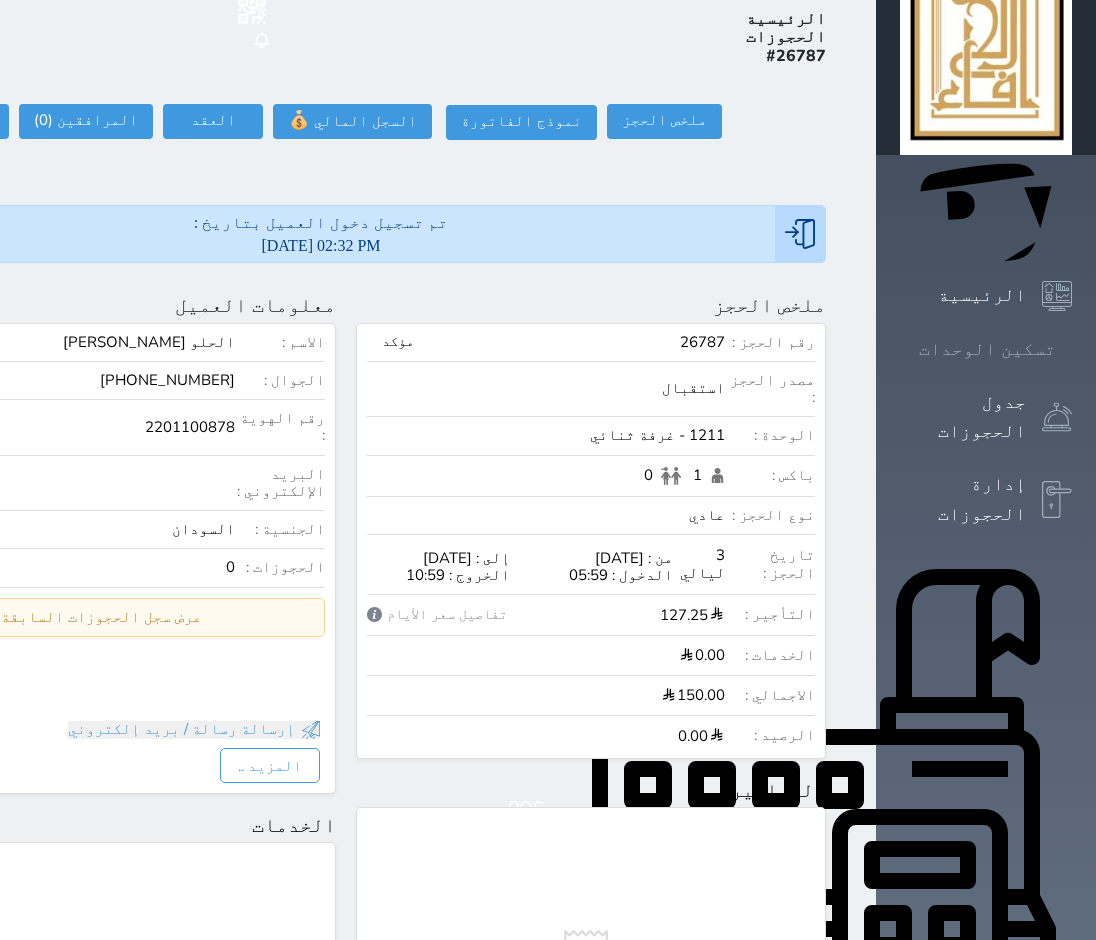 click 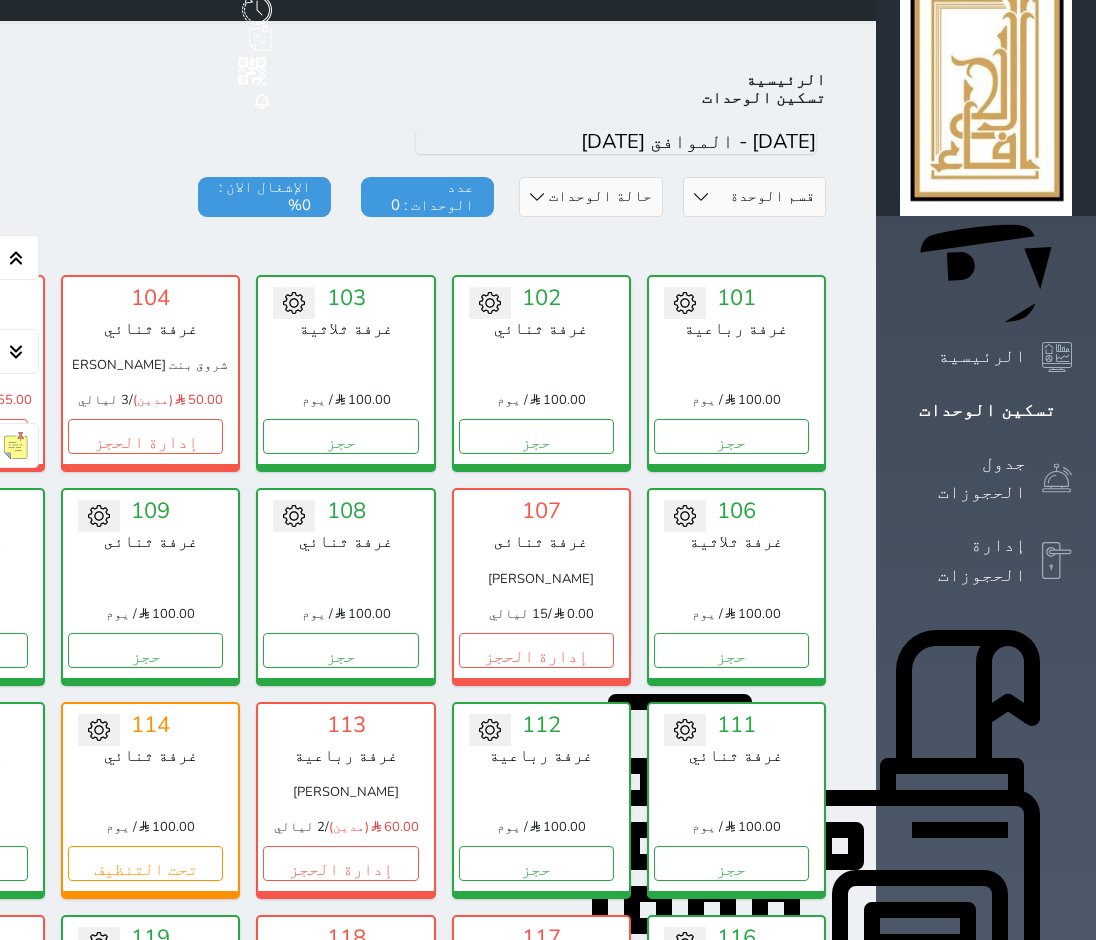 scroll, scrollTop: 0, scrollLeft: 0, axis: both 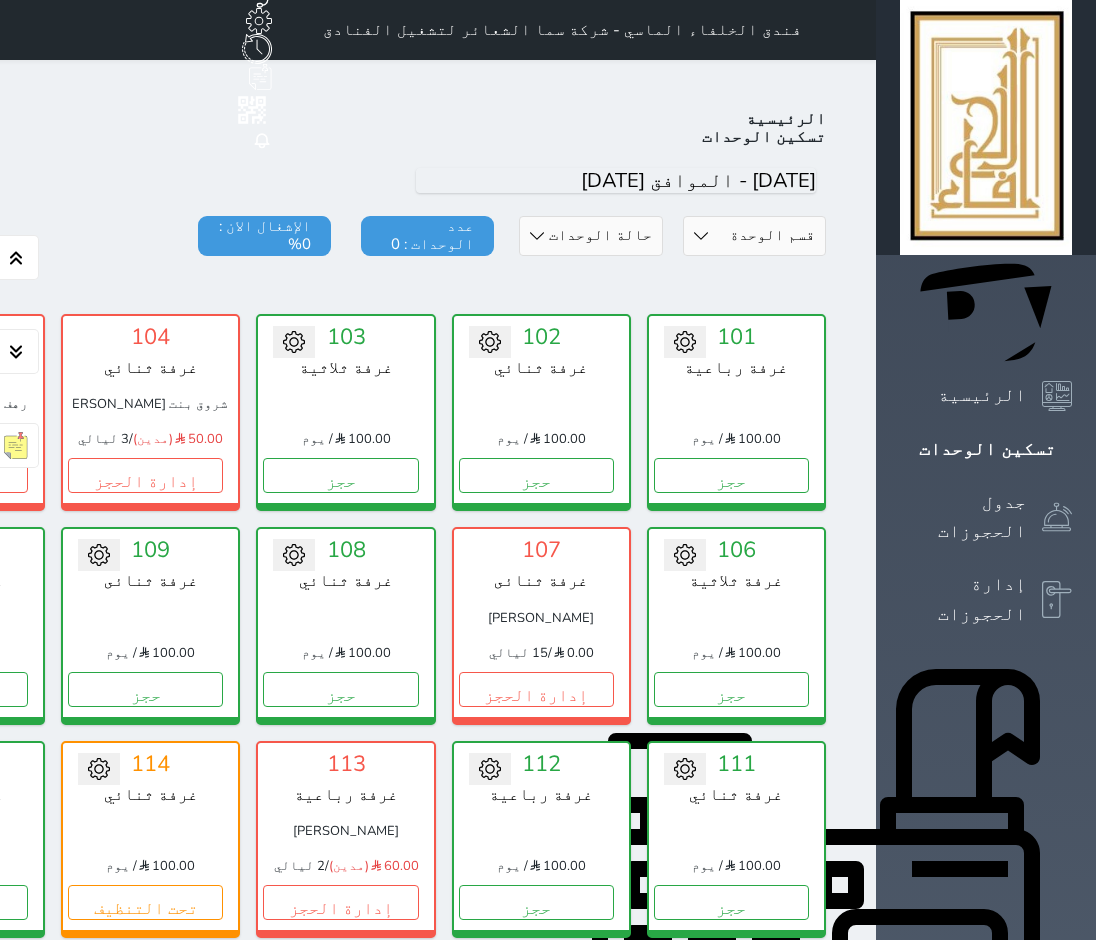 drag, startPoint x: 755, startPoint y: 172, endPoint x: 756, endPoint y: 193, distance: 21.023796 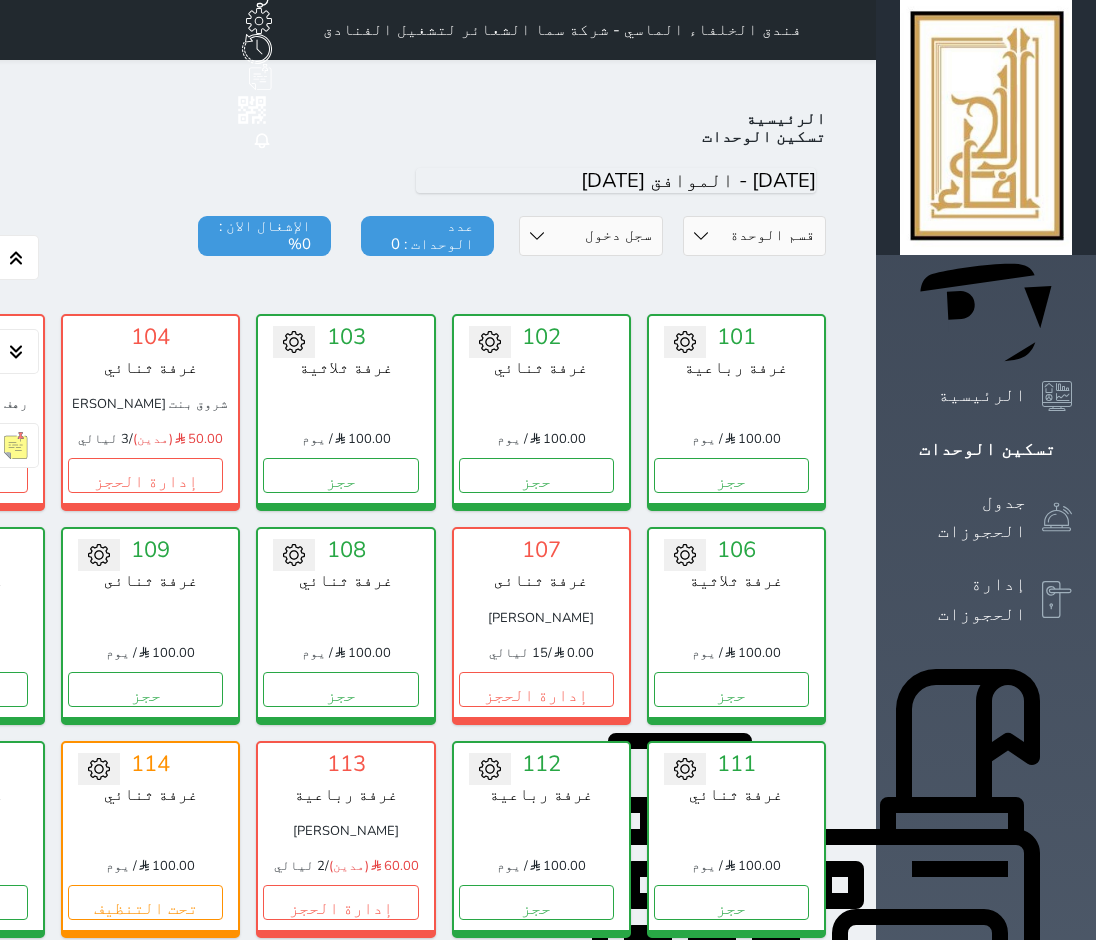 click on "حالة الوحدات متاح تحت التنظيف تحت الصيانة سجل دخول  لم يتم تسجيل الدخول" at bounding box center [590, 236] 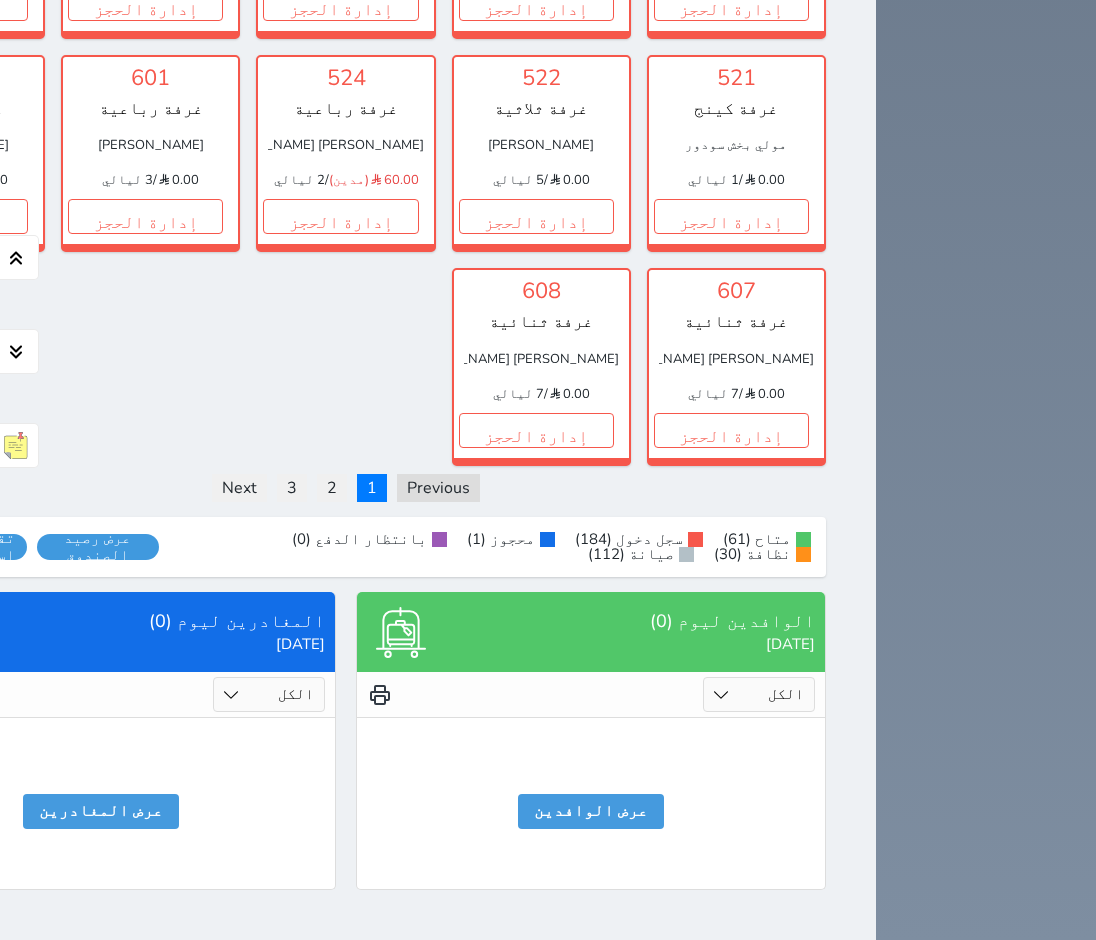 scroll, scrollTop: 3647, scrollLeft: 0, axis: vertical 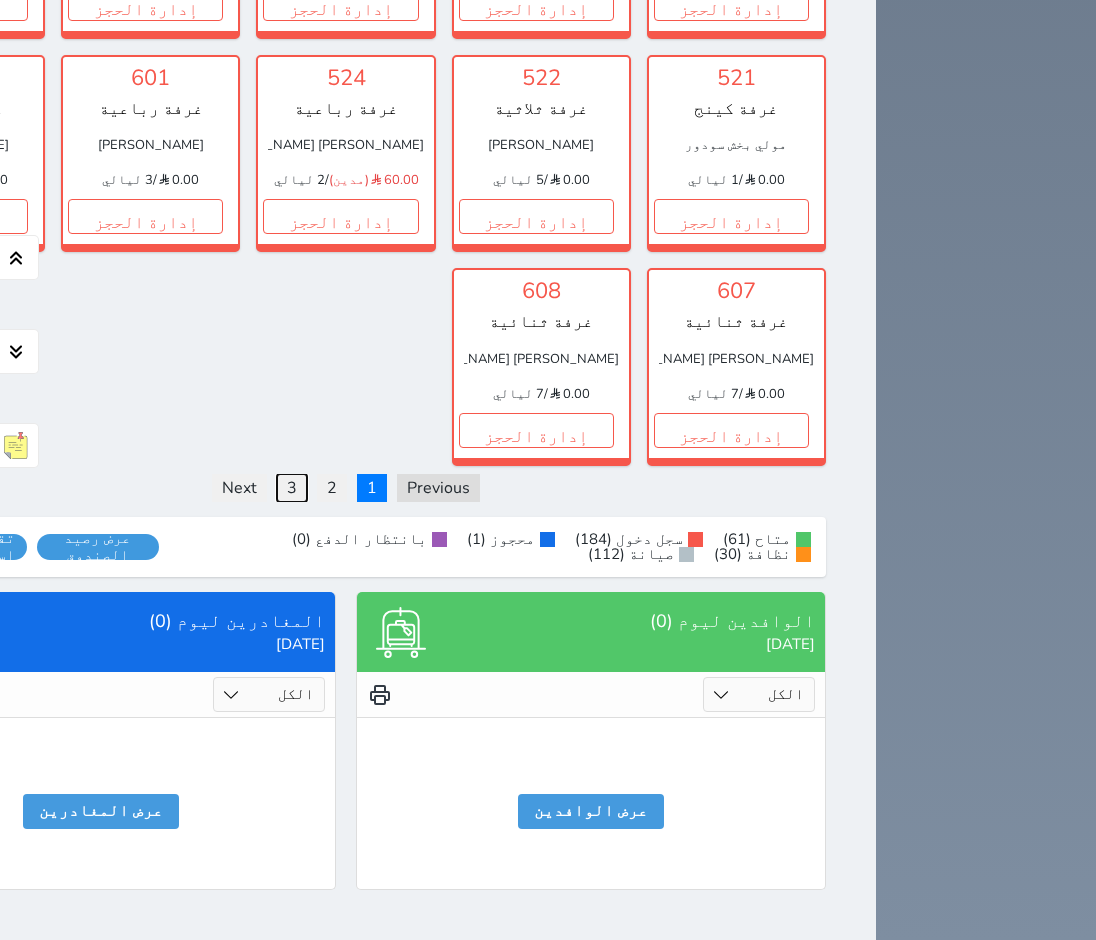 click on "3" at bounding box center [292, 488] 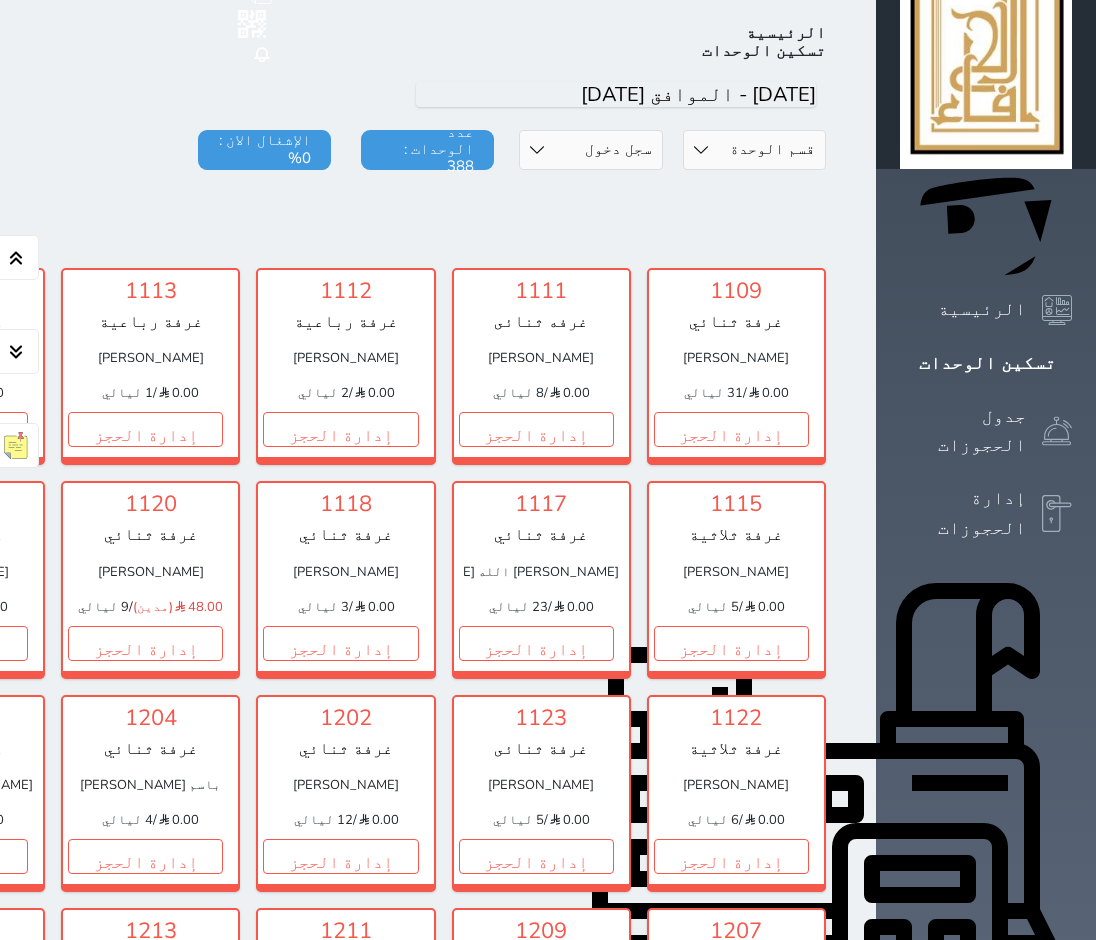 scroll, scrollTop: 78, scrollLeft: 0, axis: vertical 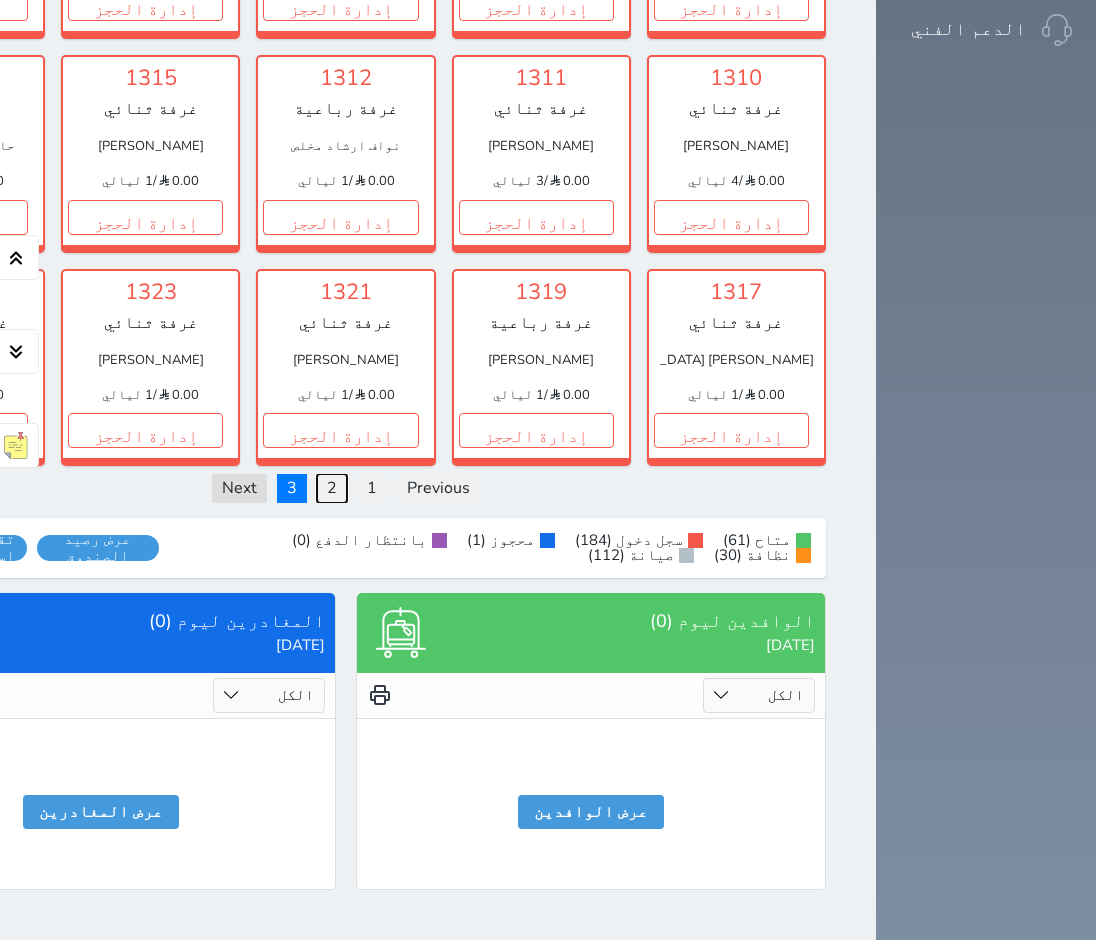 click on "2" at bounding box center [332, 488] 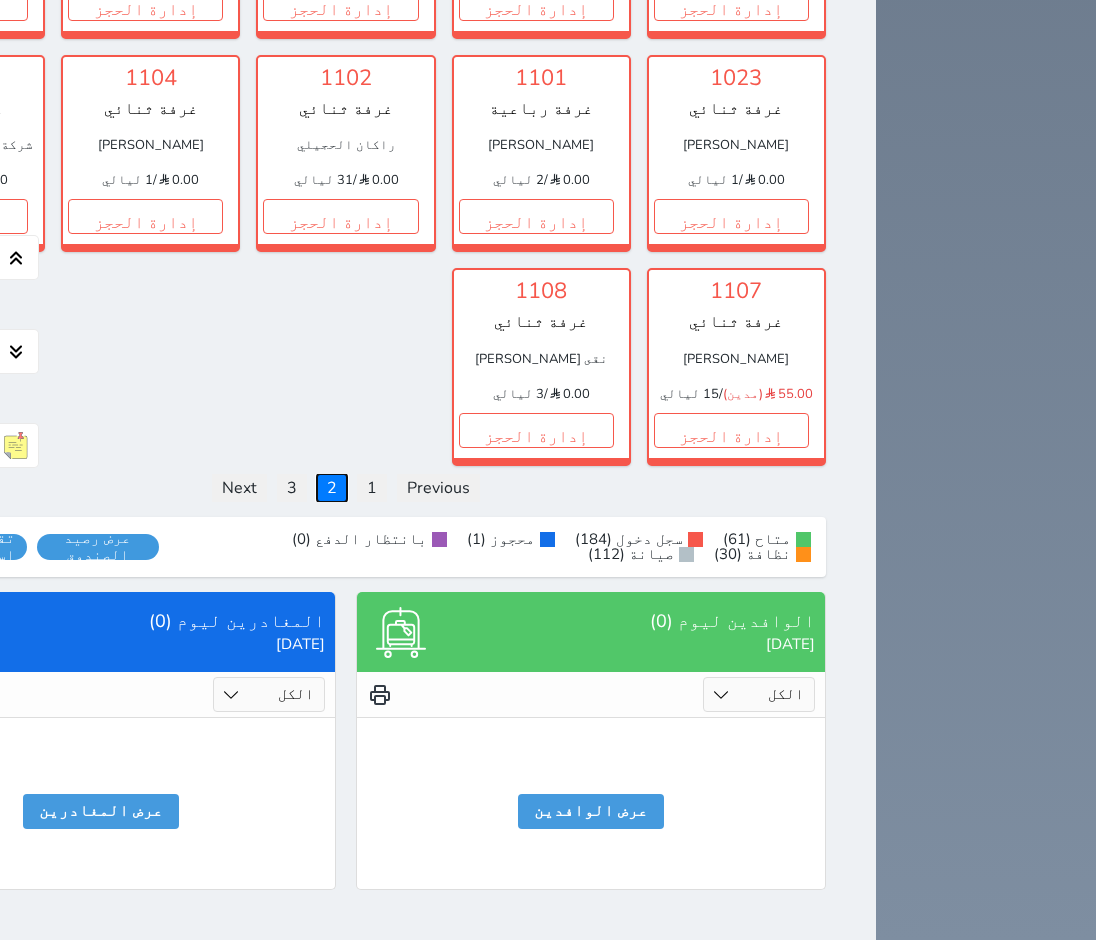 scroll, scrollTop: 3378, scrollLeft: 0, axis: vertical 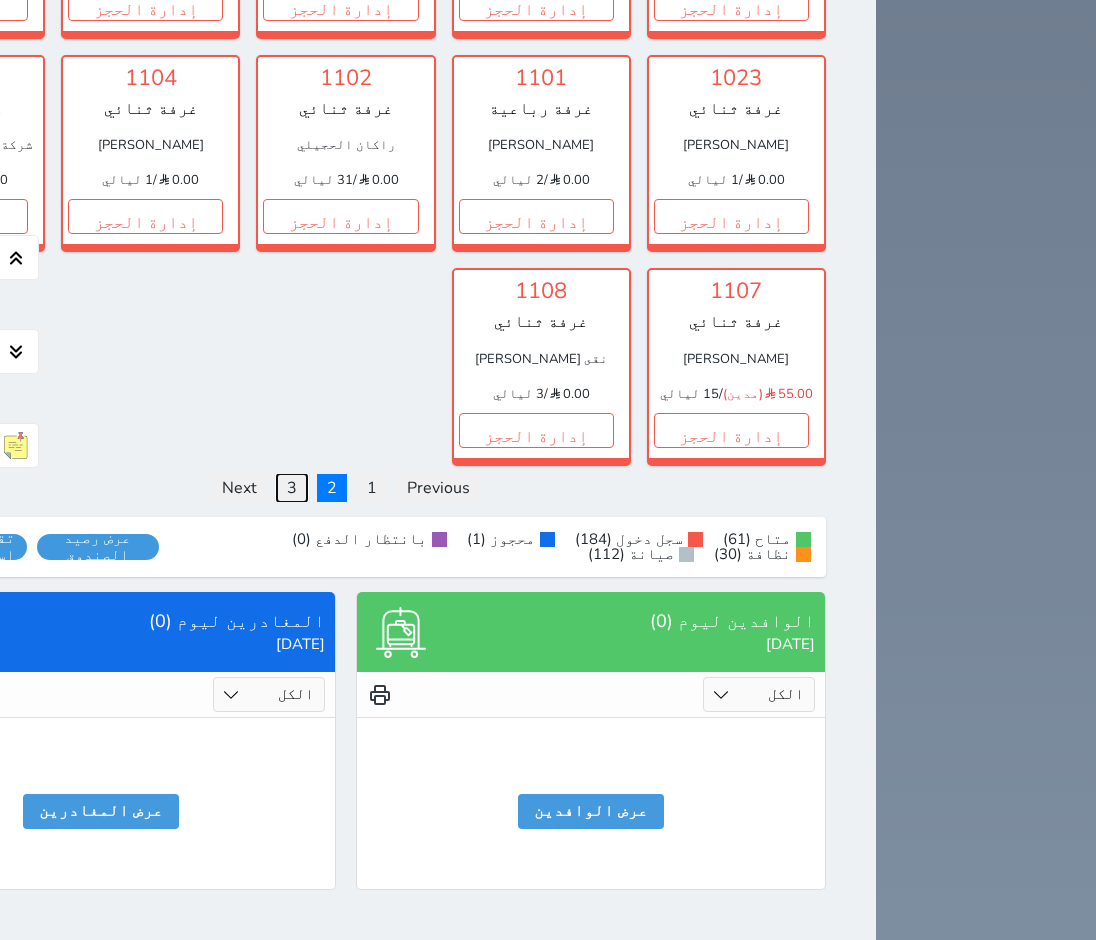 click on "3" at bounding box center (292, 488) 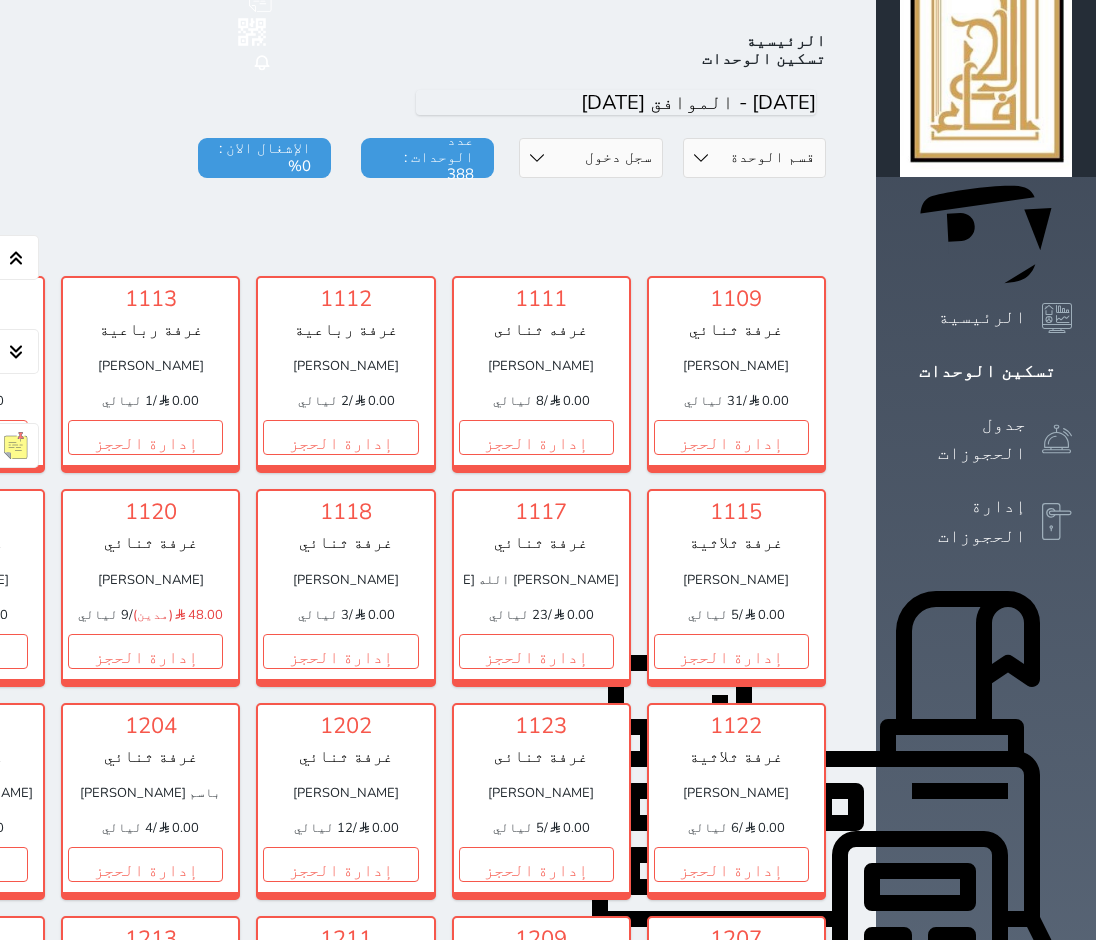 scroll, scrollTop: 178, scrollLeft: 0, axis: vertical 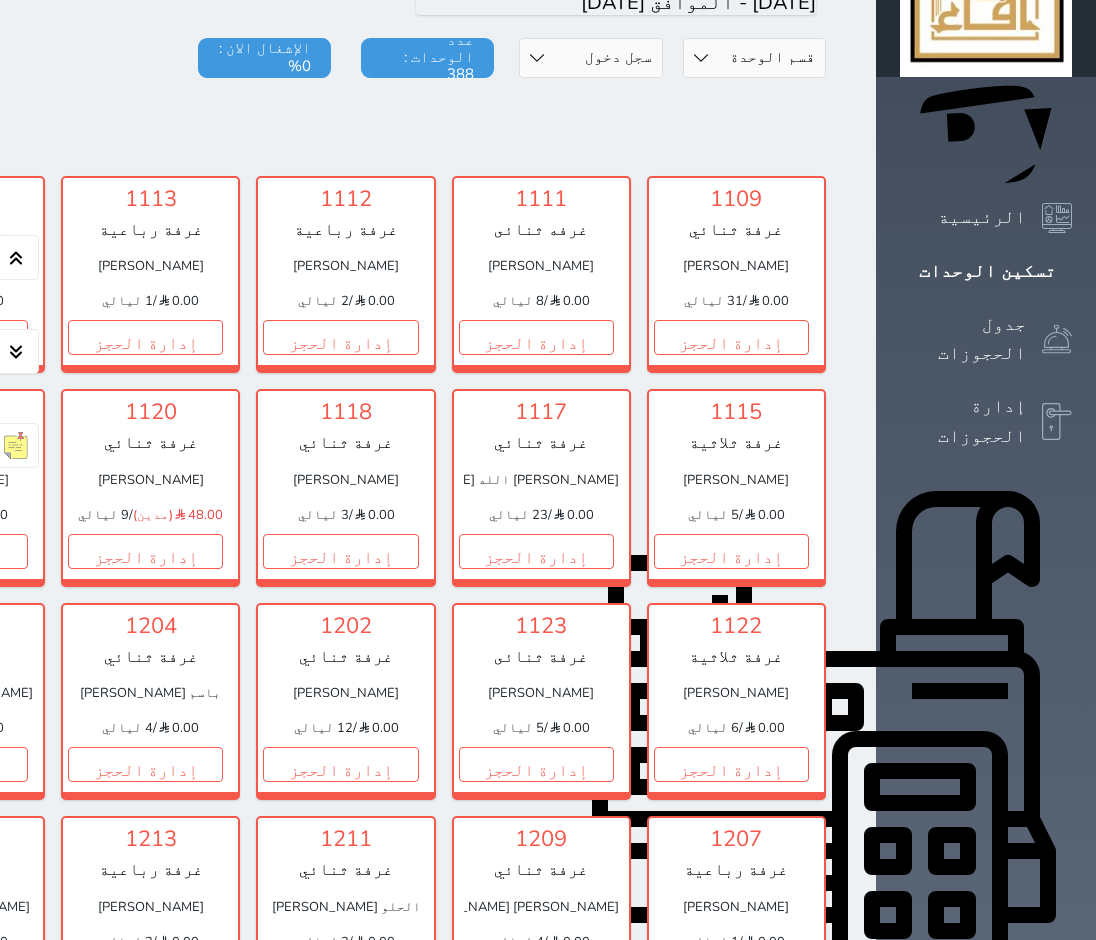 click on "قسم الوحدة   غرفه رباعية سرير كينج غرفة ثلاثة غرفة ثنائي   حالة الوحدات متاح تحت التنظيف تحت الصيانة سجل دخول  لم يتم تسجيل الدخول   عدد الوحدات : 388   الإشغال الان : 0%" at bounding box center (346, 103) 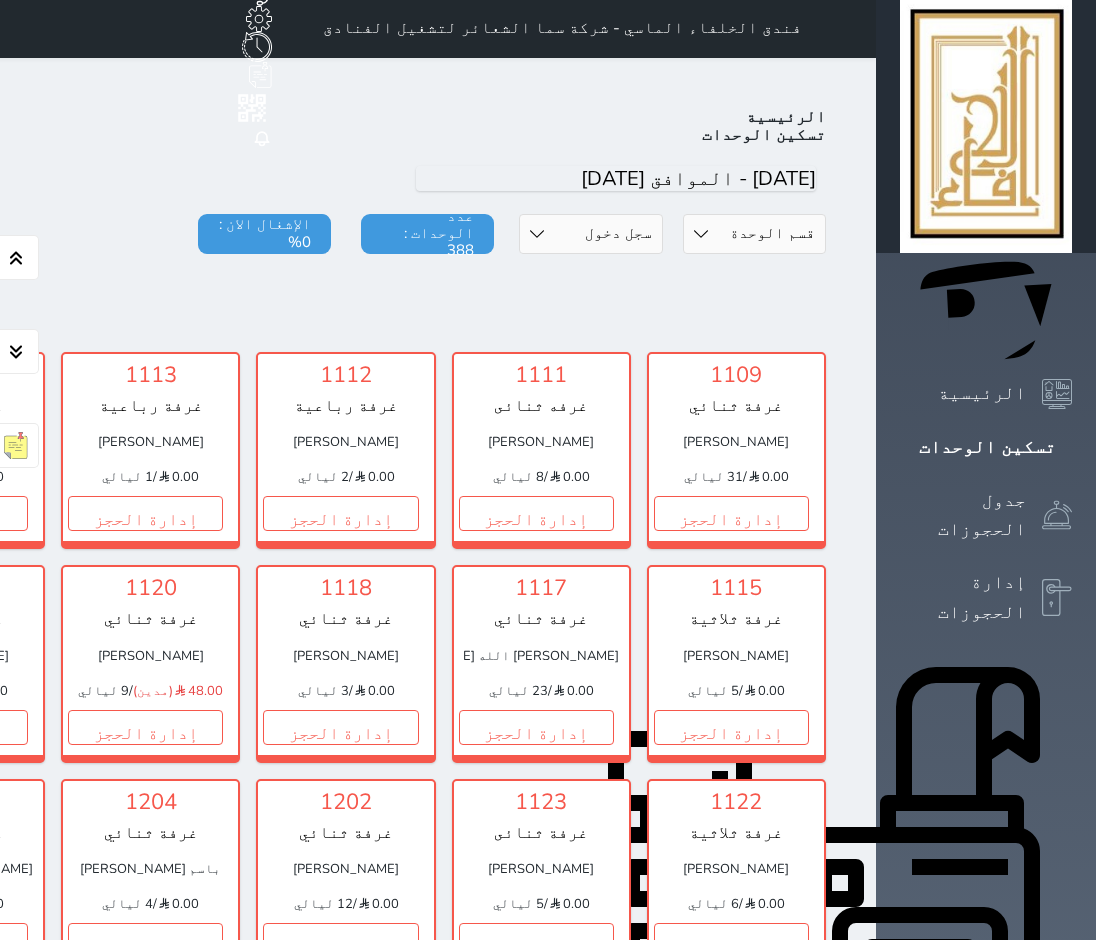 scroll, scrollTop: 0, scrollLeft: 0, axis: both 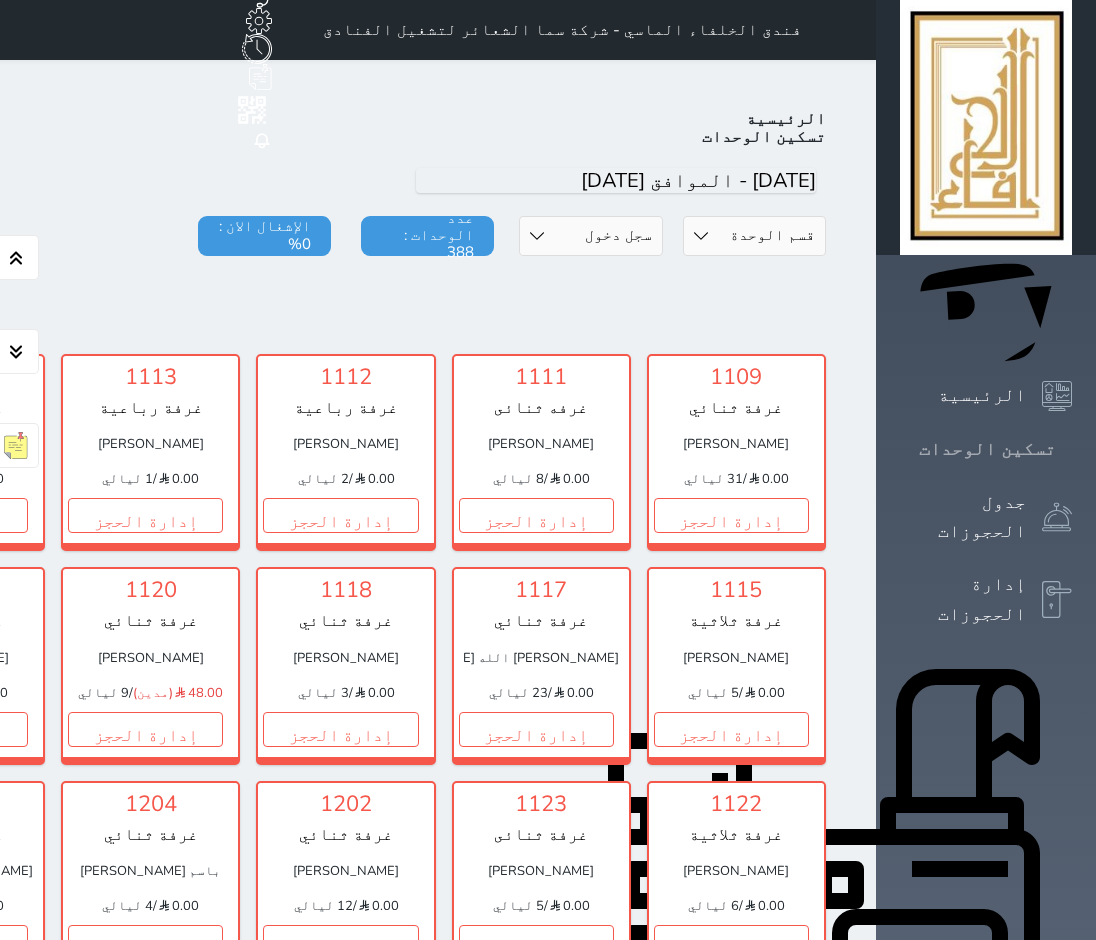 click on "تسكين الوحدات" at bounding box center [987, 449] 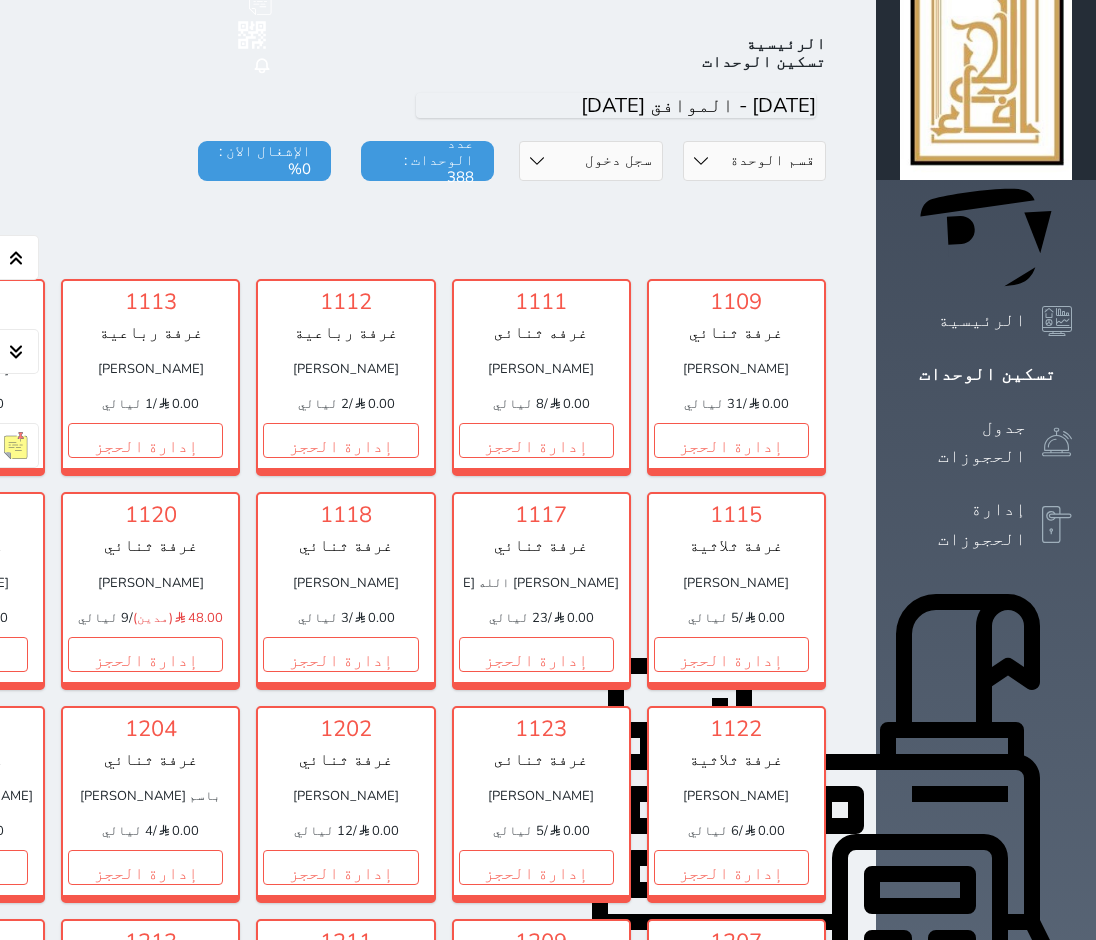 scroll, scrollTop: 0, scrollLeft: 0, axis: both 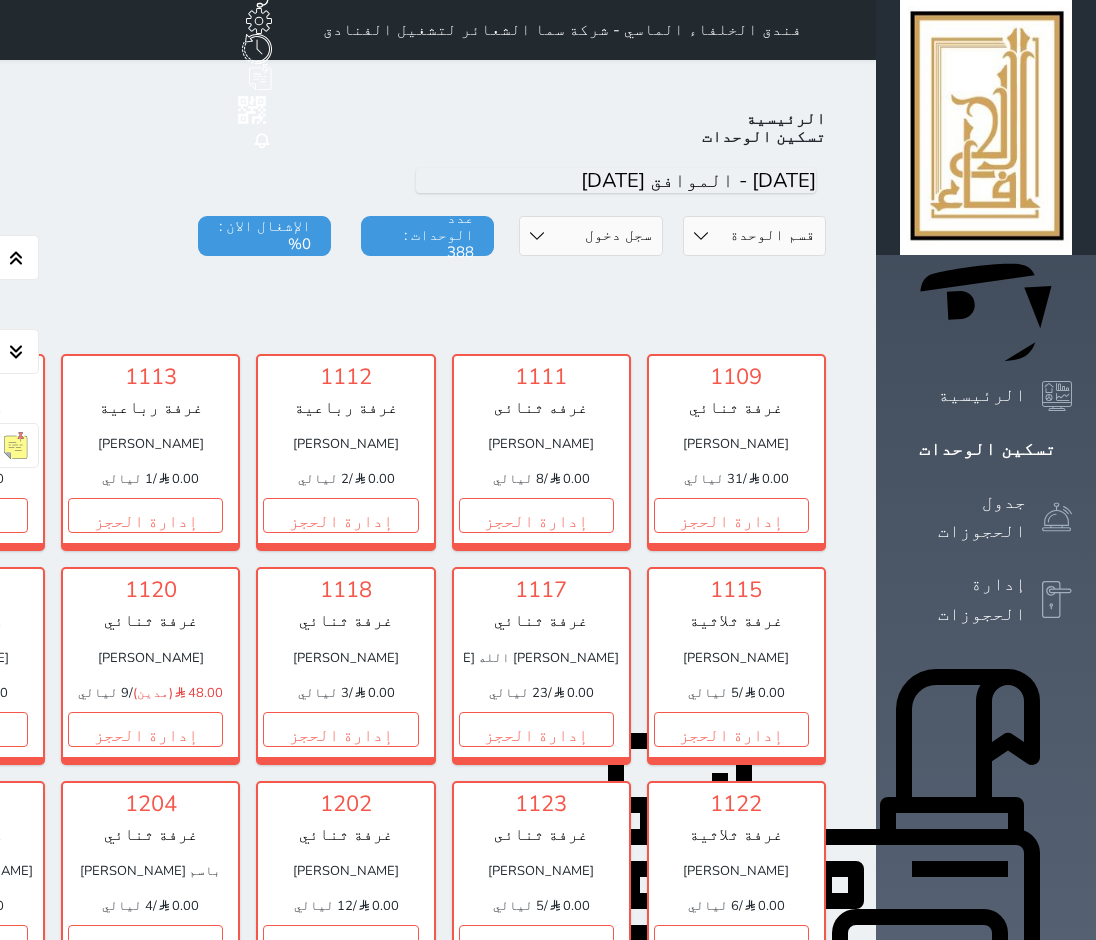 click on "حالة الوحدات متاح تحت التنظيف تحت الصيانة سجل دخول  لم يتم تسجيل الدخول" at bounding box center [590, 236] 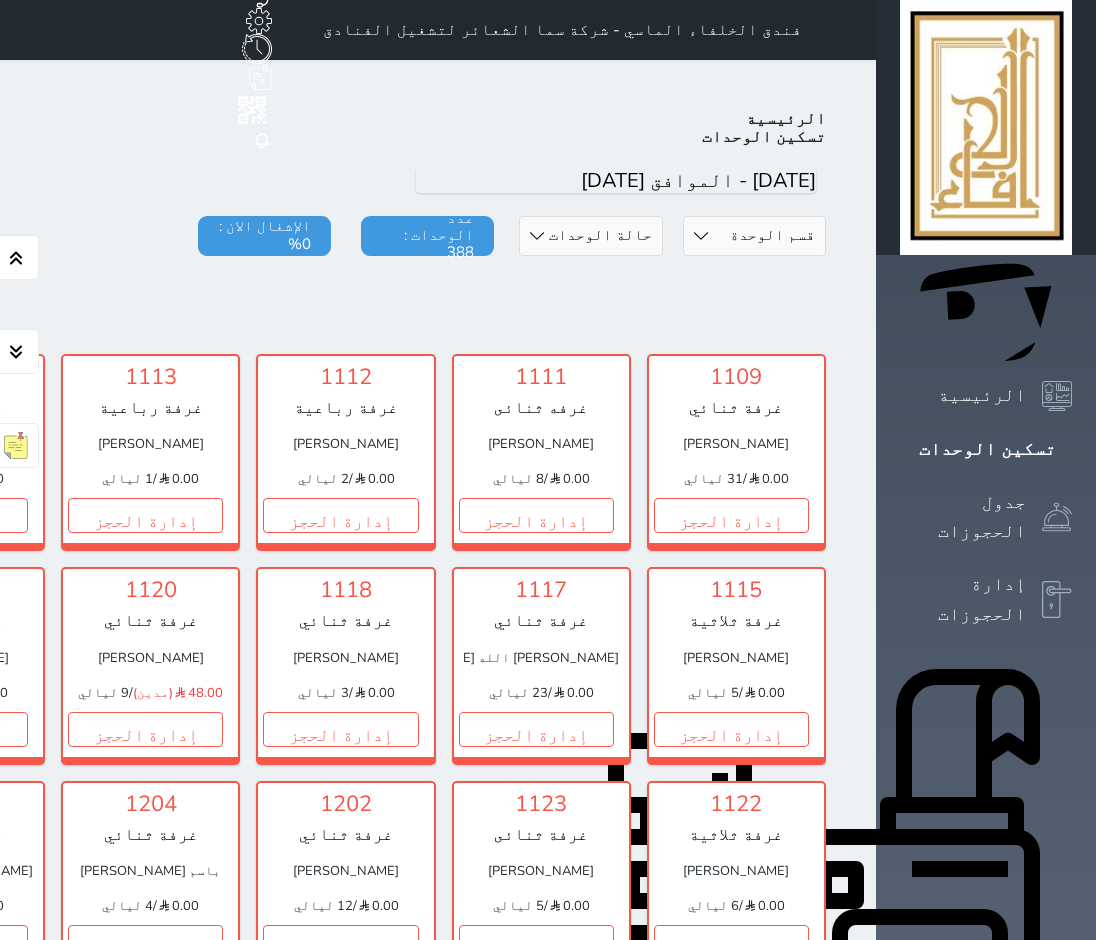 click on "حالة الوحدات متاح تحت التنظيف تحت الصيانة سجل دخول  لم يتم تسجيل الدخول" at bounding box center (590, 236) 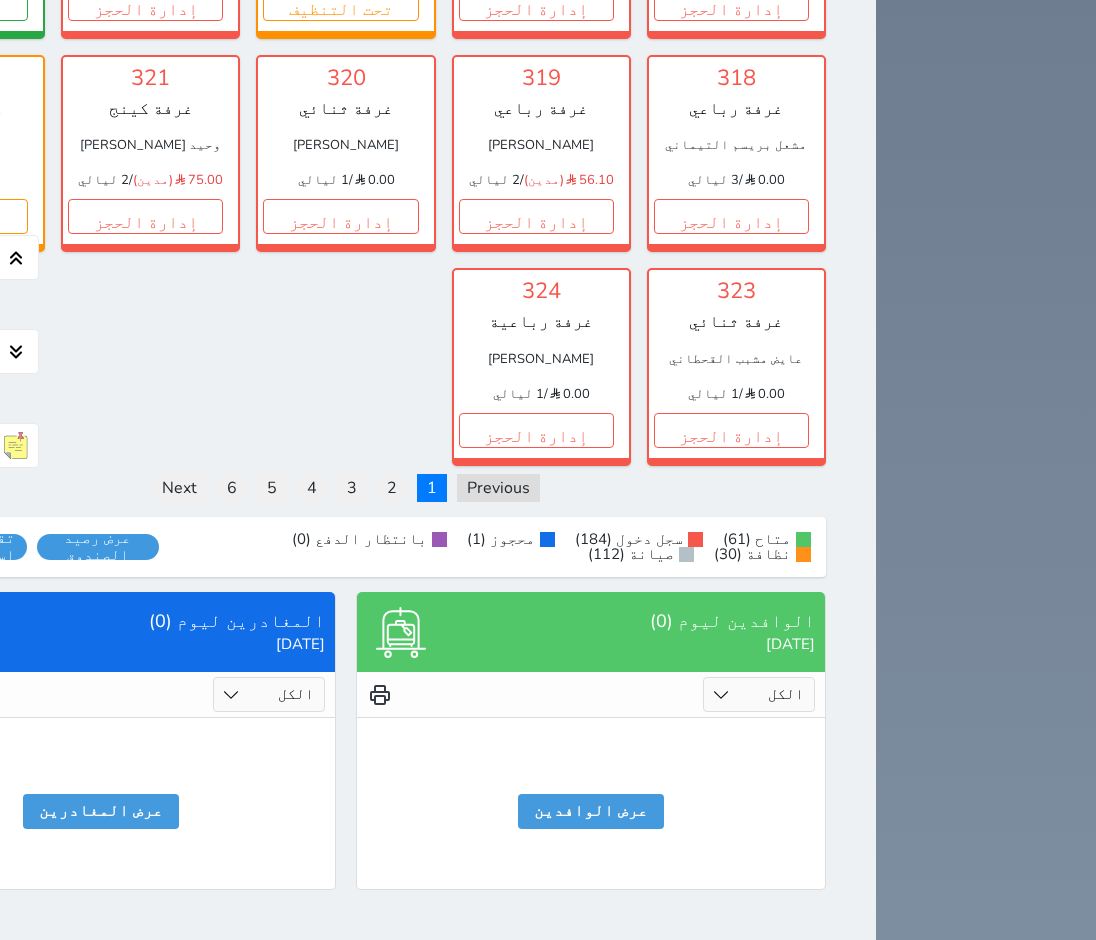 scroll, scrollTop: 3607, scrollLeft: 0, axis: vertical 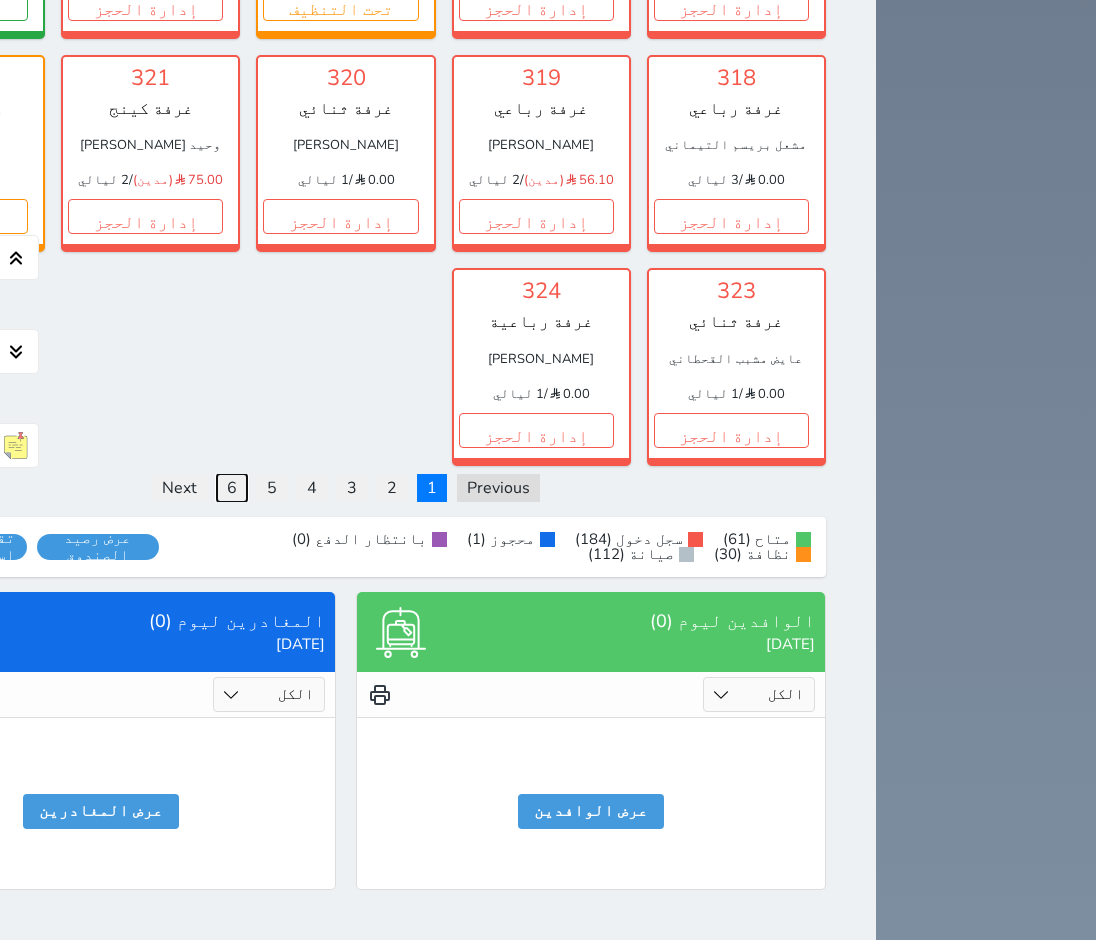 click on "6" at bounding box center [232, 488] 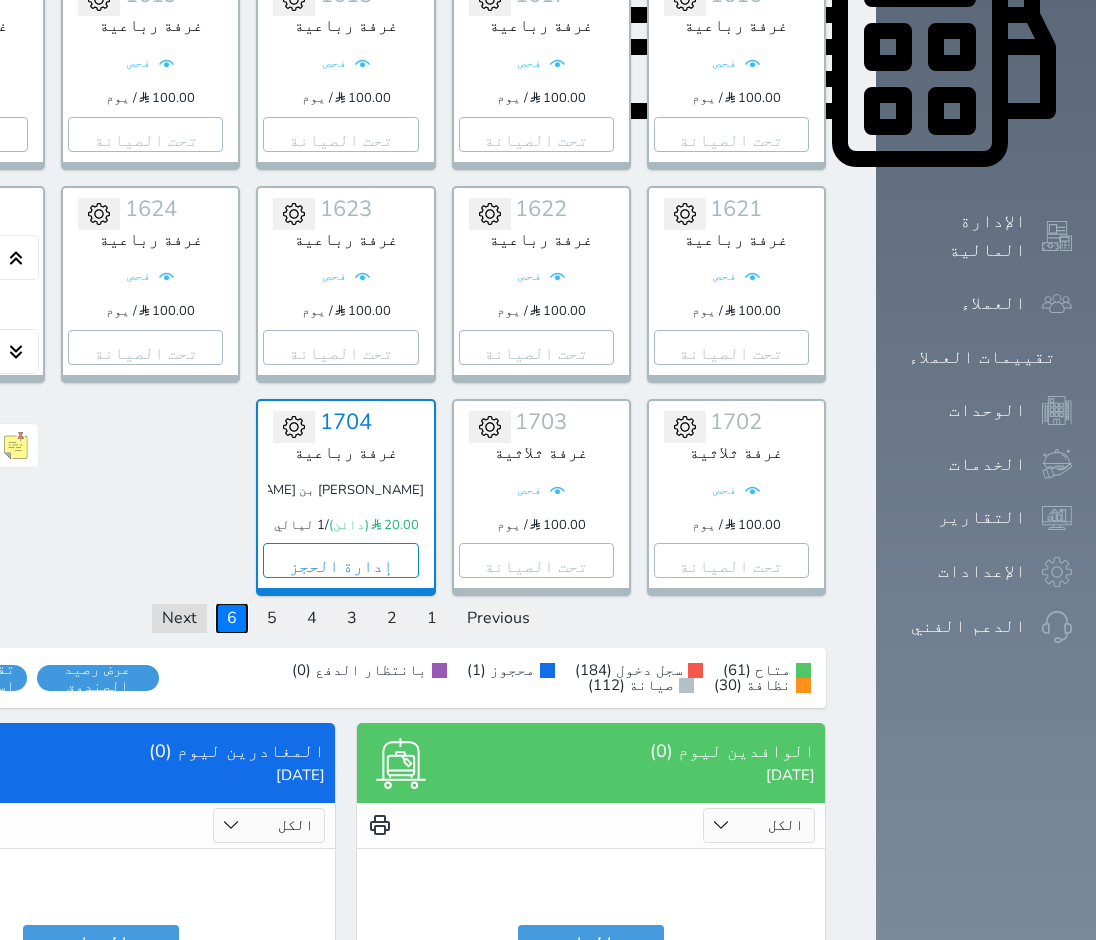 scroll, scrollTop: 1258, scrollLeft: 0, axis: vertical 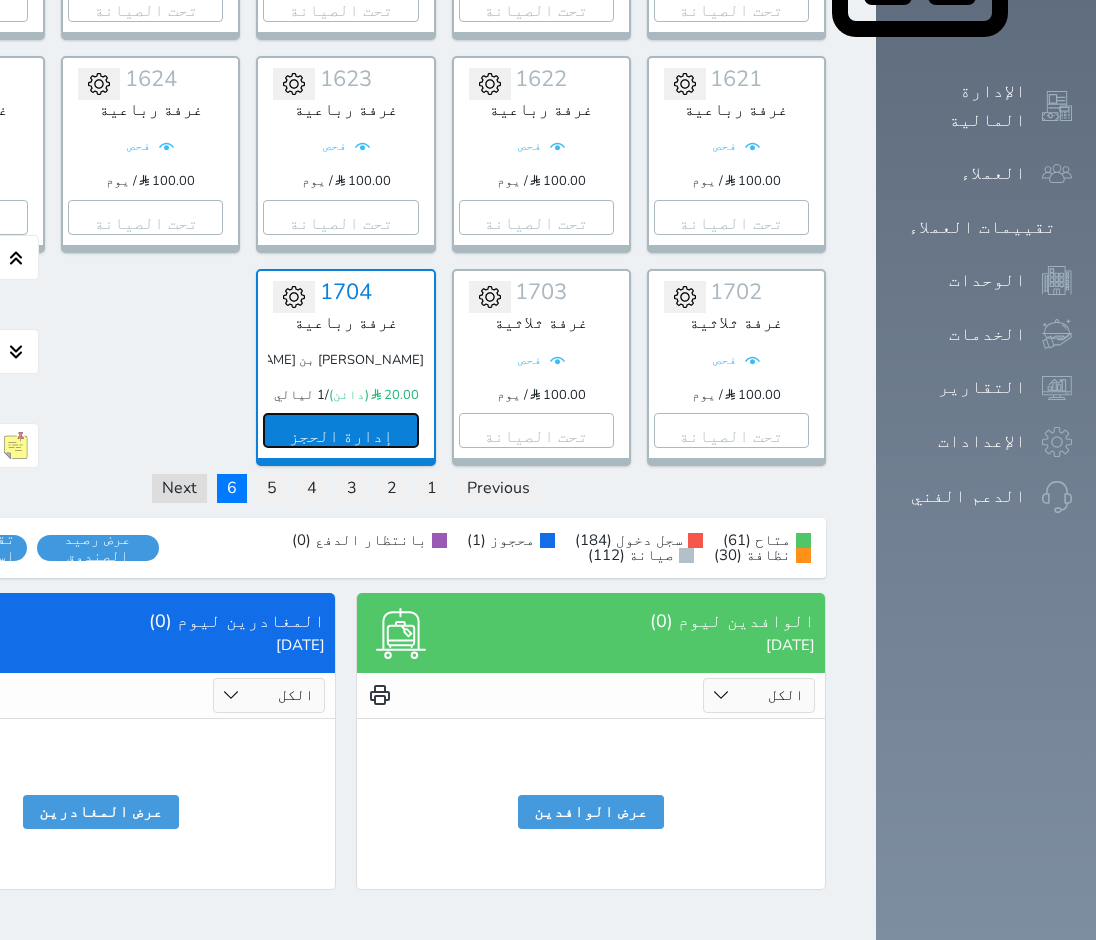click on "إدارة الحجز" at bounding box center (340, 430) 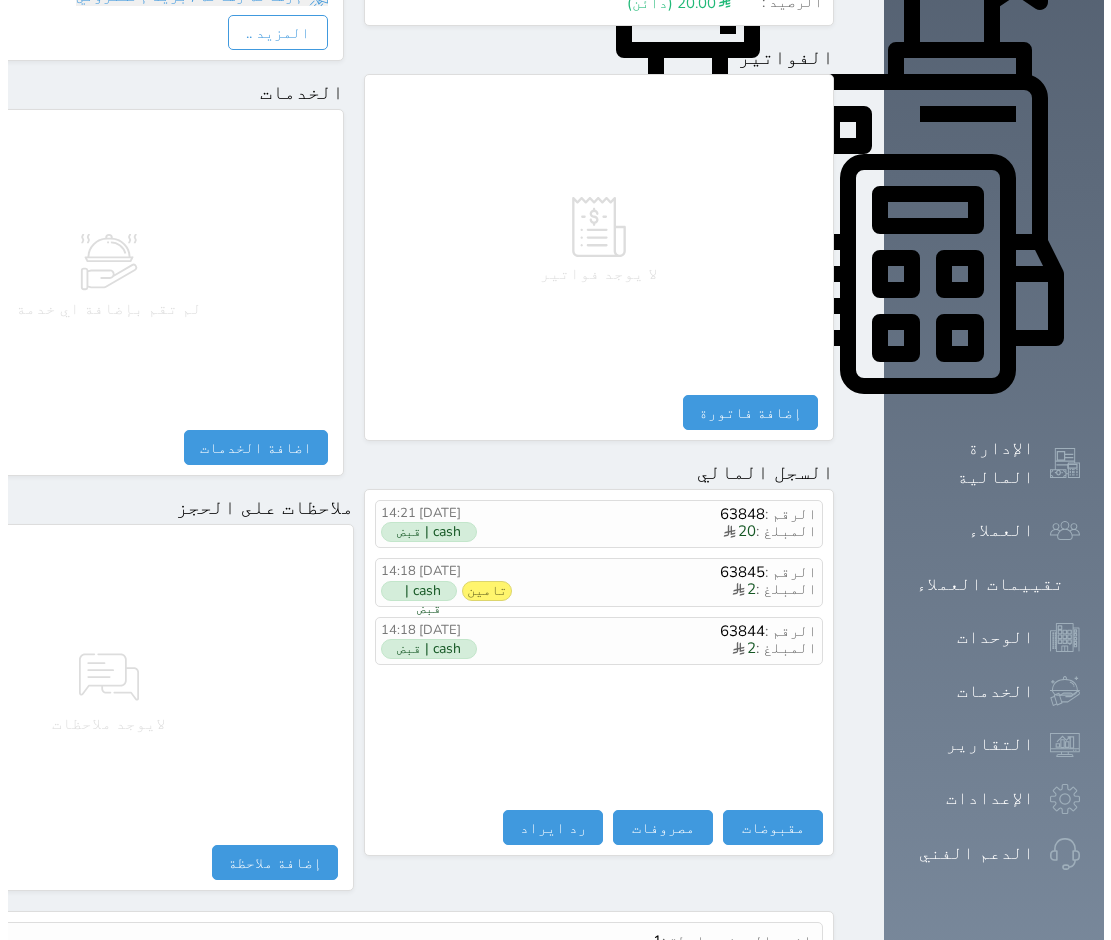 scroll, scrollTop: 763, scrollLeft: 0, axis: vertical 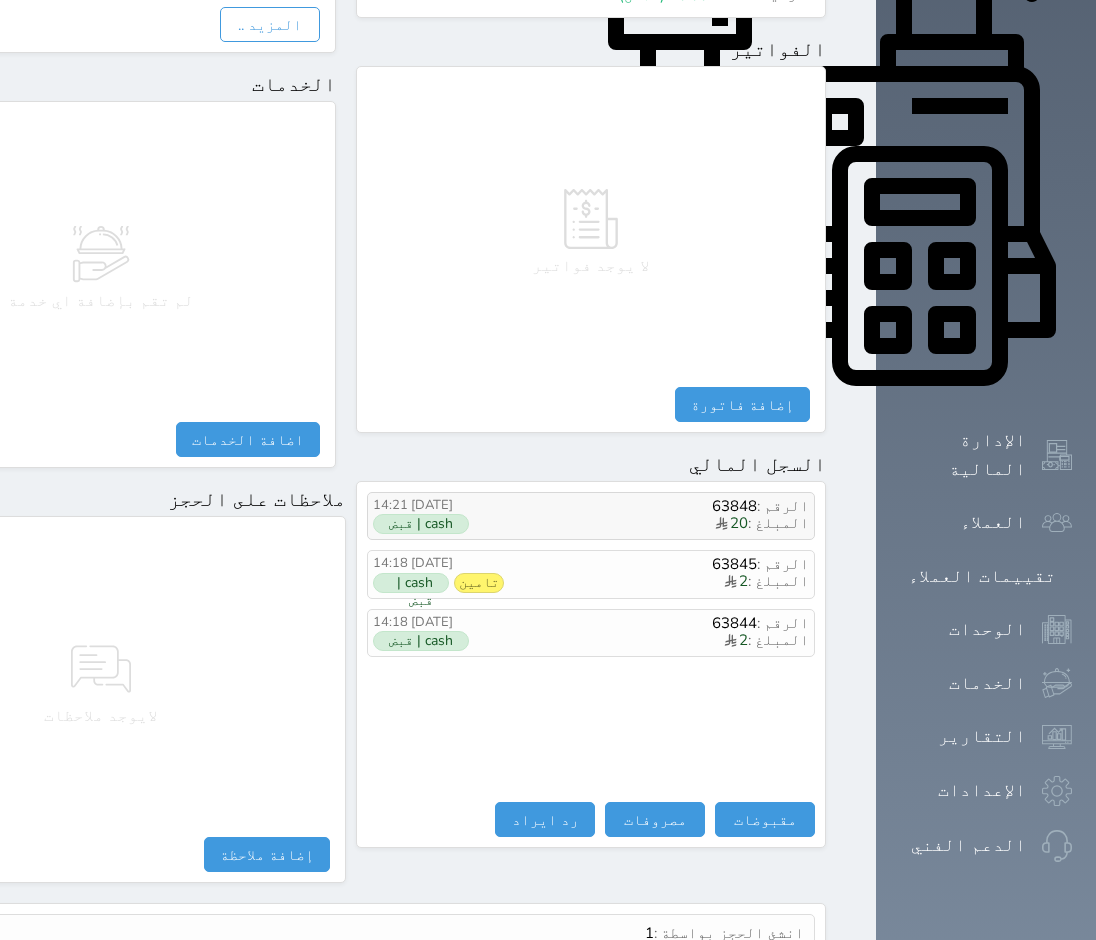 click on "المبلغ :  20" at bounding box center (656, 524) 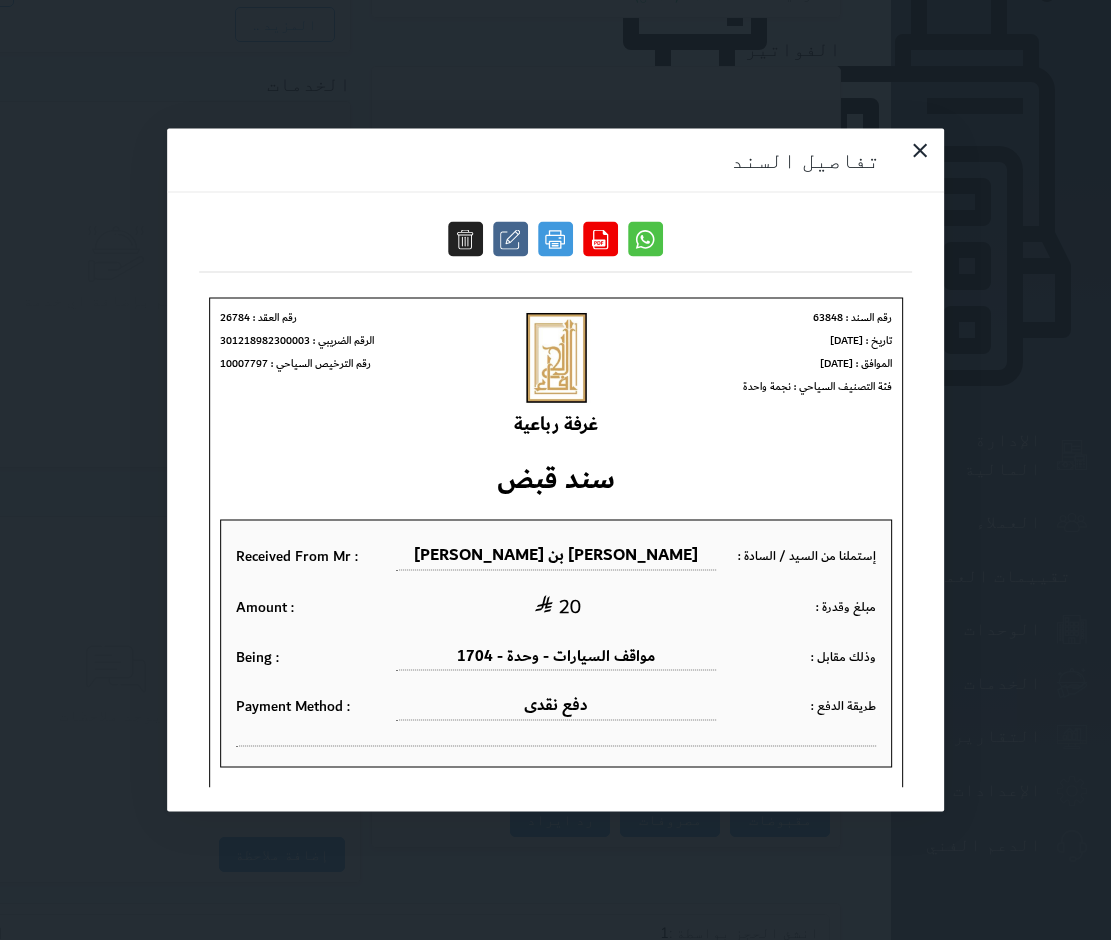 scroll, scrollTop: 0, scrollLeft: 0, axis: both 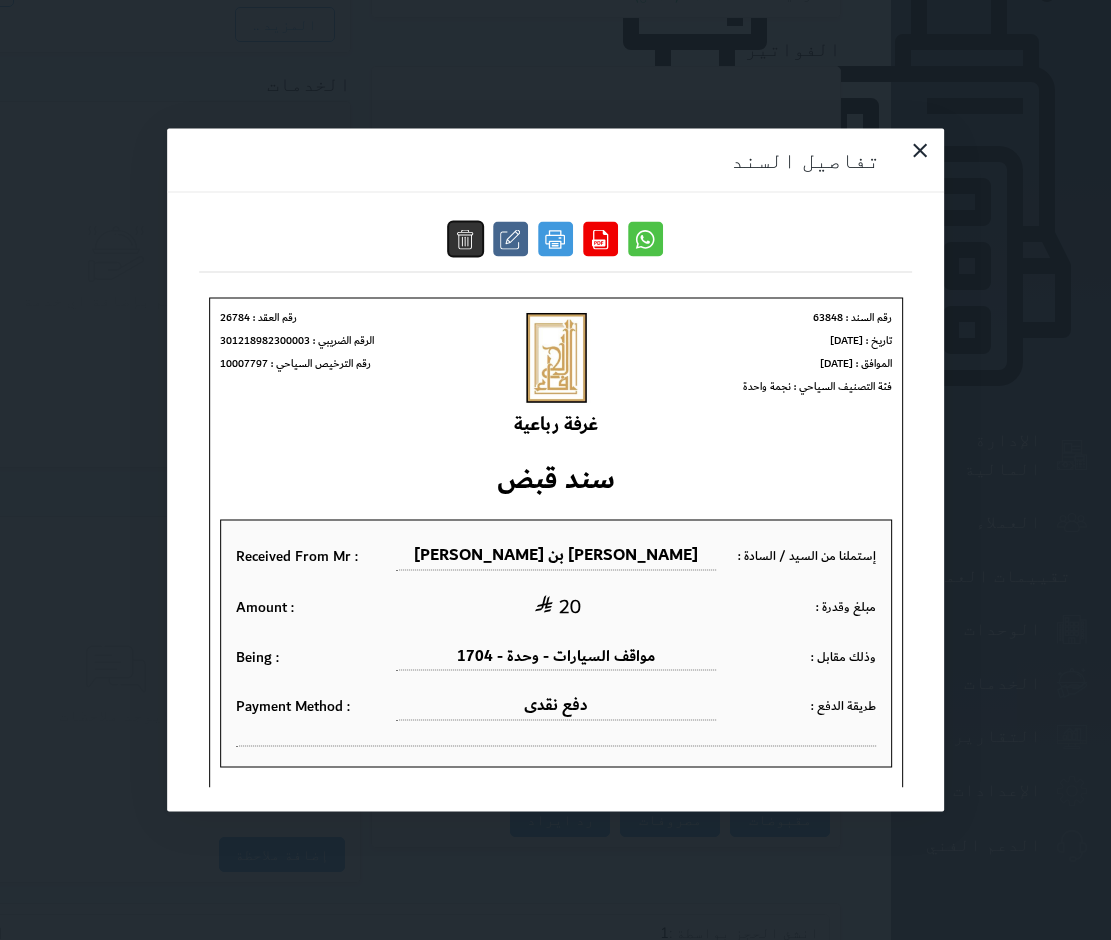 click at bounding box center (465, 239) 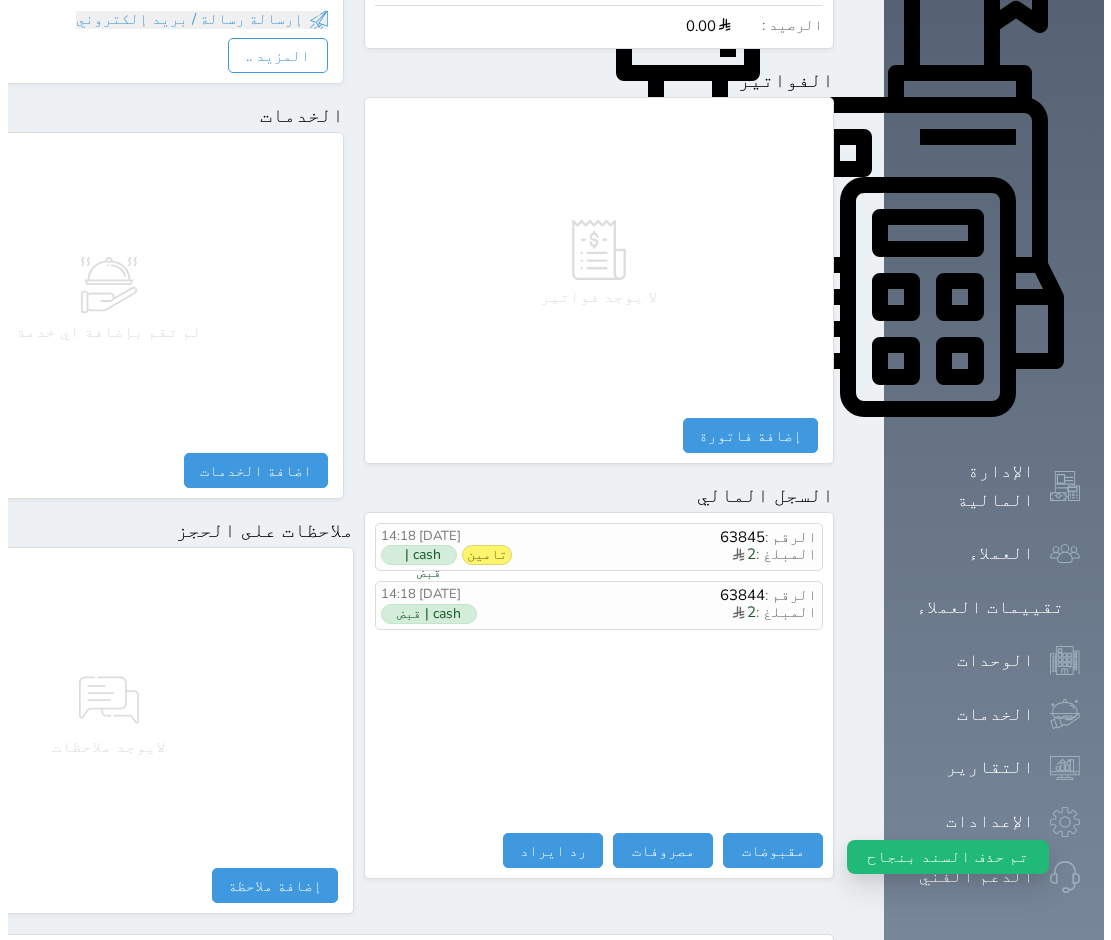 scroll, scrollTop: 763, scrollLeft: 0, axis: vertical 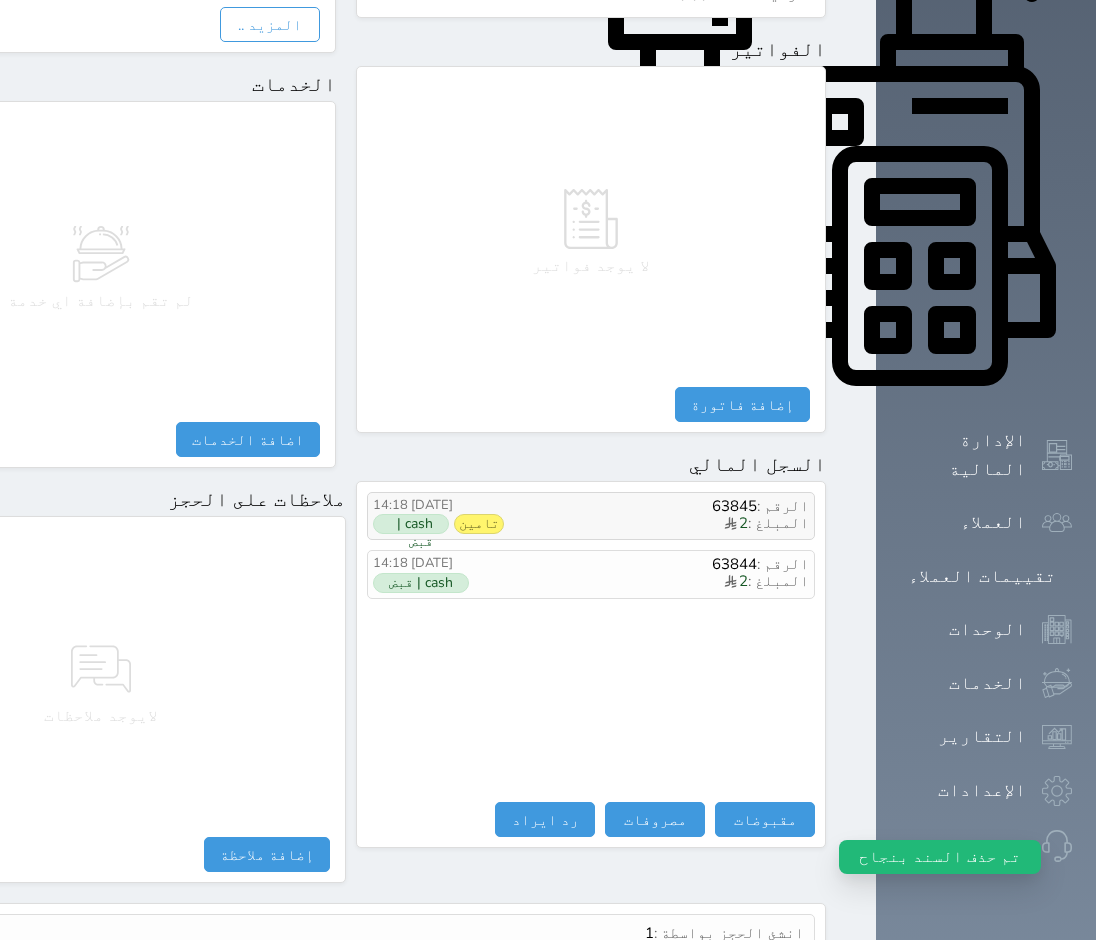 click on "المبلغ :  2" at bounding box center (656, 524) 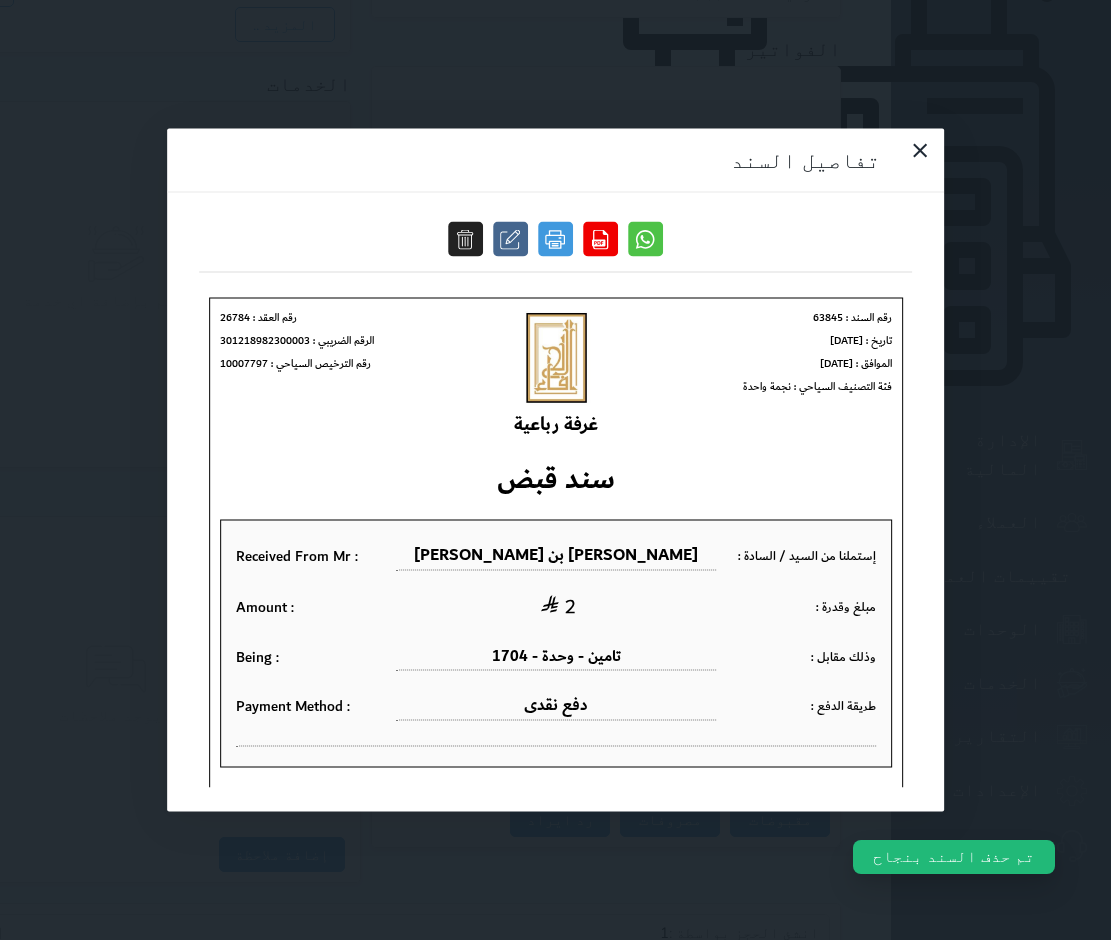 scroll, scrollTop: 0, scrollLeft: 0, axis: both 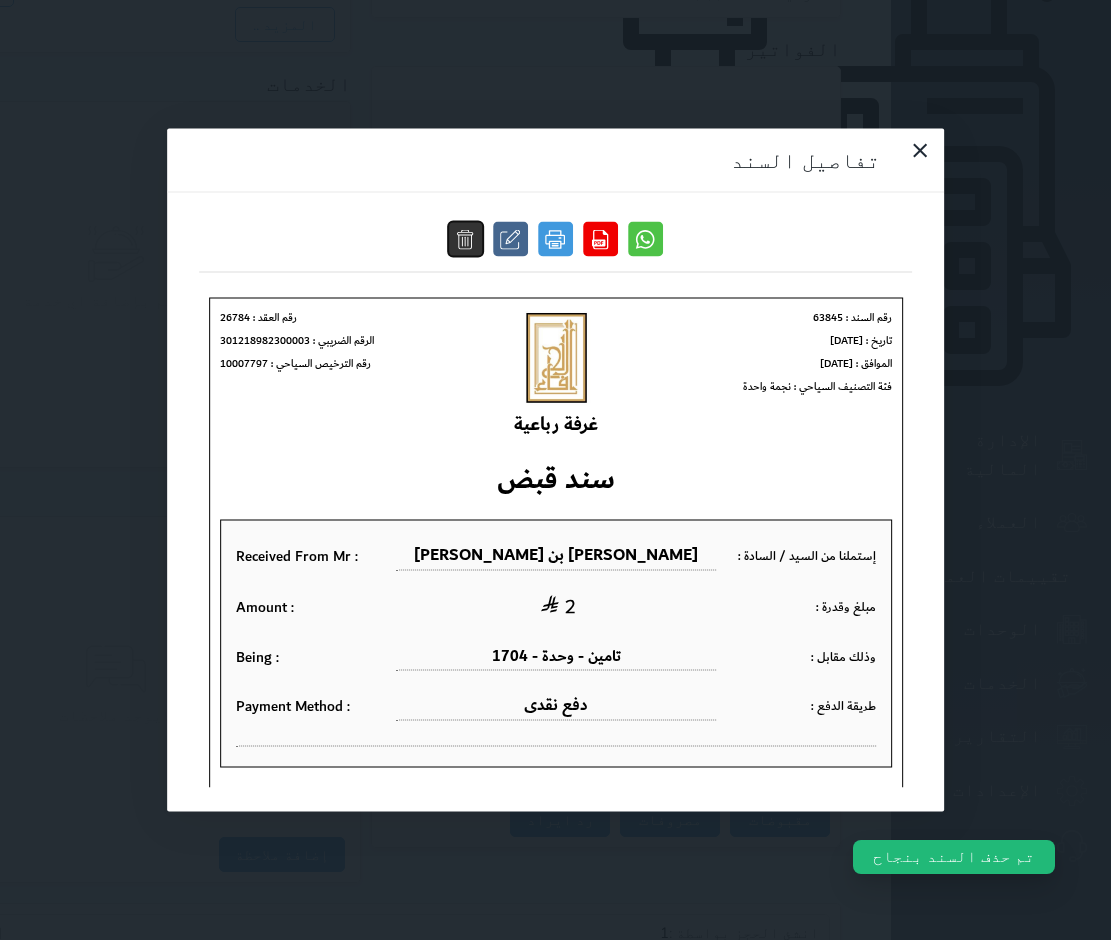 click at bounding box center (465, 239) 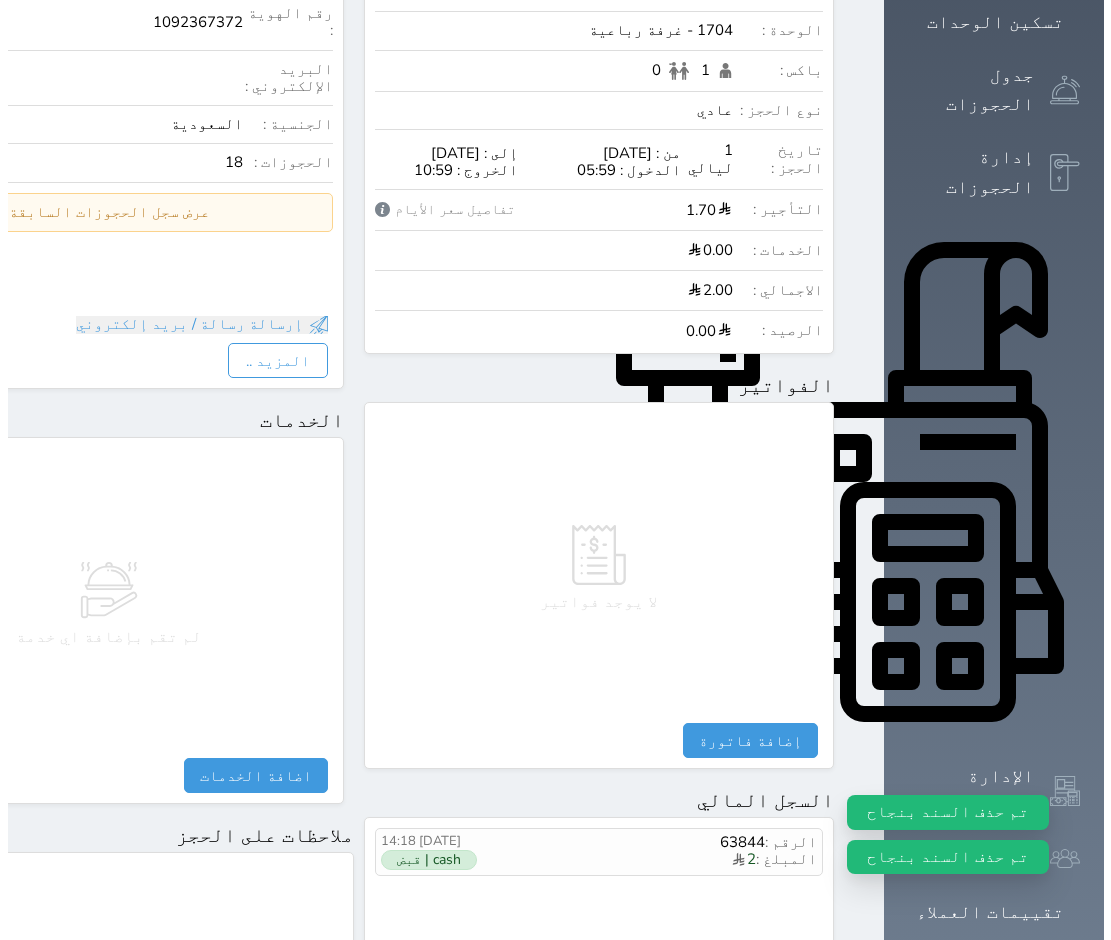 scroll, scrollTop: 646, scrollLeft: 0, axis: vertical 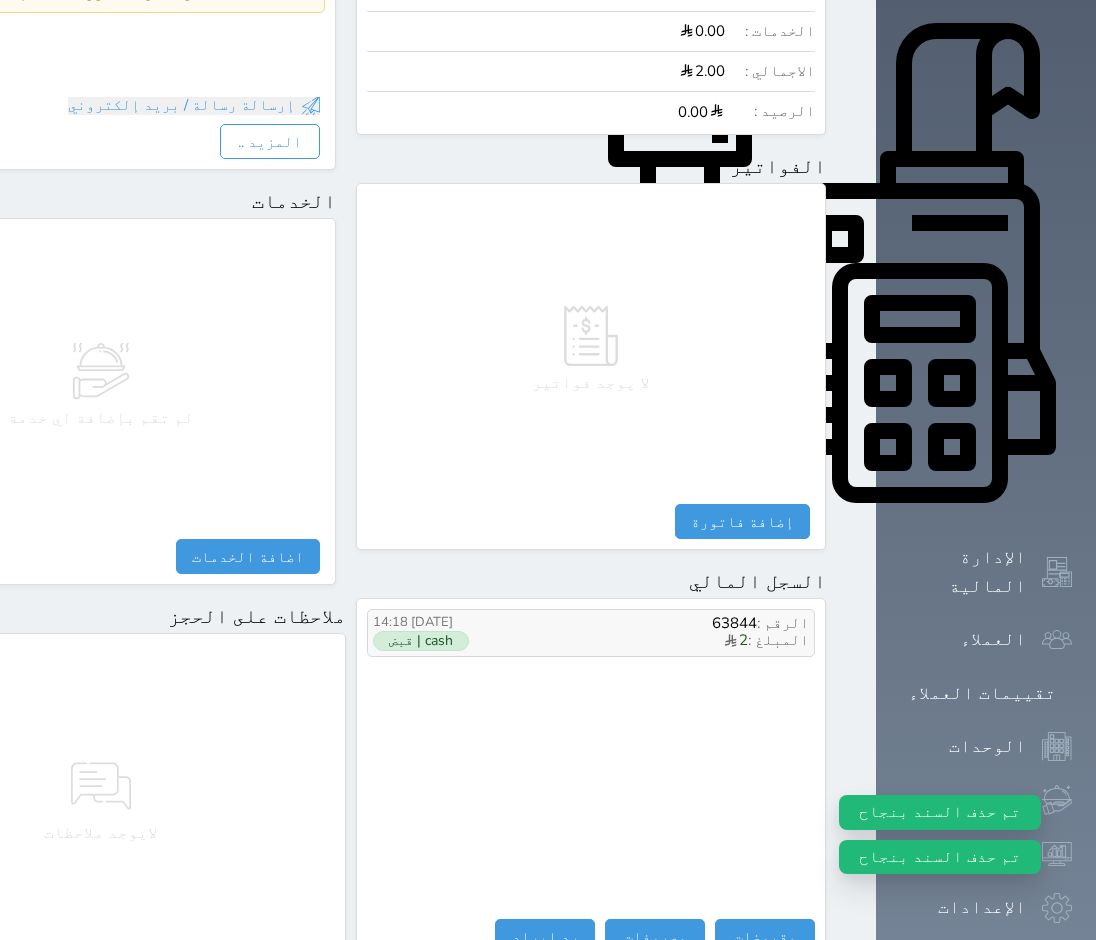 click on "المبلغ :  2" at bounding box center (656, 641) 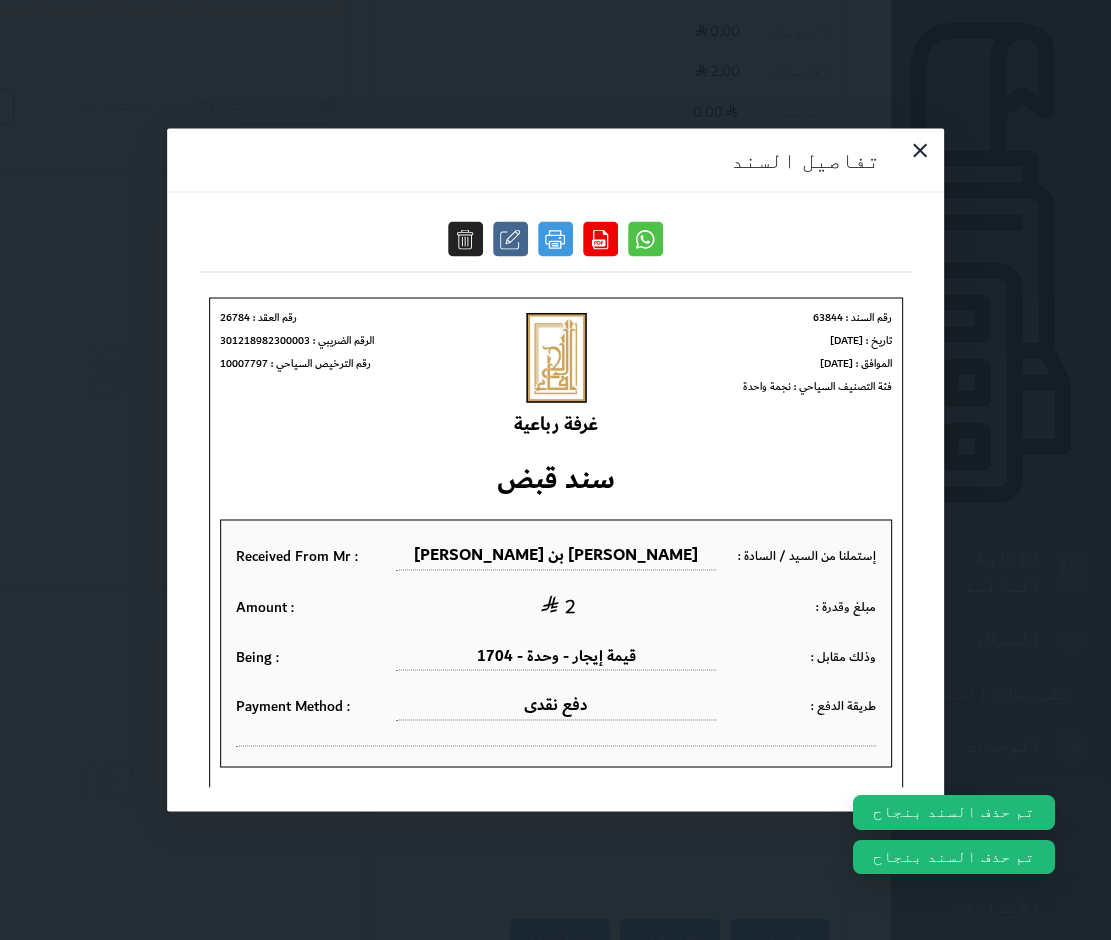 scroll, scrollTop: 0, scrollLeft: 0, axis: both 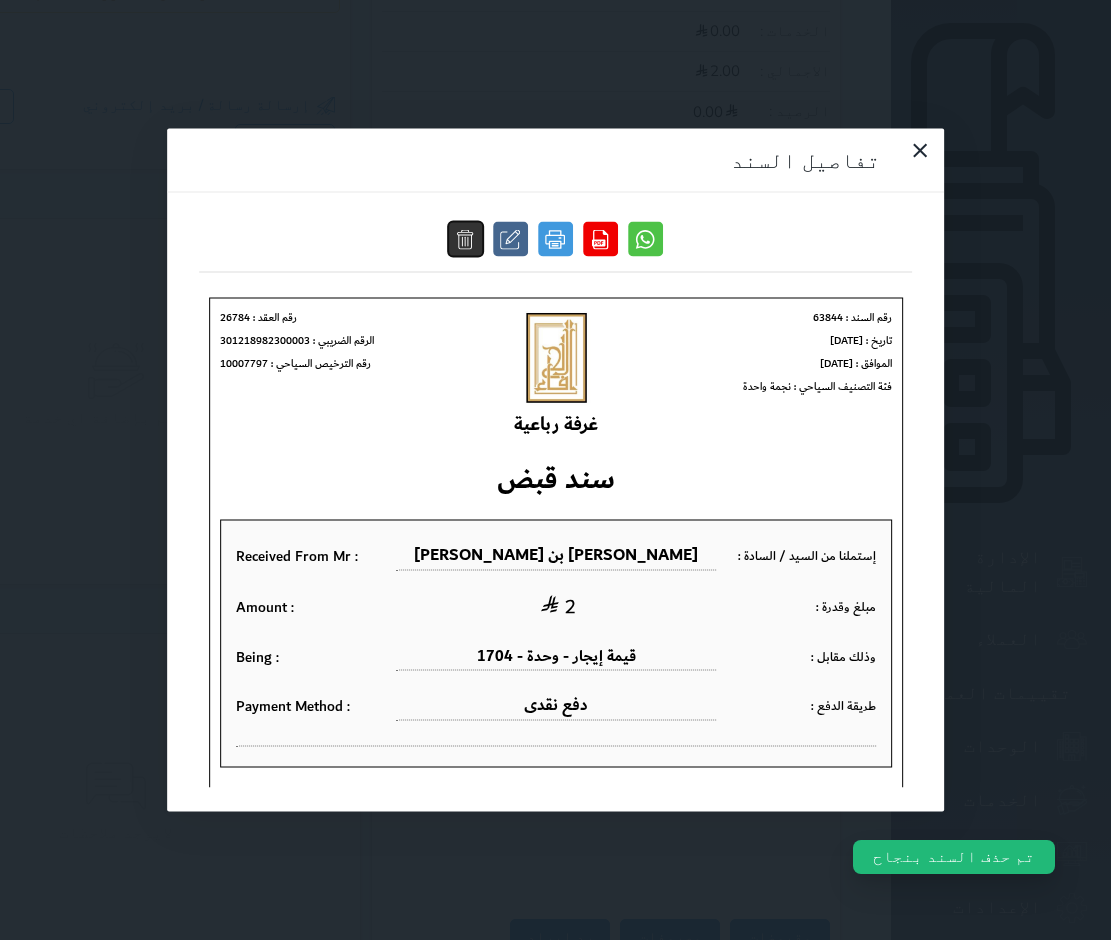 click at bounding box center [465, 239] 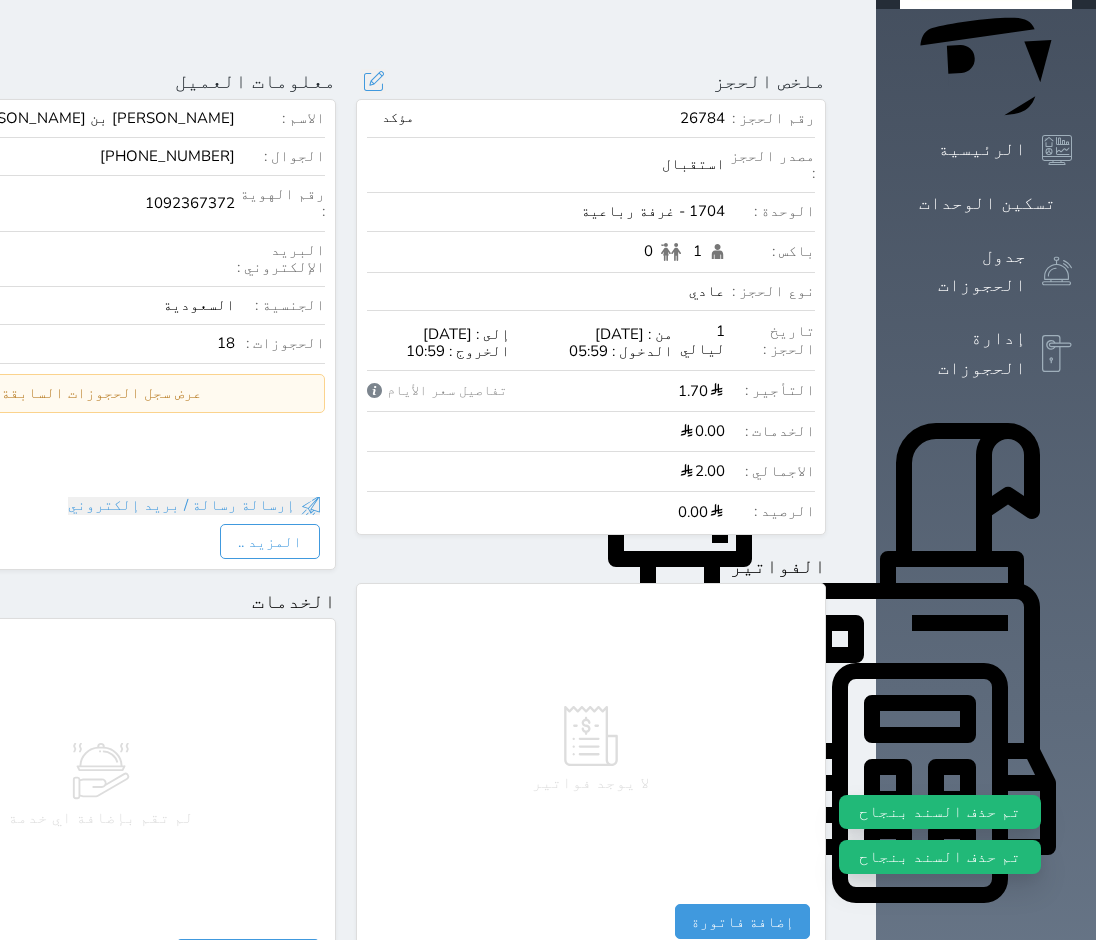 select 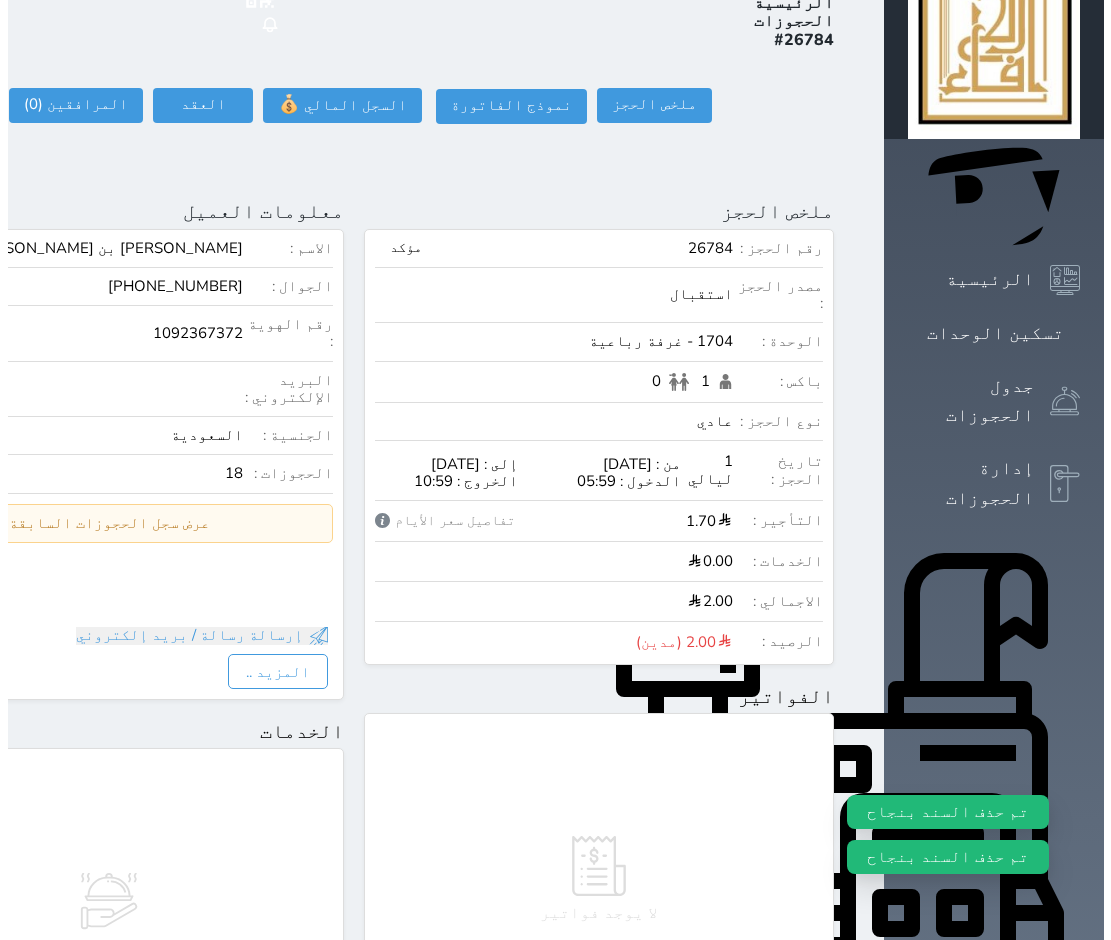 scroll, scrollTop: 0, scrollLeft: 0, axis: both 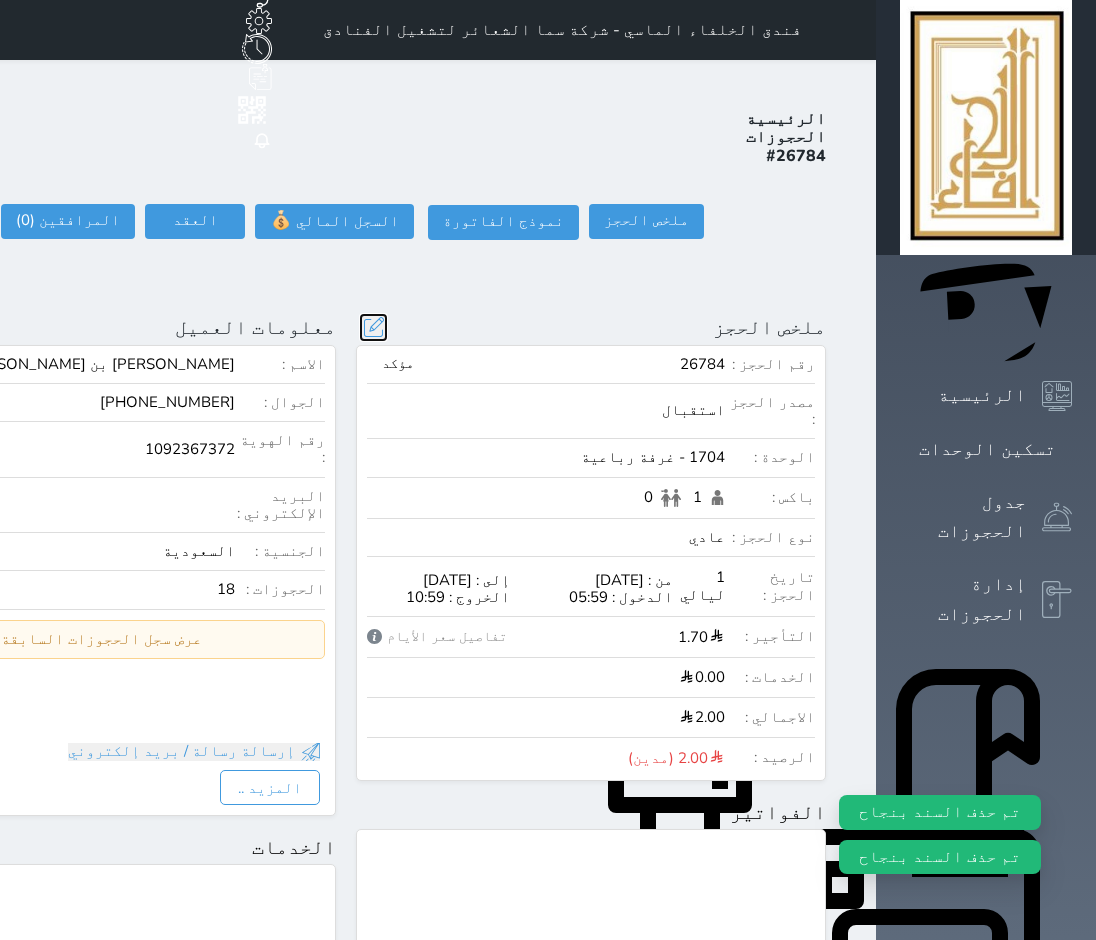 click at bounding box center (373, 327) 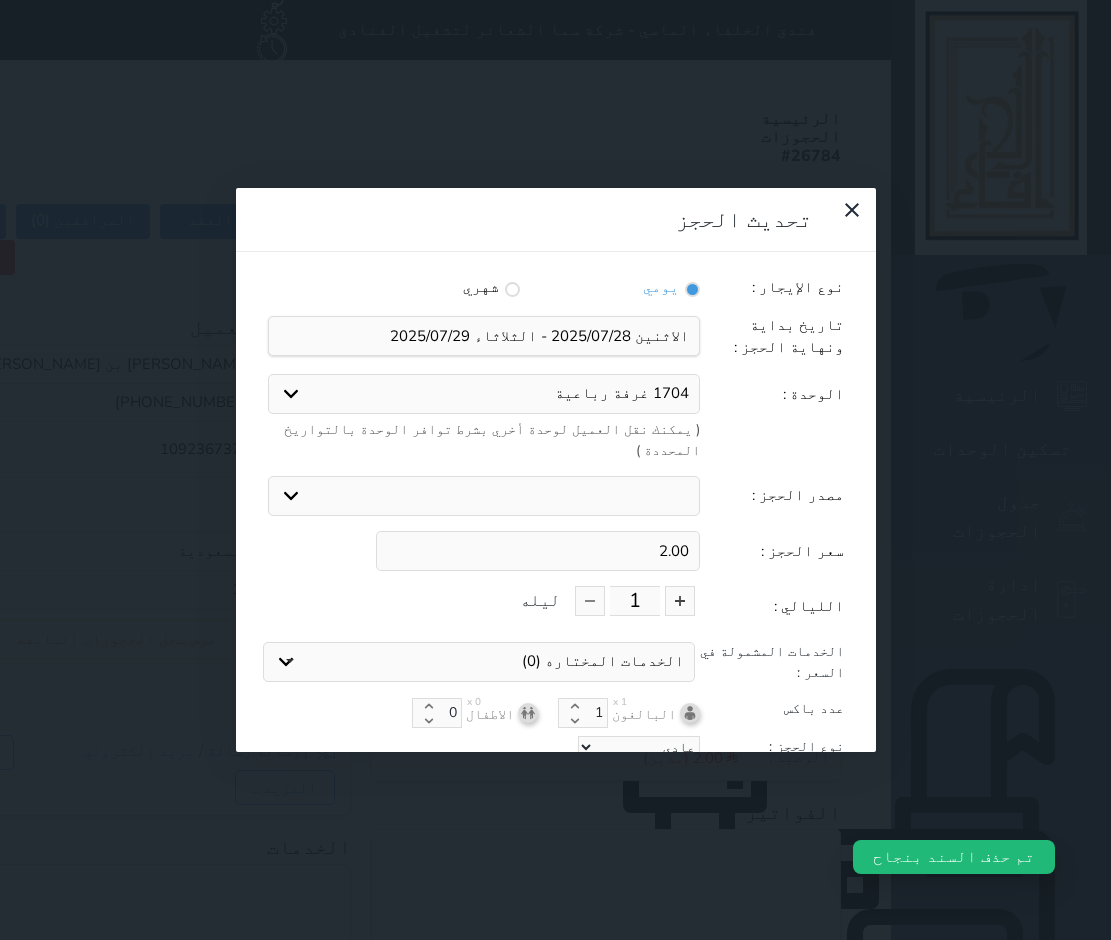 click on "2.00" at bounding box center (538, 551) 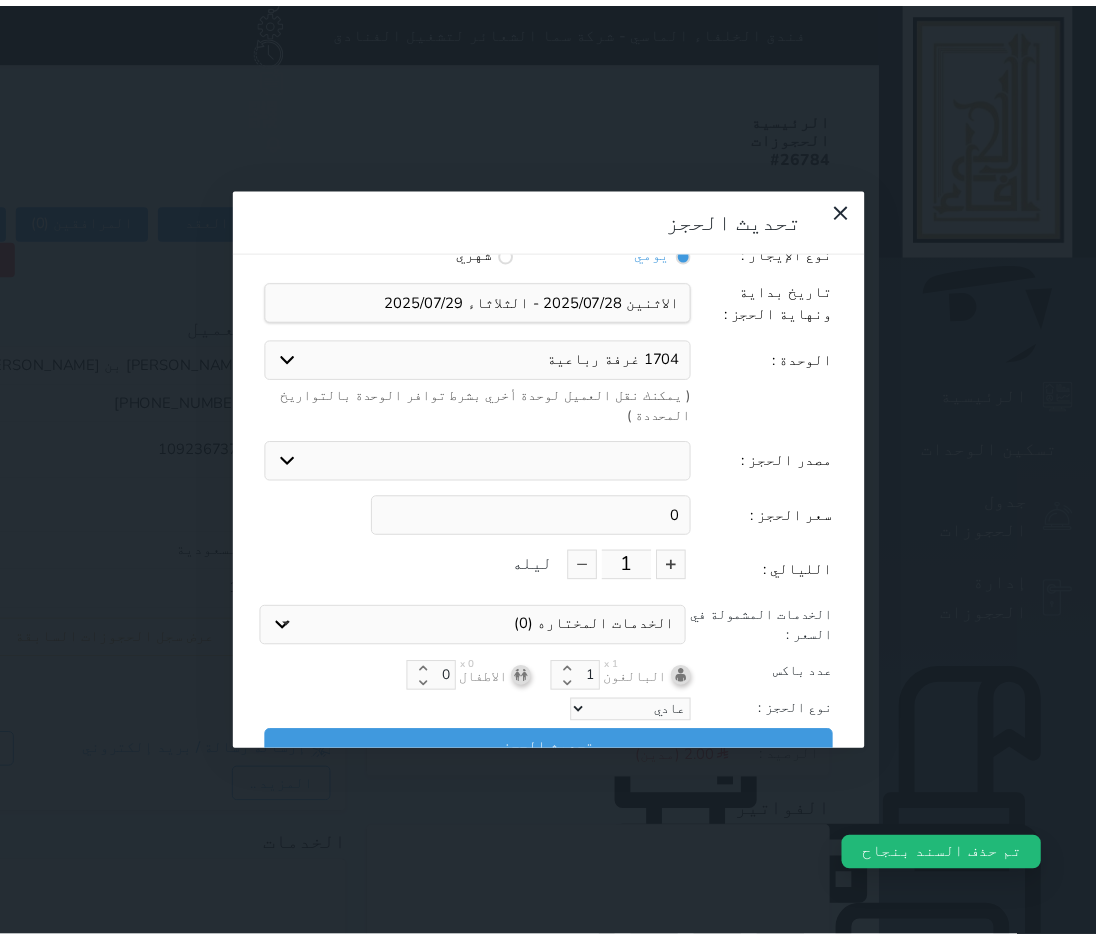 scroll, scrollTop: 45, scrollLeft: 0, axis: vertical 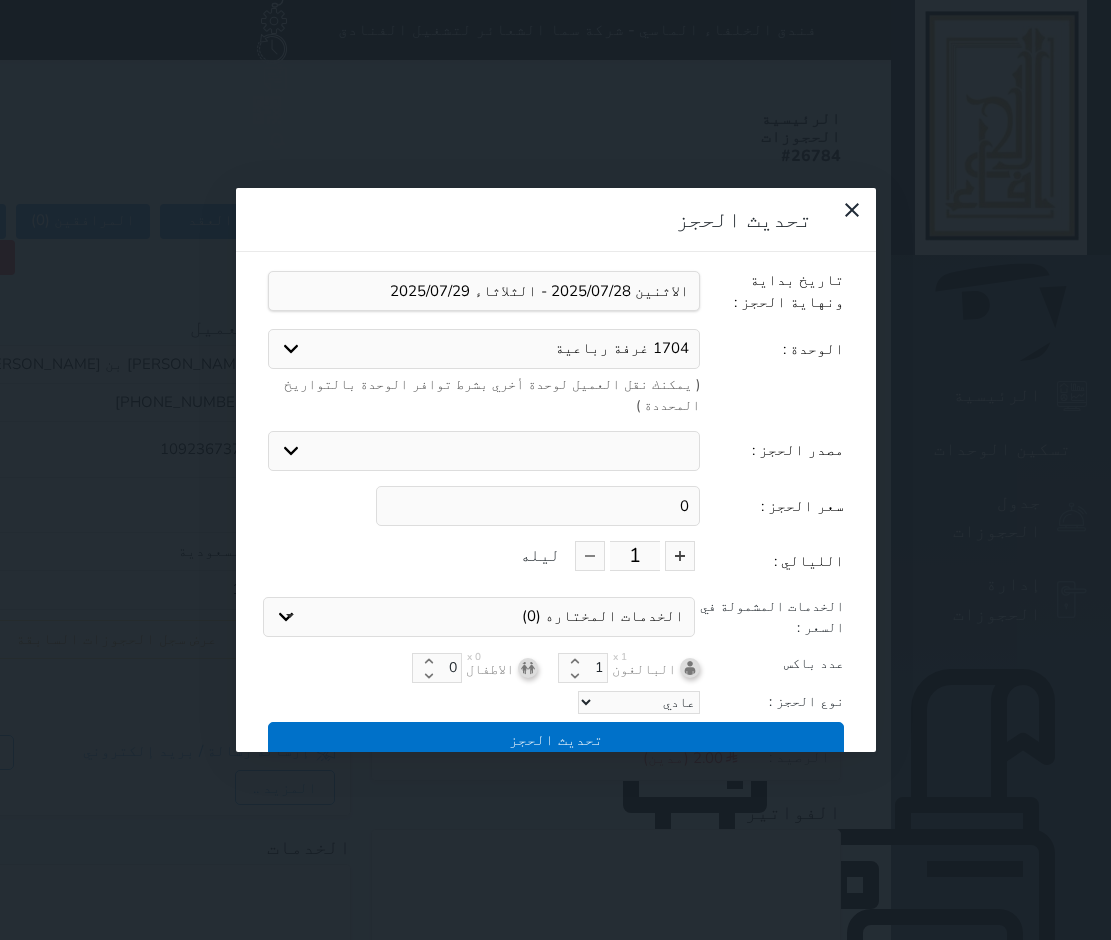 type on "0" 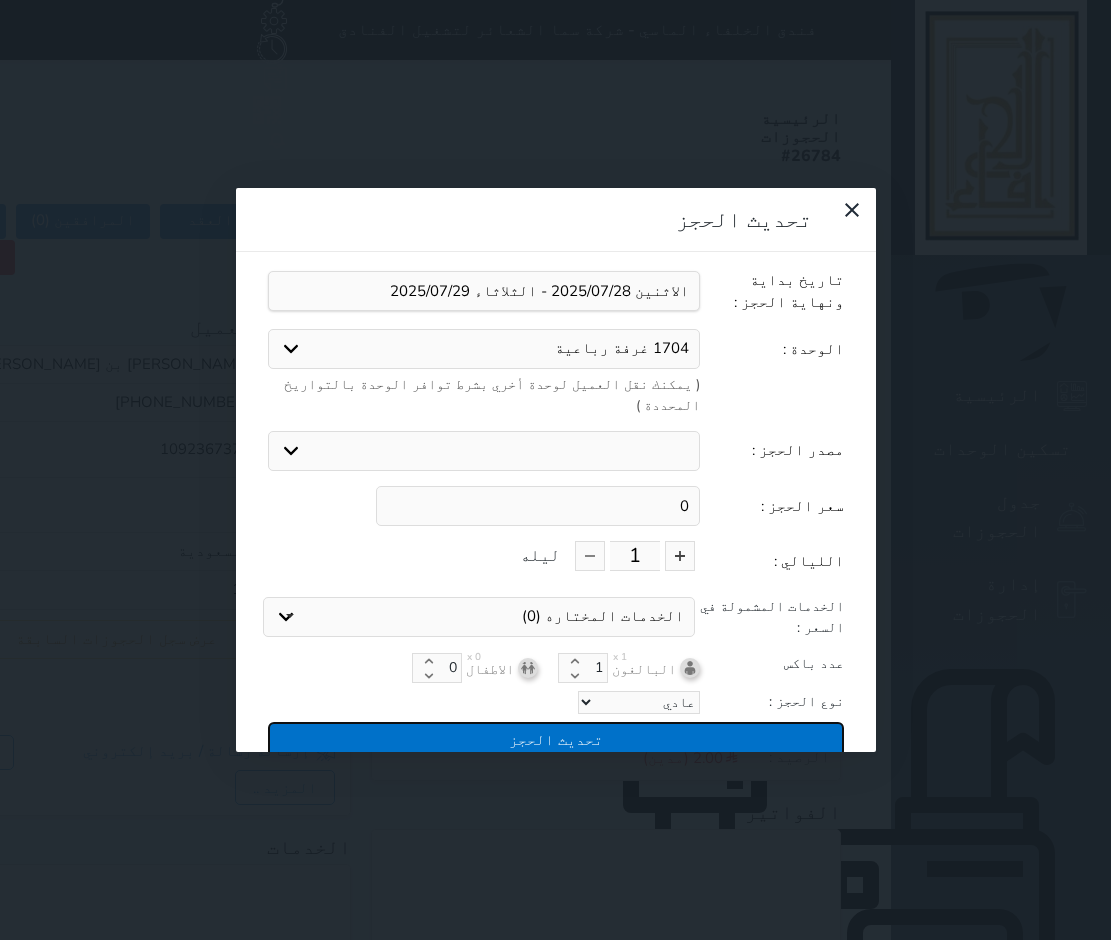 click on "تحديث الحجز" at bounding box center [556, 739] 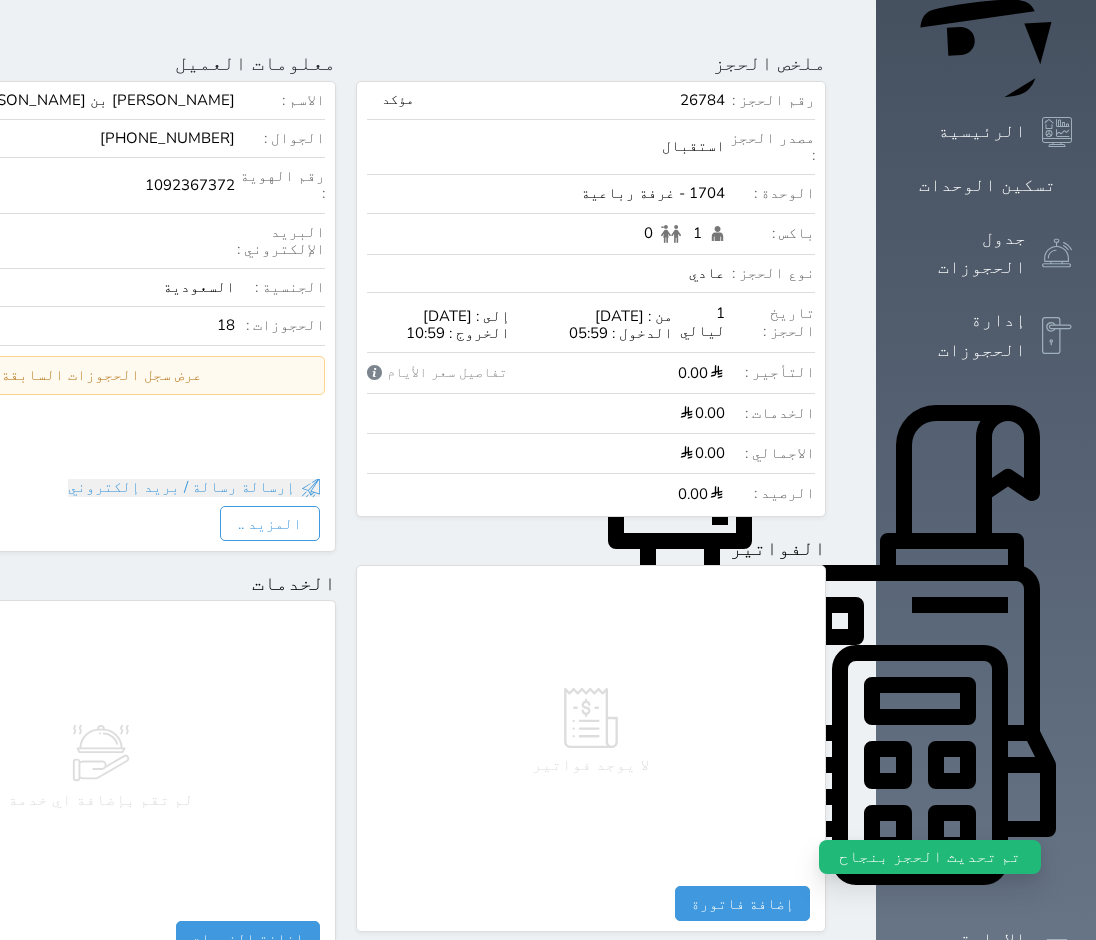 scroll, scrollTop: 0, scrollLeft: 0, axis: both 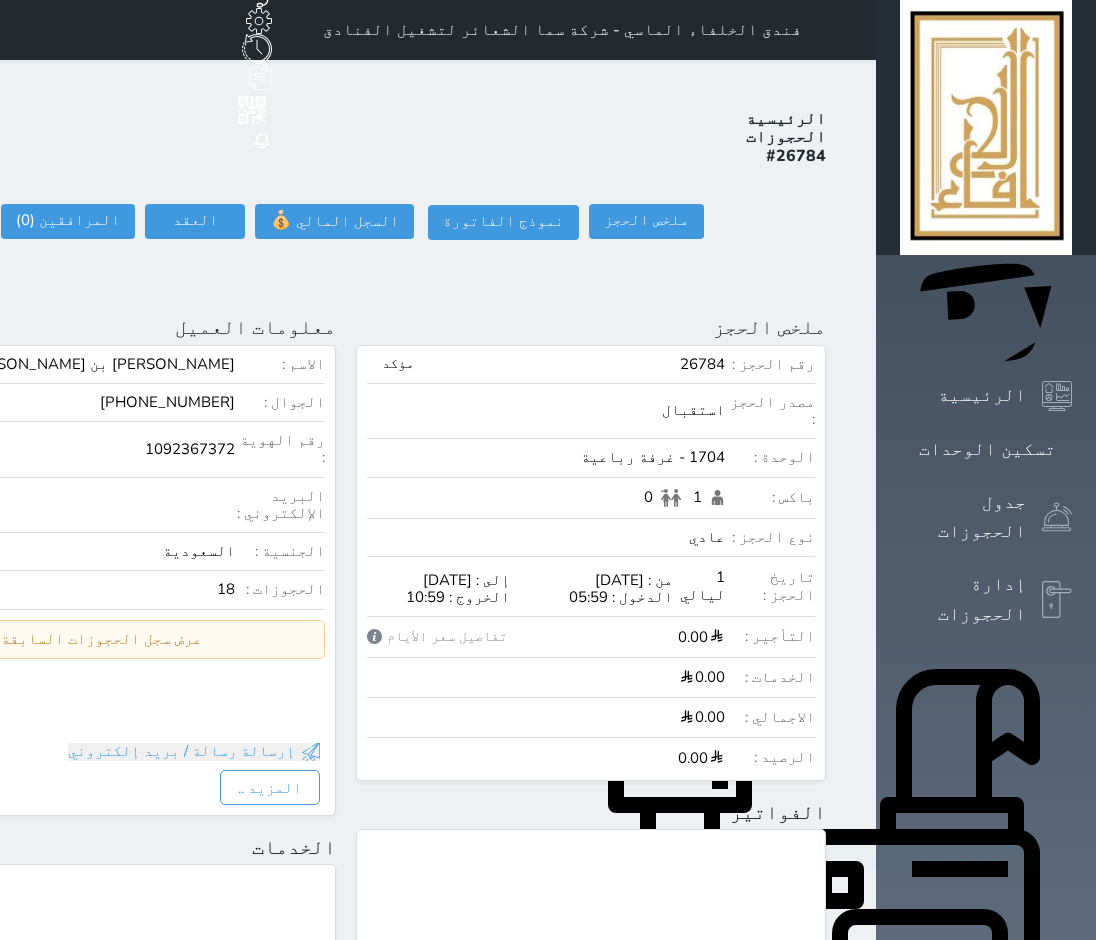 click on "تسجيل دخول" at bounding box center [-67, 221] 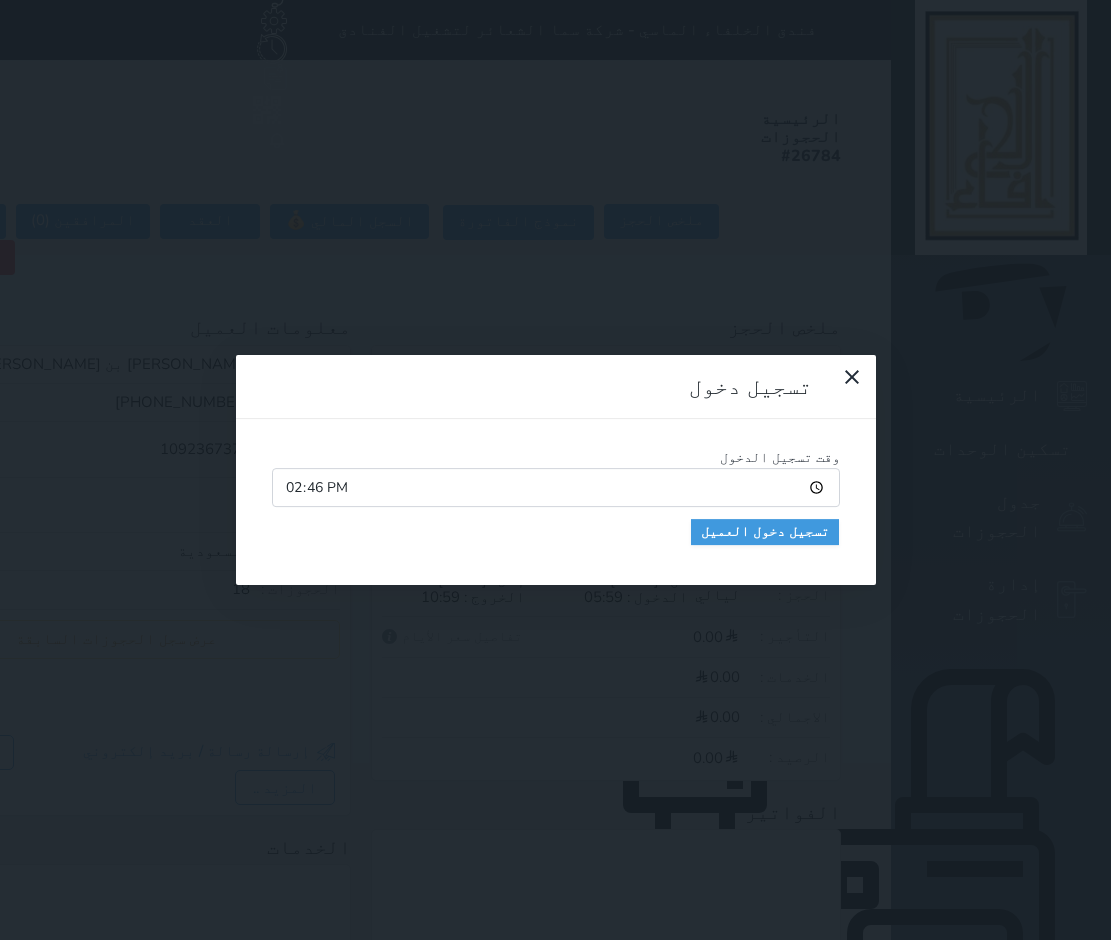 click on "تسجيل دخول                 وقت تسجيل الدخول    14:46   تسجيل دخول العميل" at bounding box center (555, 470) 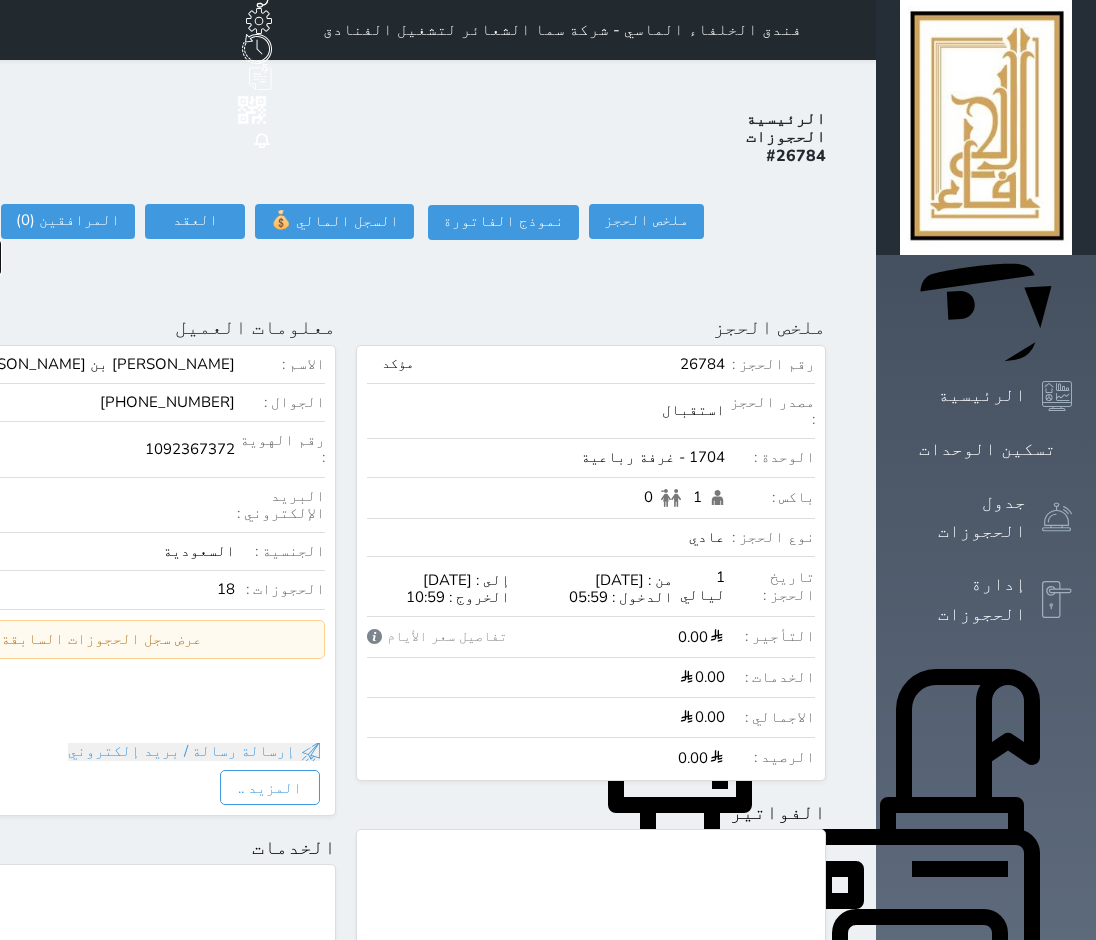 click on "إلغاء الحجز" at bounding box center [-62, 257] 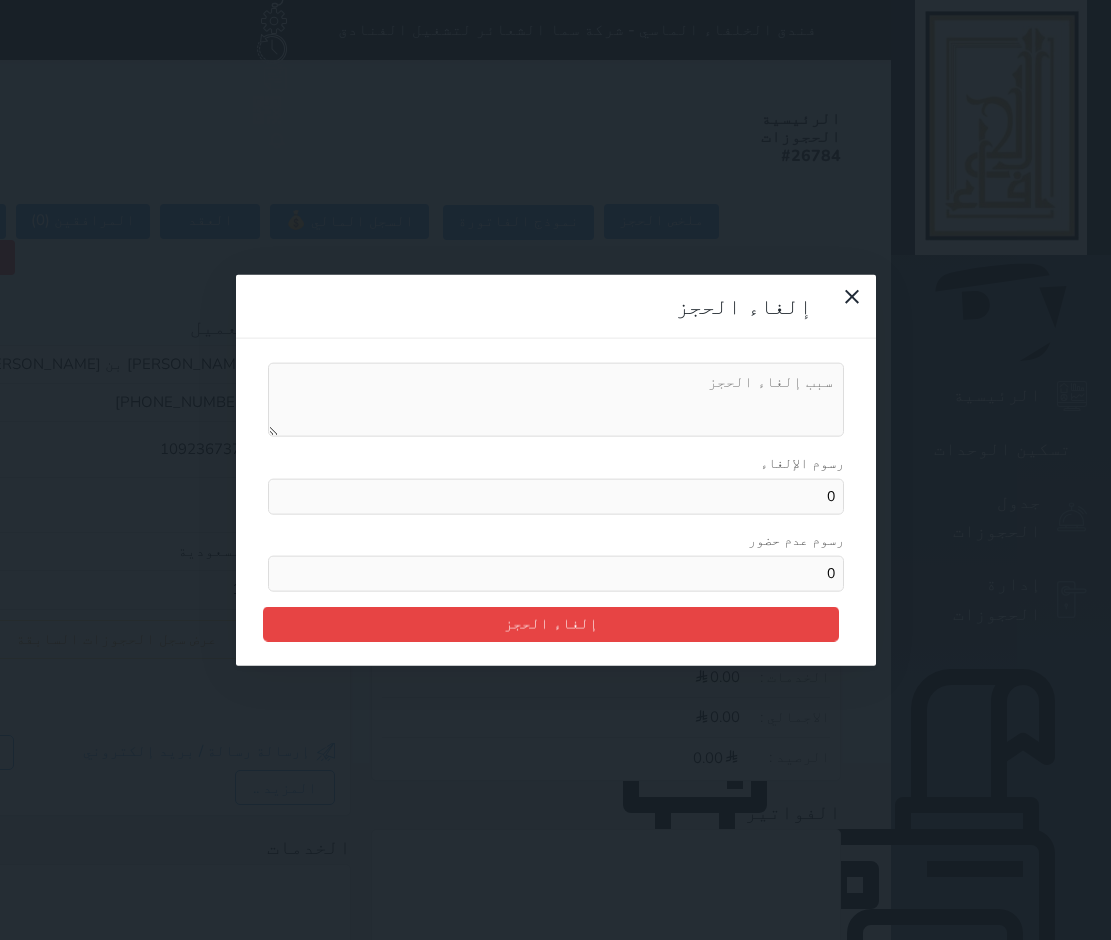 click on "رسوم الإلغاء" at bounding box center (556, 400) 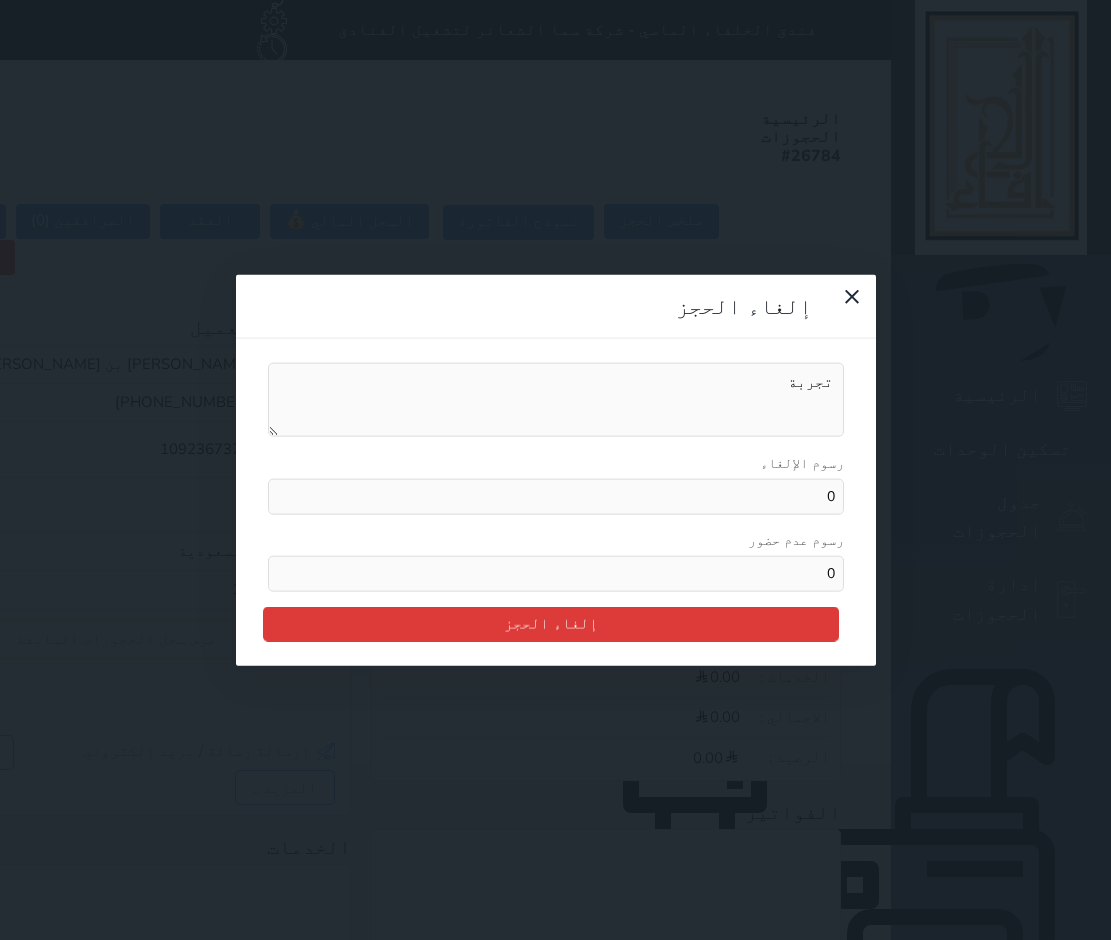 type on "تجربة" 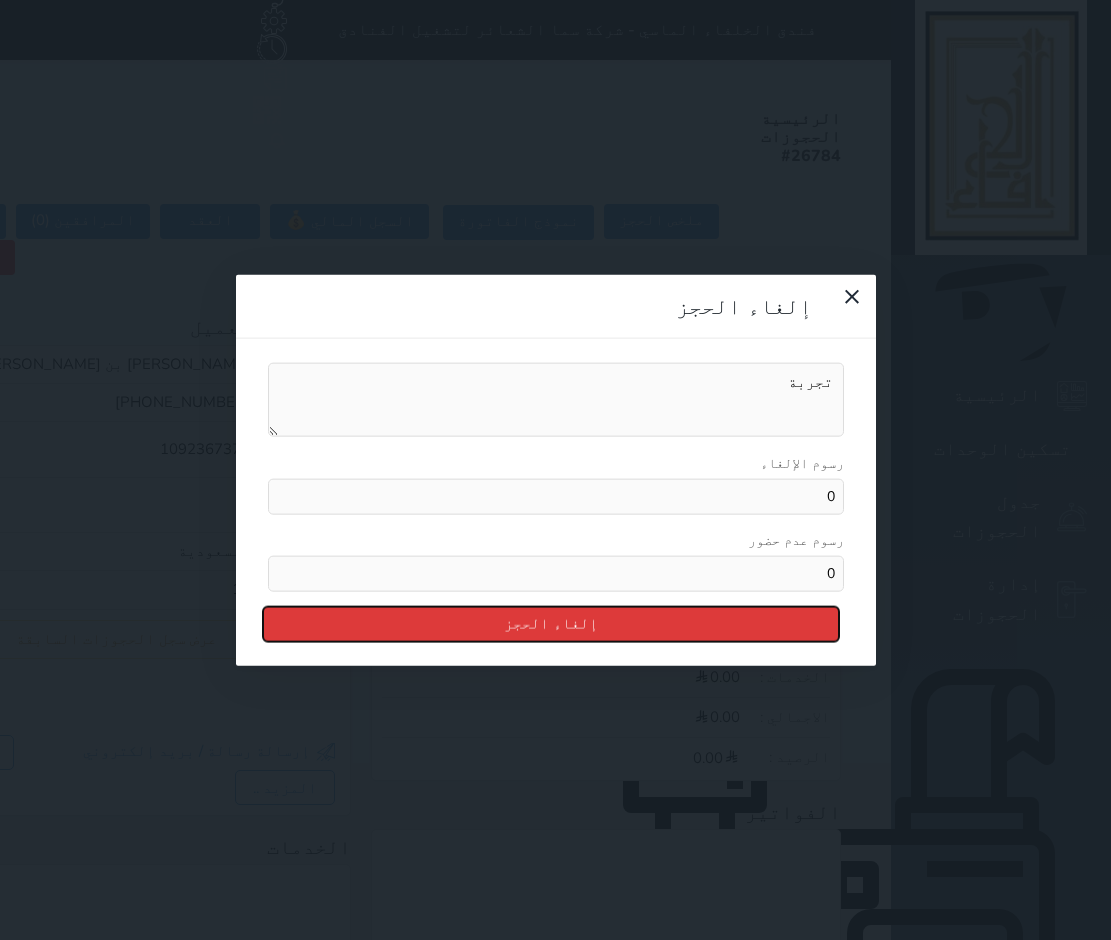 click on "إلغاء الحجز" at bounding box center [551, 623] 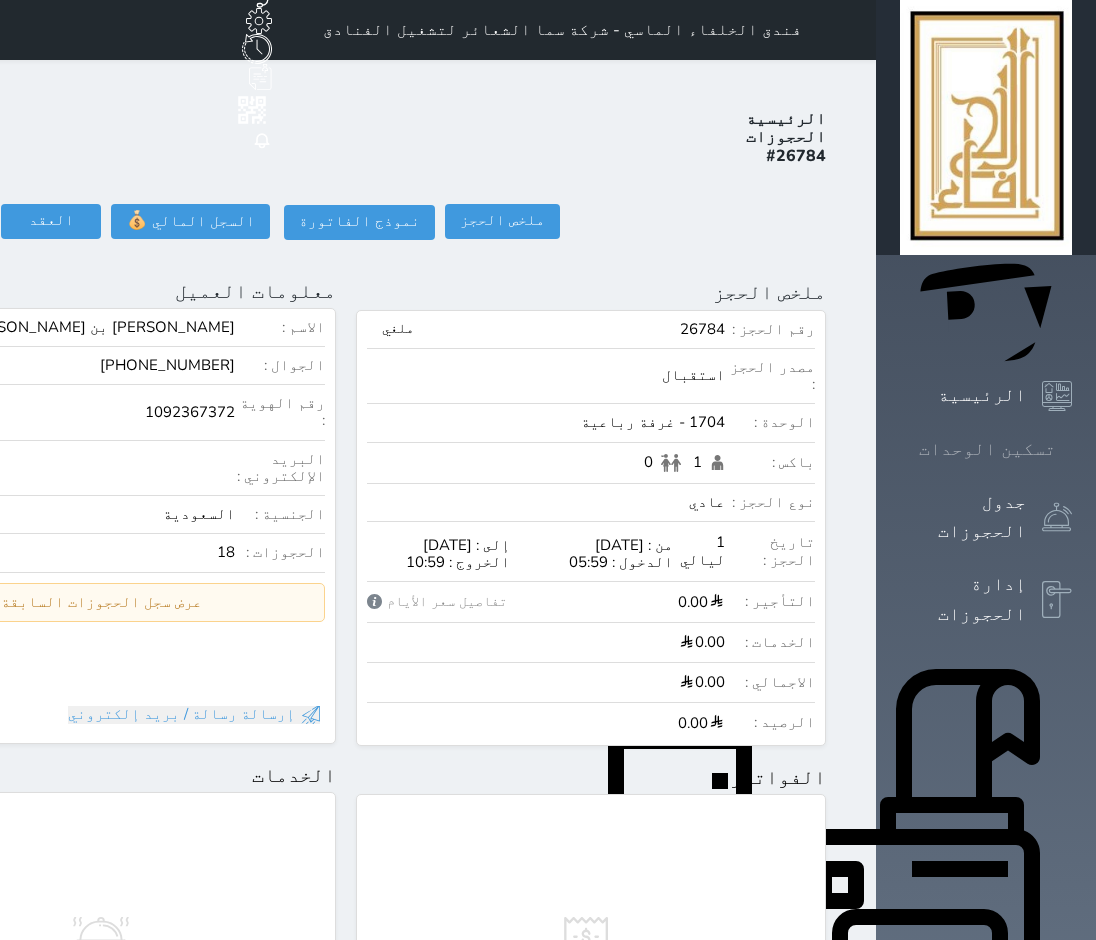 click on "تسكين الوحدات" at bounding box center (987, 449) 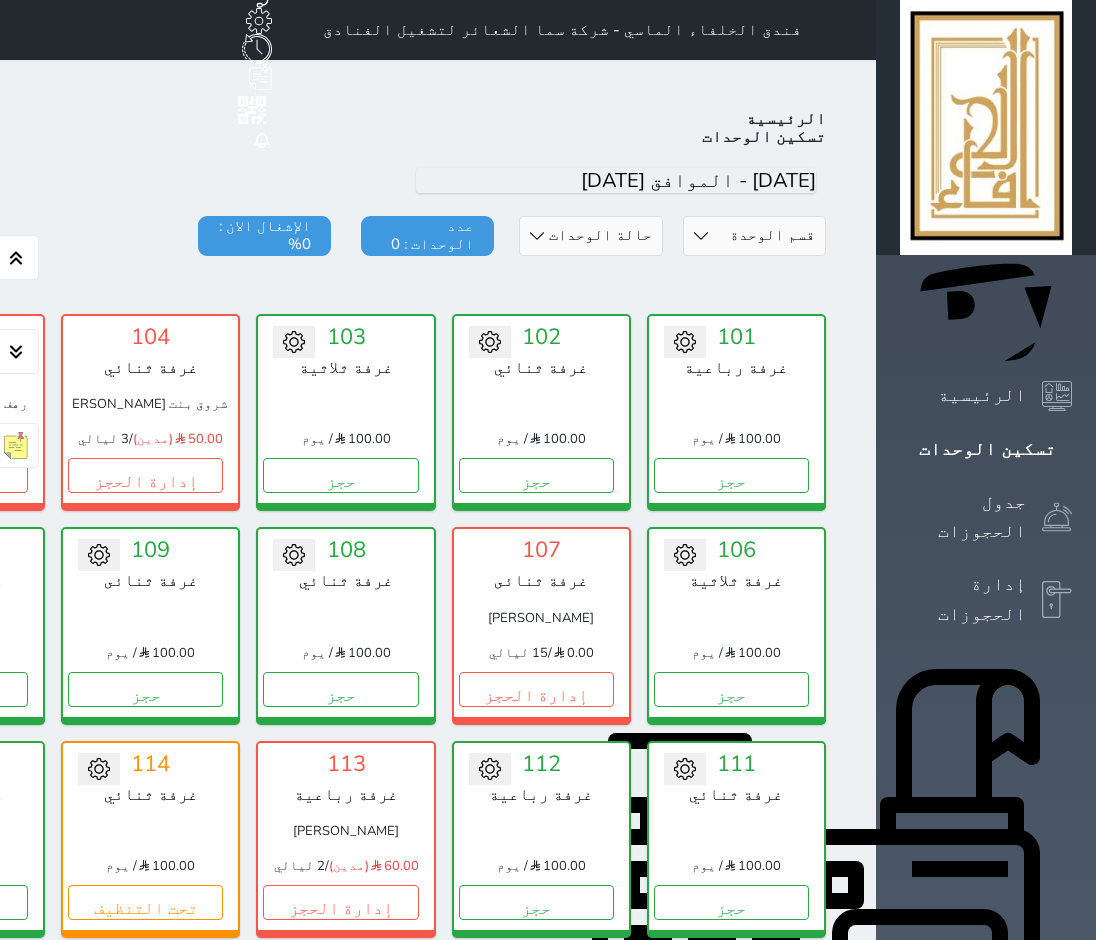 scroll, scrollTop: 78, scrollLeft: 0, axis: vertical 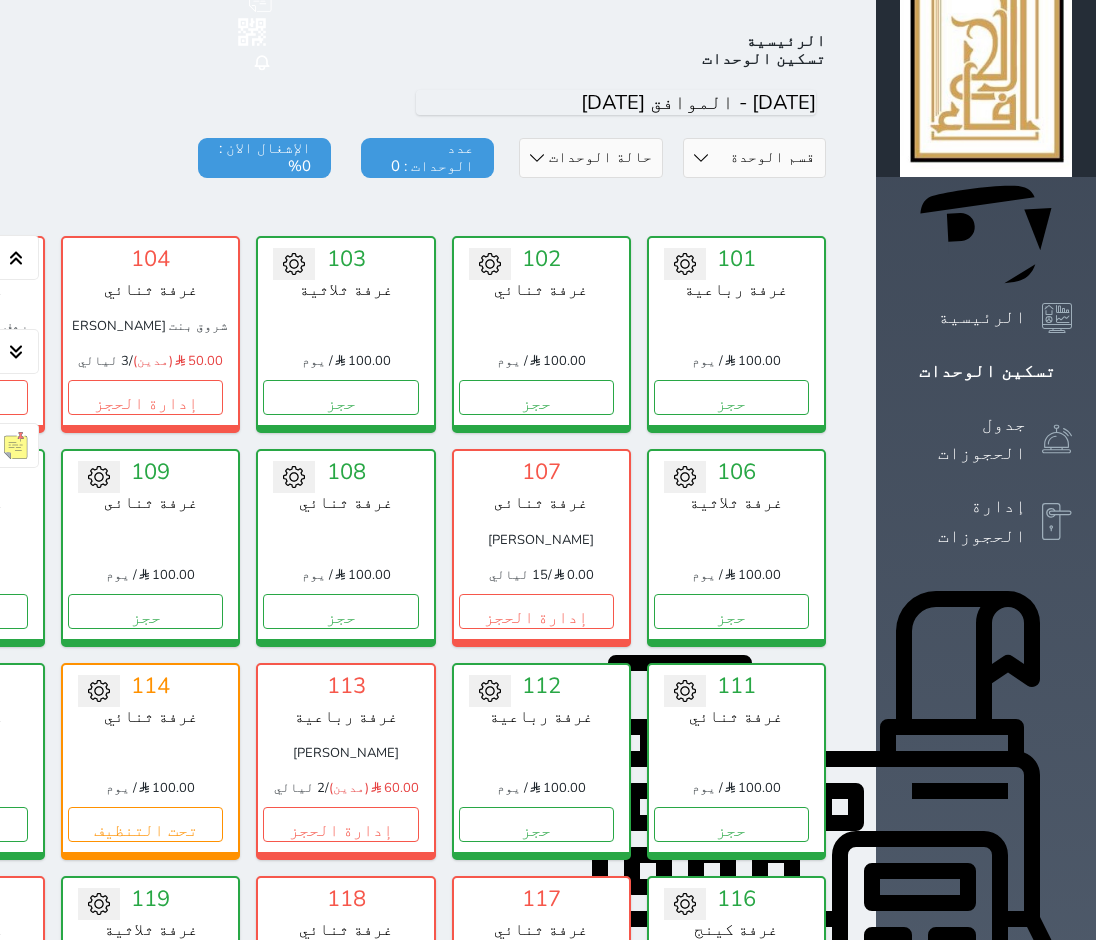 click on "حالة الوحدات متاح تحت التنظيف تحت الصيانة سجل دخول  لم يتم تسجيل الدخول" at bounding box center [590, 158] 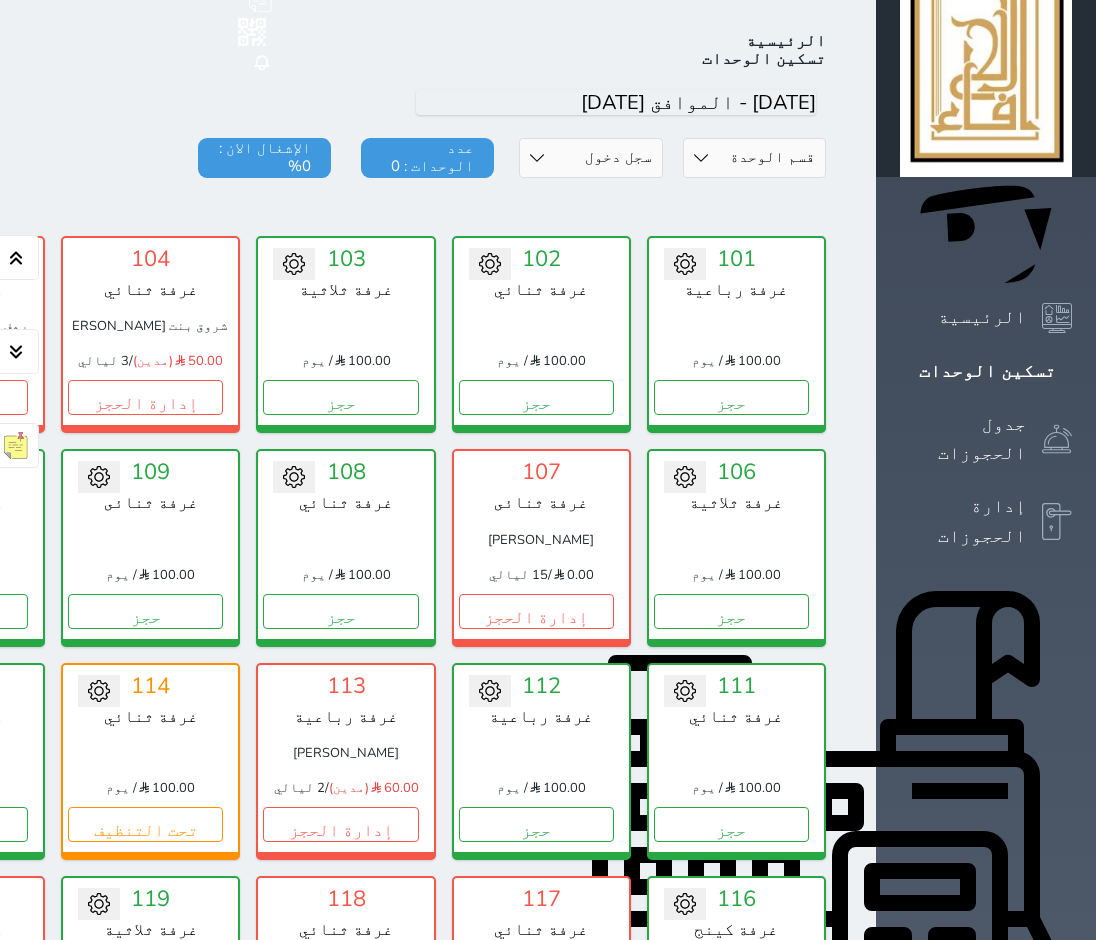 click on "حالة الوحدات متاح تحت التنظيف تحت الصيانة سجل دخول  لم يتم تسجيل الدخول" at bounding box center [590, 158] 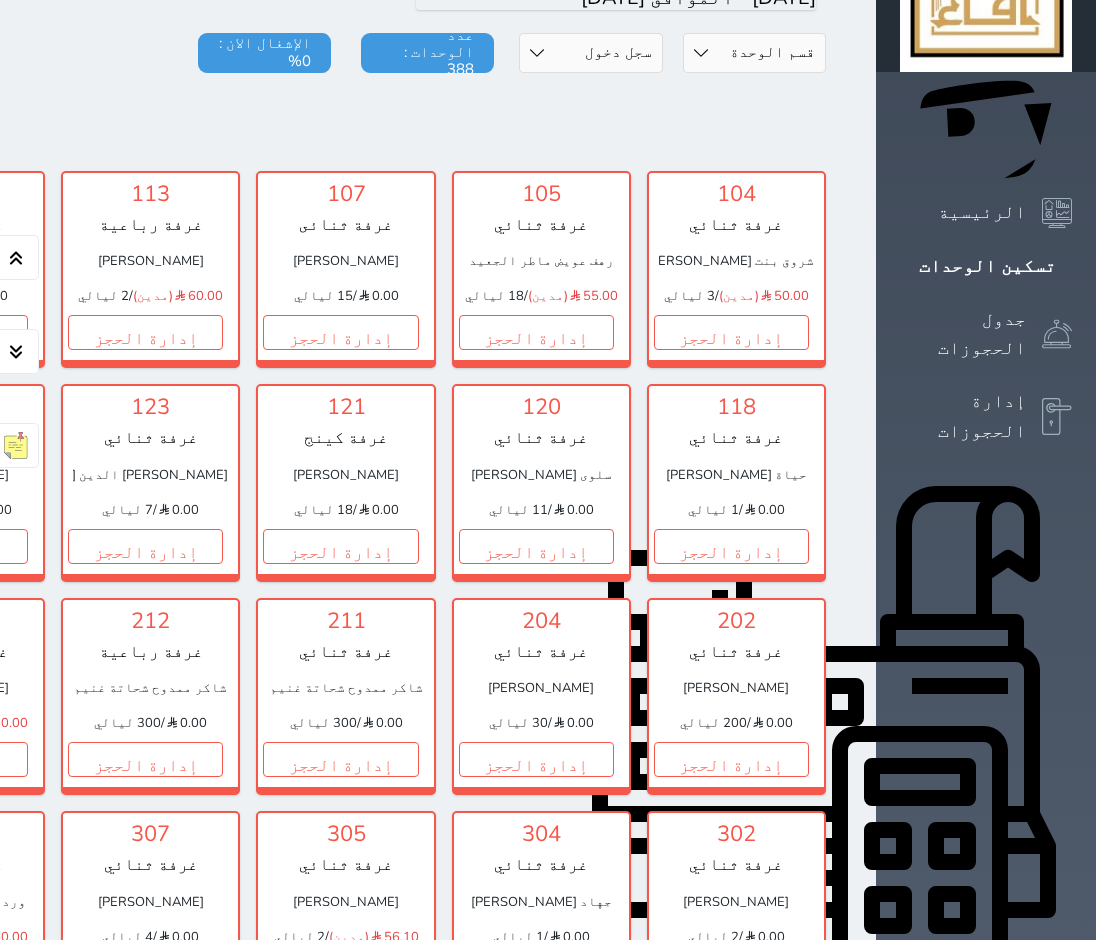 scroll, scrollTop: 0, scrollLeft: 0, axis: both 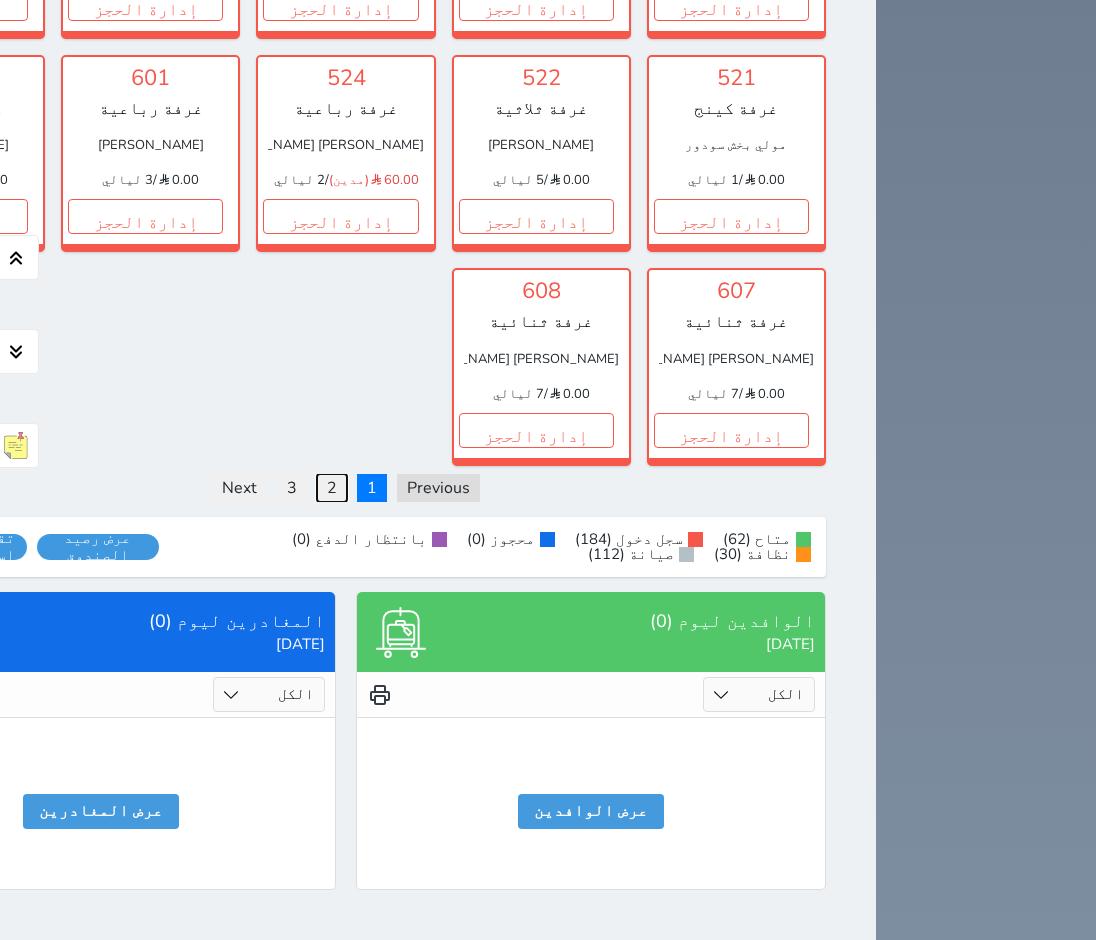 click on "2" at bounding box center (332, 488) 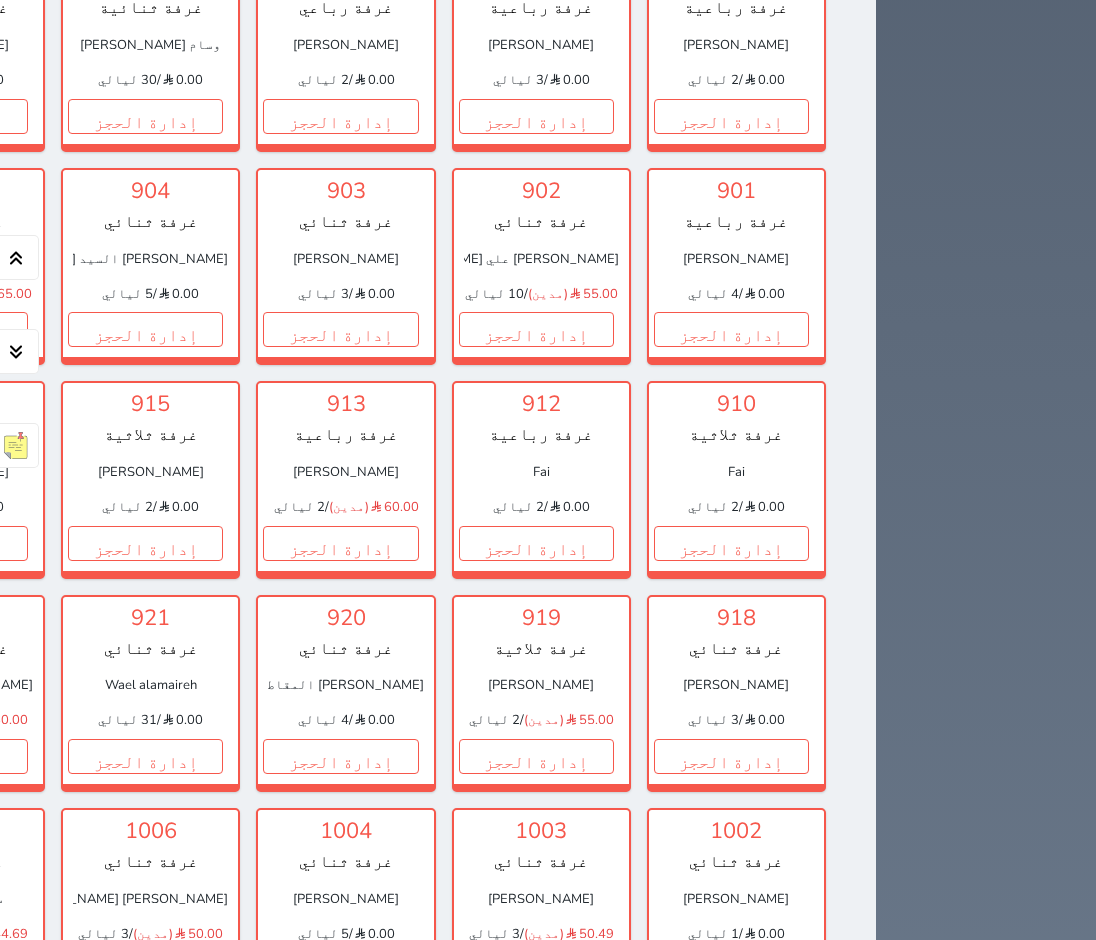 scroll, scrollTop: 1578, scrollLeft: 0, axis: vertical 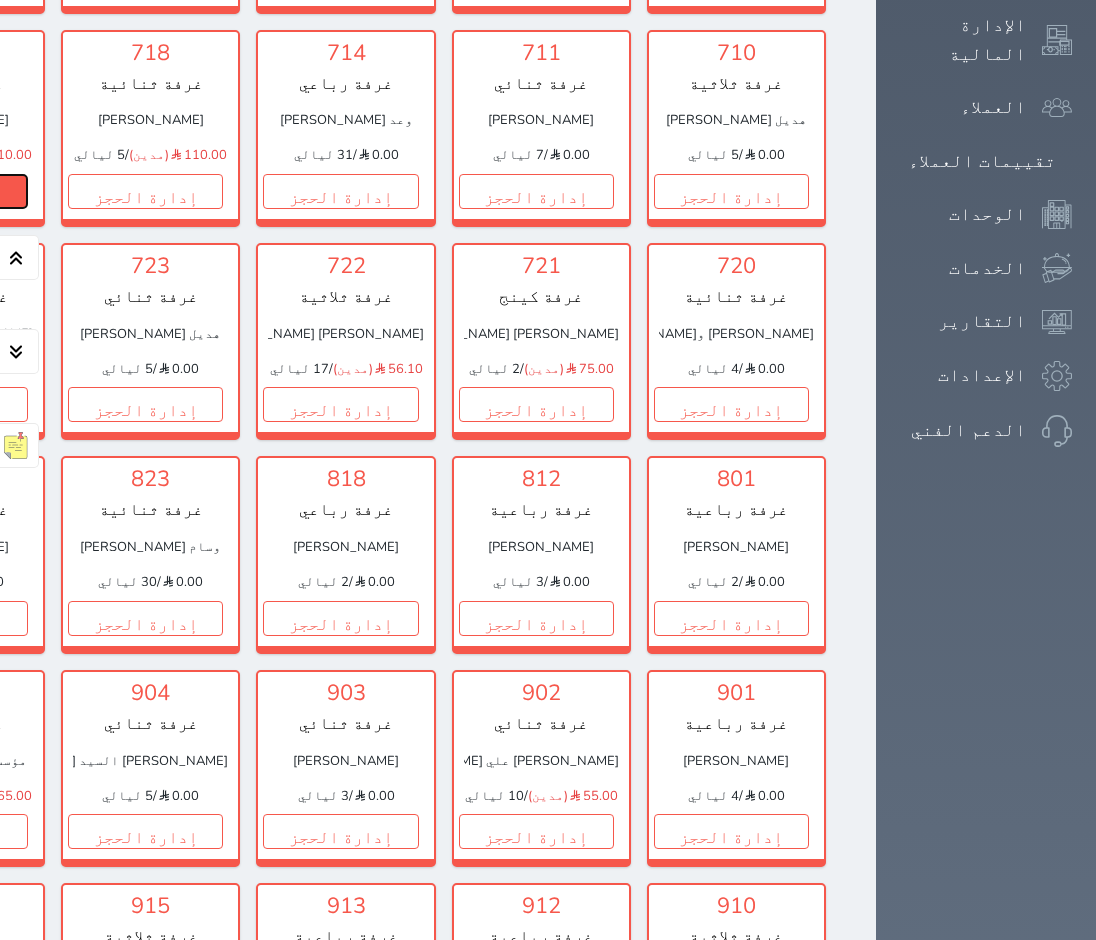 click on "إدارة الحجز" at bounding box center (-50, 191) 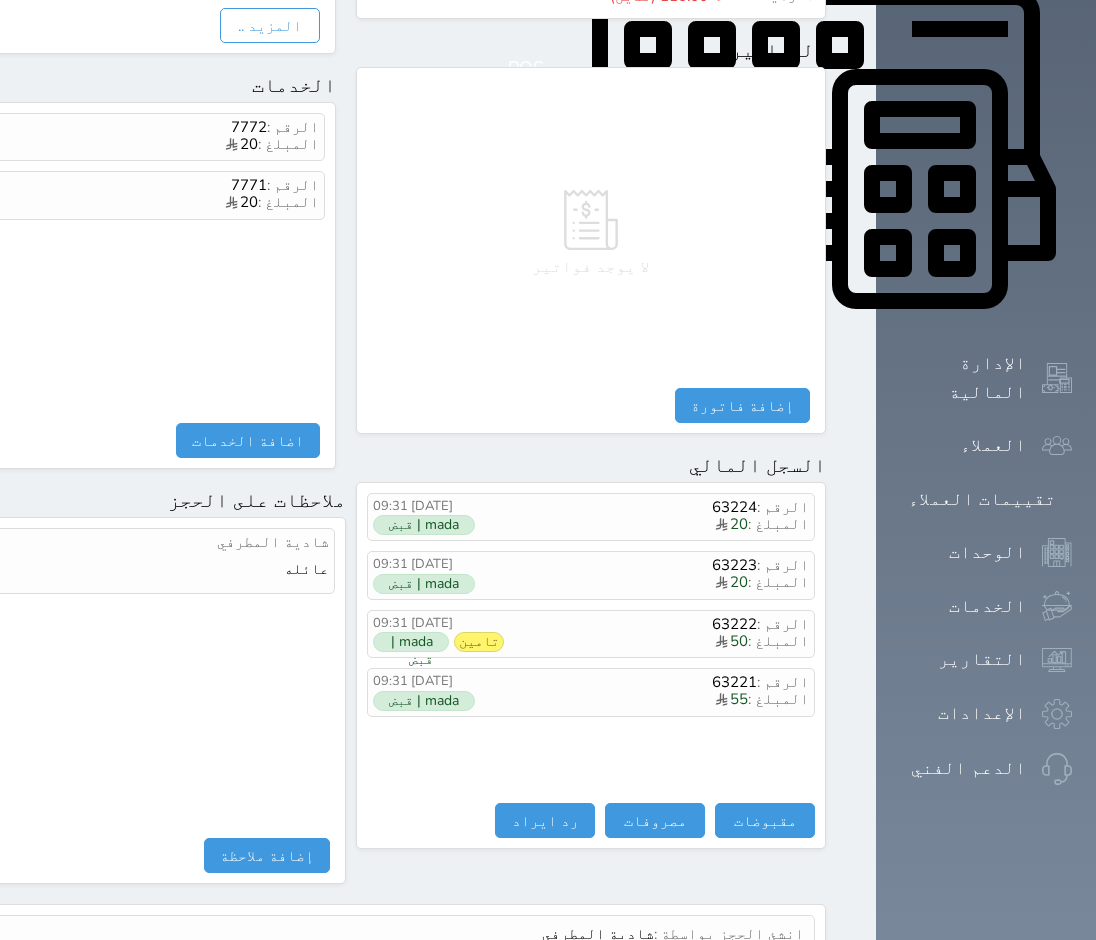 scroll, scrollTop: 841, scrollLeft: 0, axis: vertical 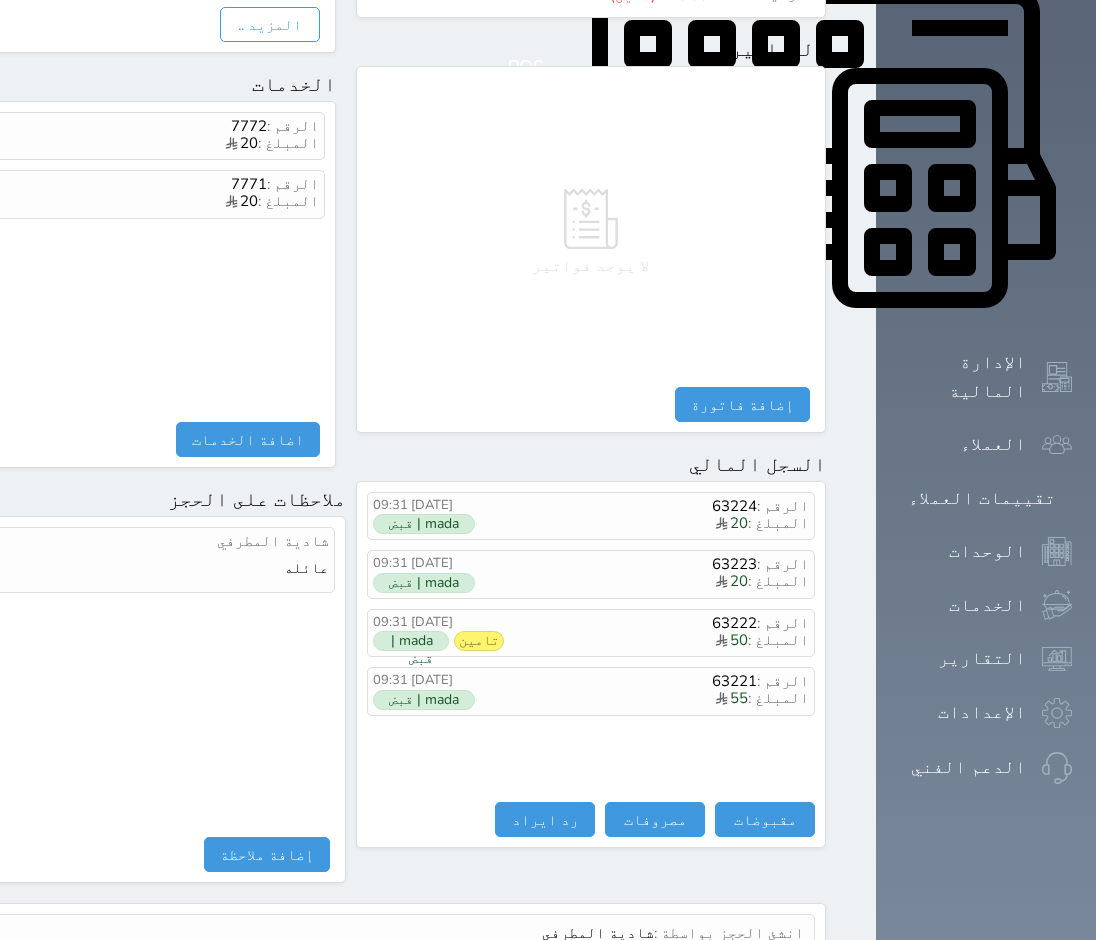 click on "الرقم :  63224   المبلغ :  20    [DATE] 09:31
mada | قبض
الرقم :  63223   المبلغ :  20    [DATE] 09:31
mada | قبض
الرقم :  63222   المبلغ :  50    [DATE] 09:31     [PERSON_NAME] | قبض
الرقم :  63221   المبلغ :  55    [DATE] 09:31
mada | قبض" at bounding box center [591, 647] 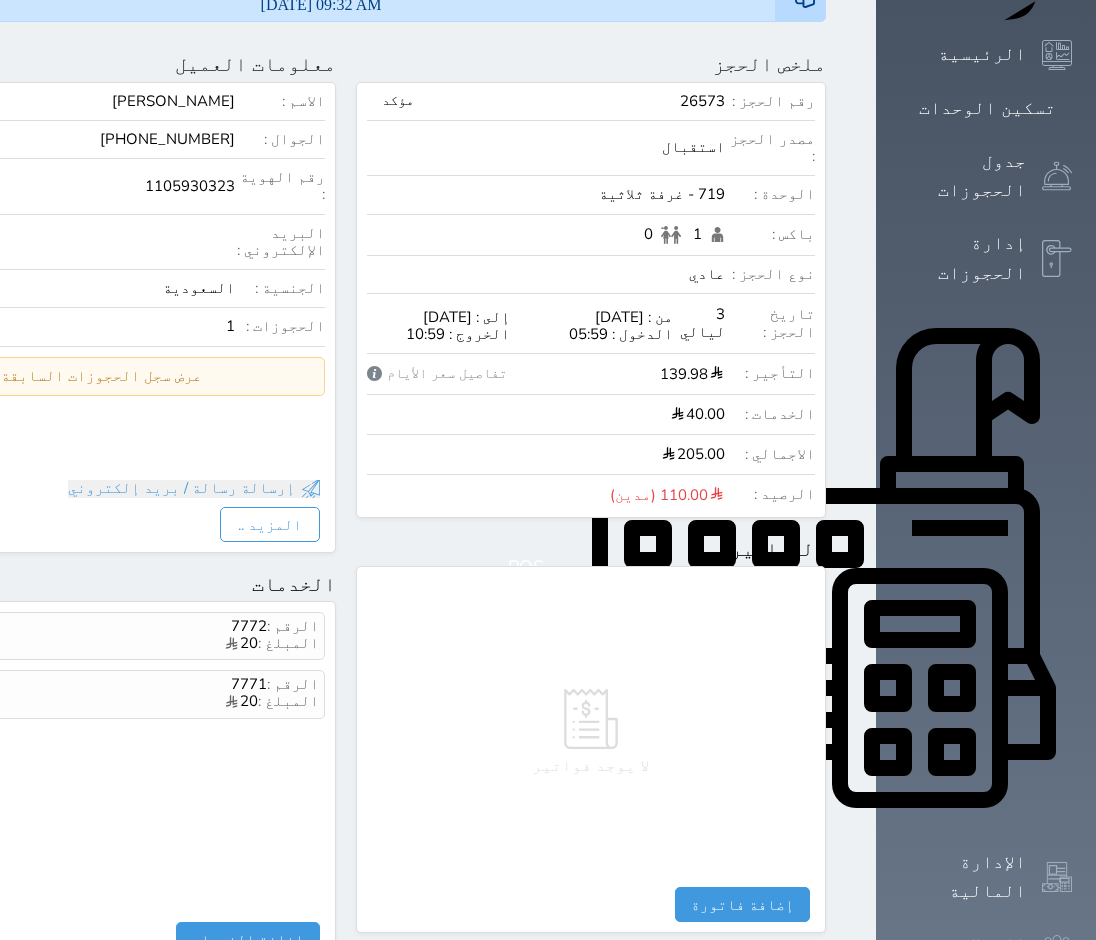 click on "لا يوجد فواتير" at bounding box center [591, 732] 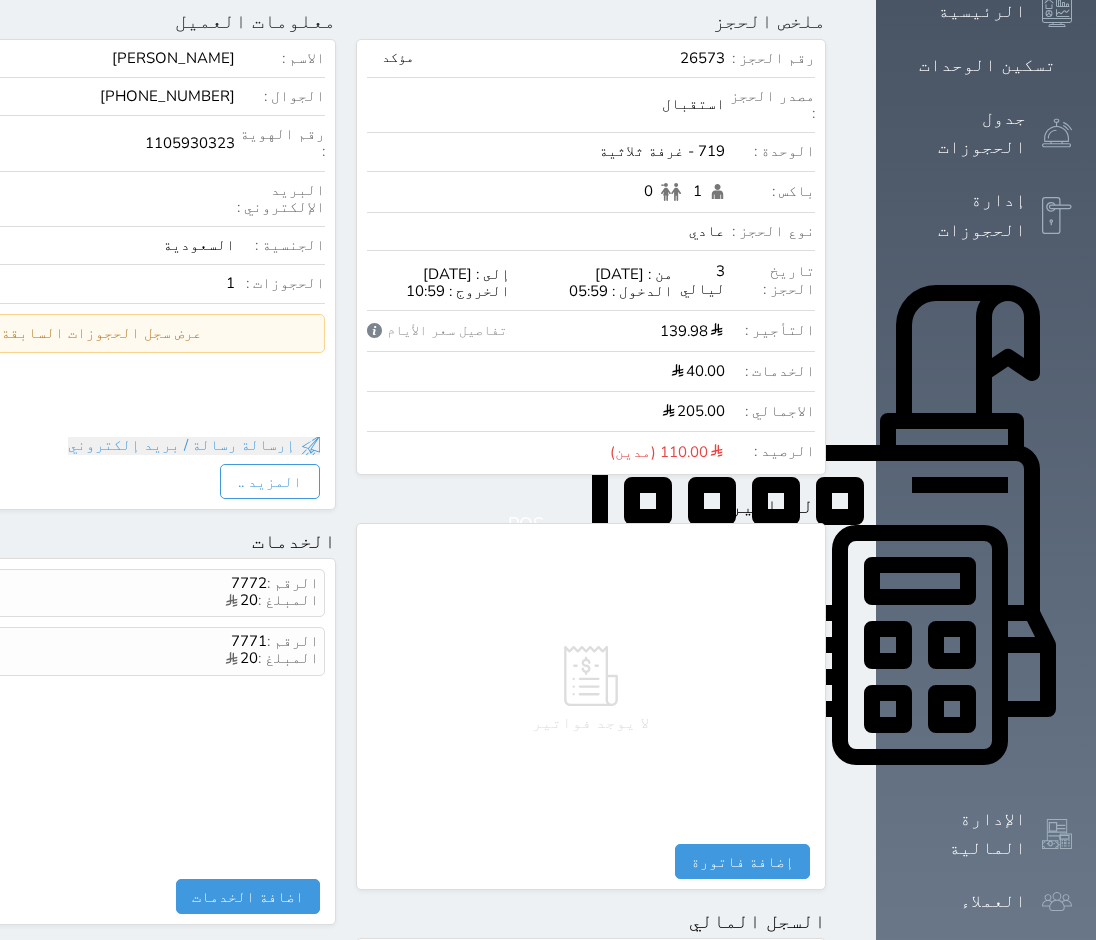scroll, scrollTop: 400, scrollLeft: 0, axis: vertical 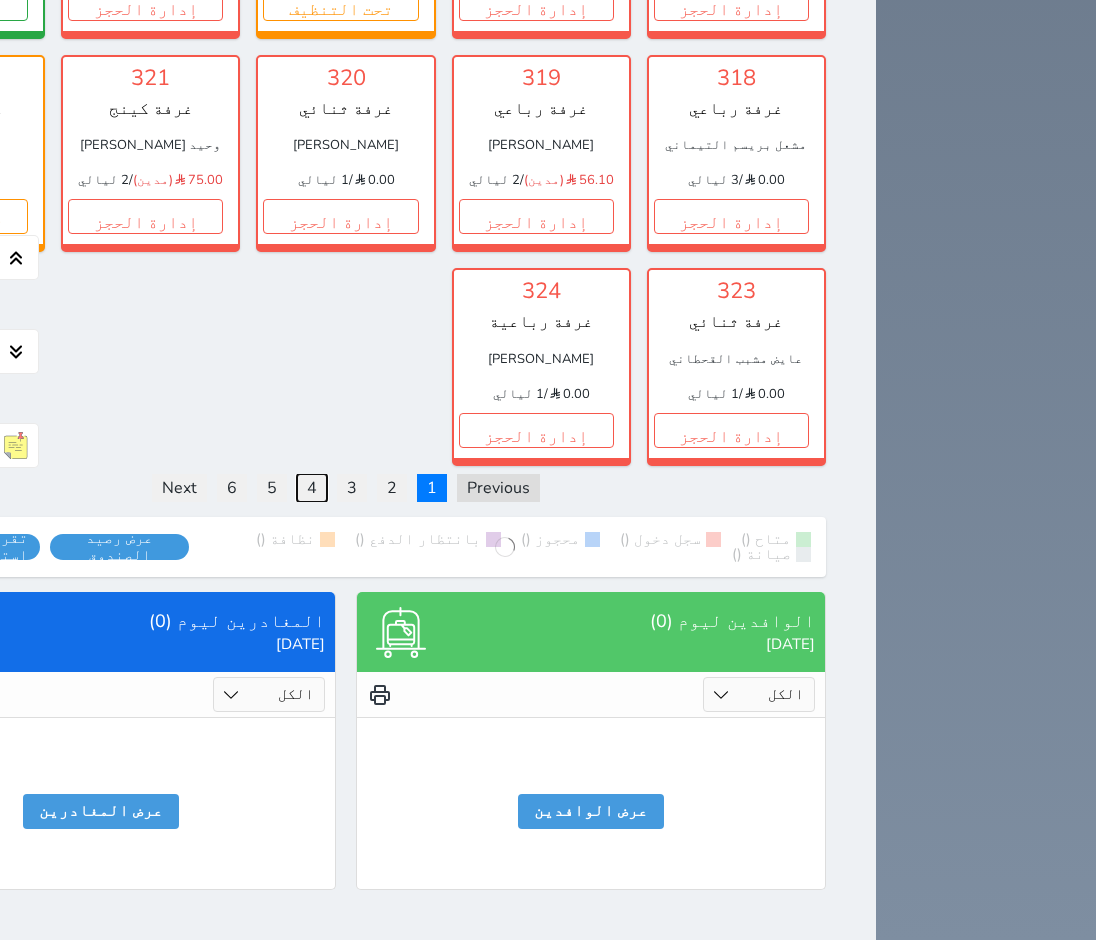 click on "4" at bounding box center (312, 488) 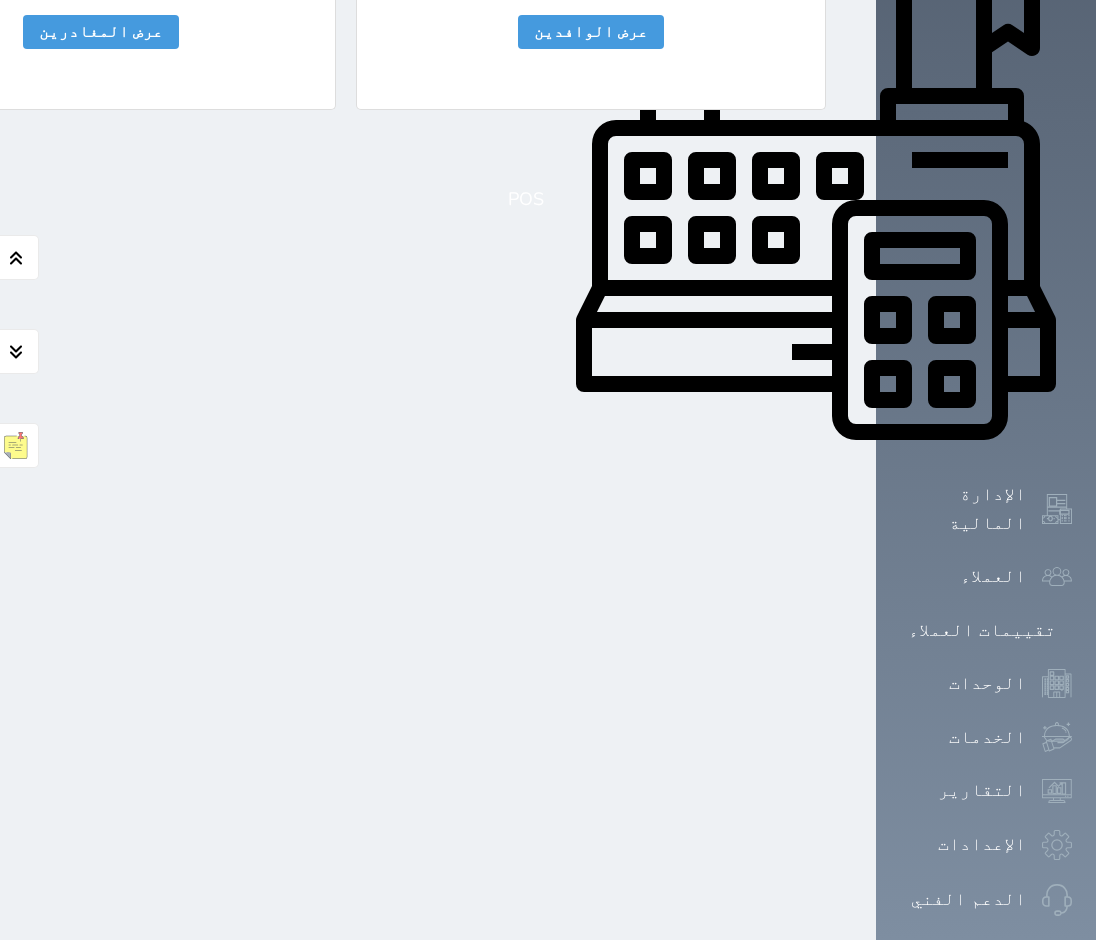 scroll, scrollTop: 246, scrollLeft: 0, axis: vertical 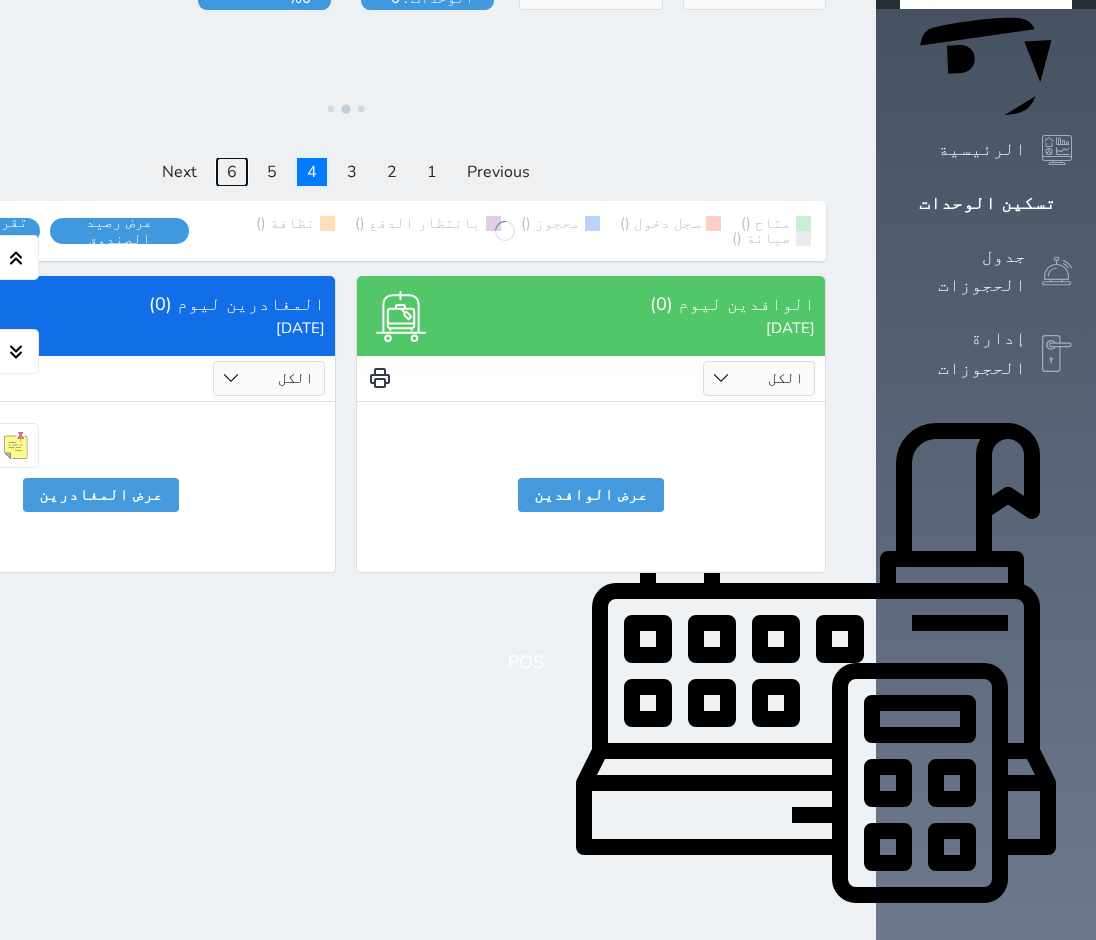 click on "6" at bounding box center (232, 172) 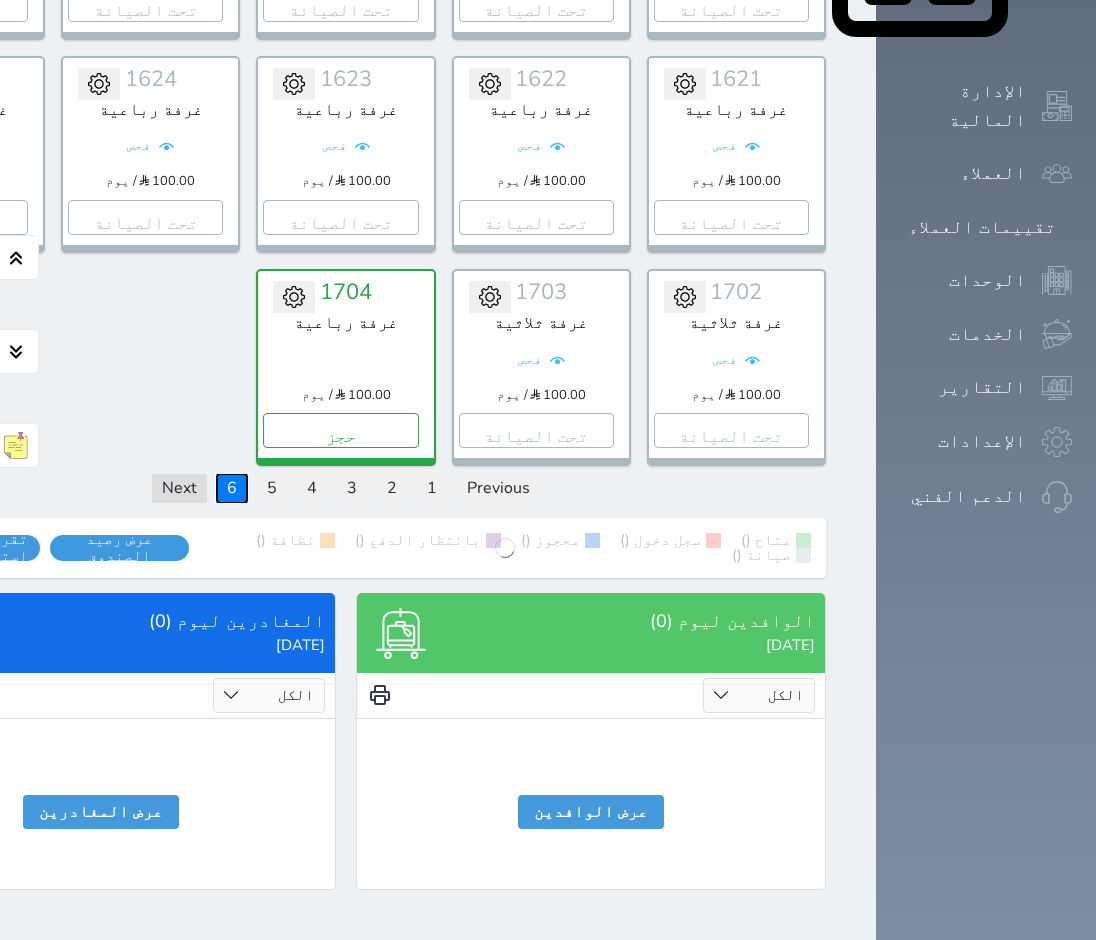 scroll, scrollTop: 1254, scrollLeft: 0, axis: vertical 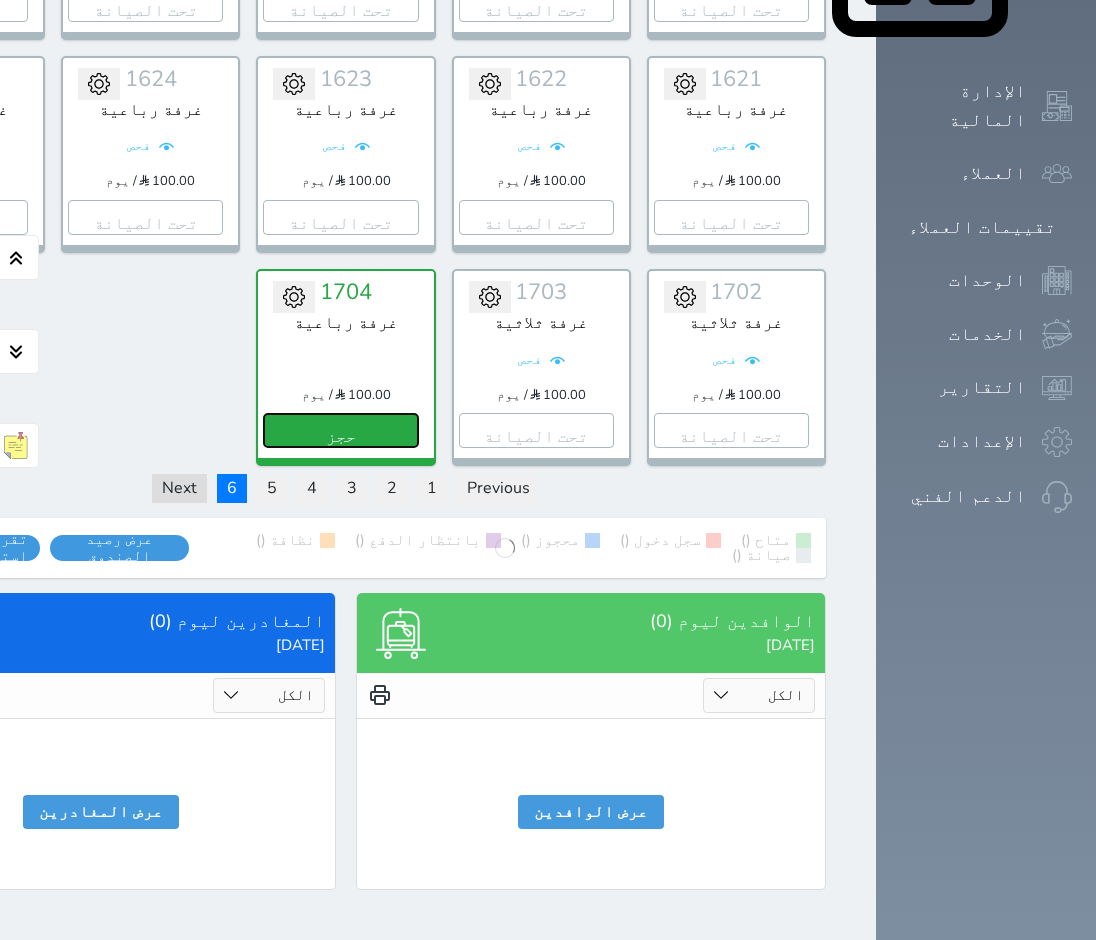click on "حجز" at bounding box center (340, 430) 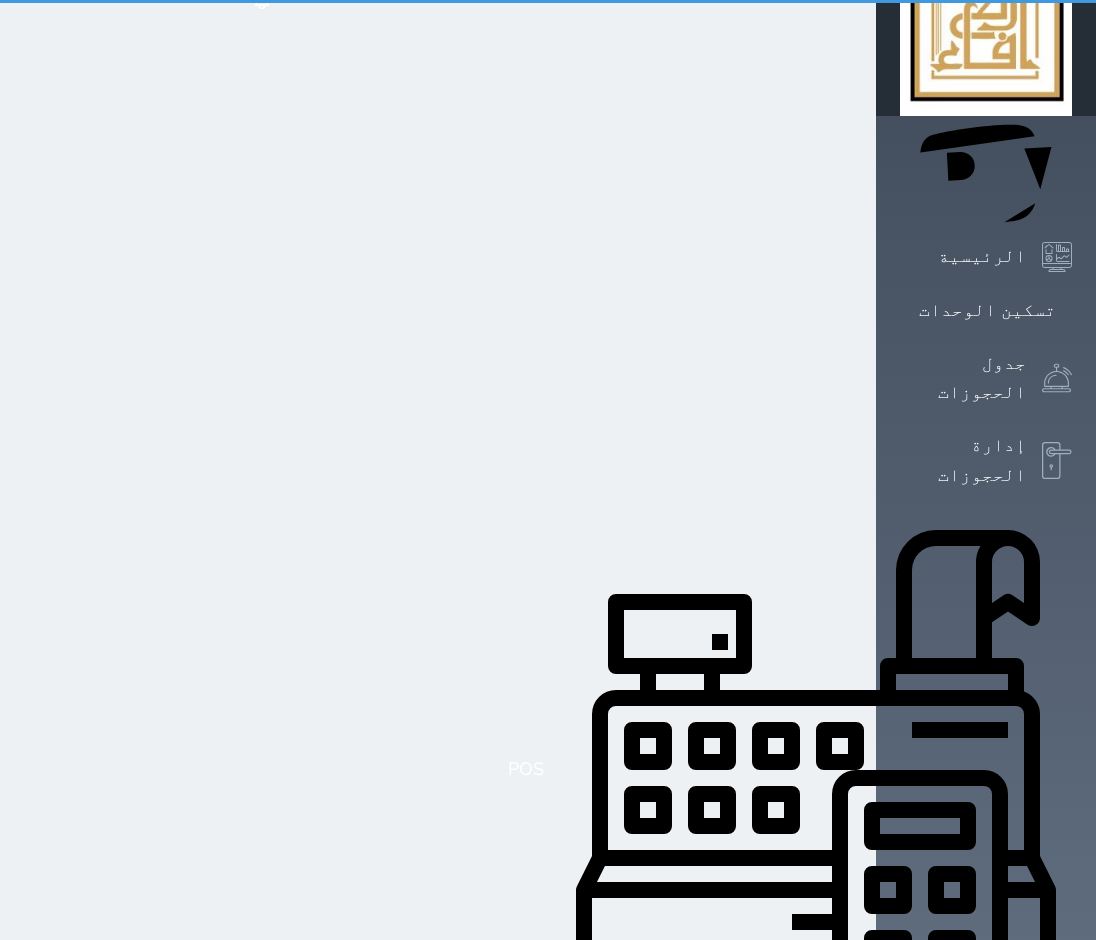 scroll, scrollTop: 16, scrollLeft: 0, axis: vertical 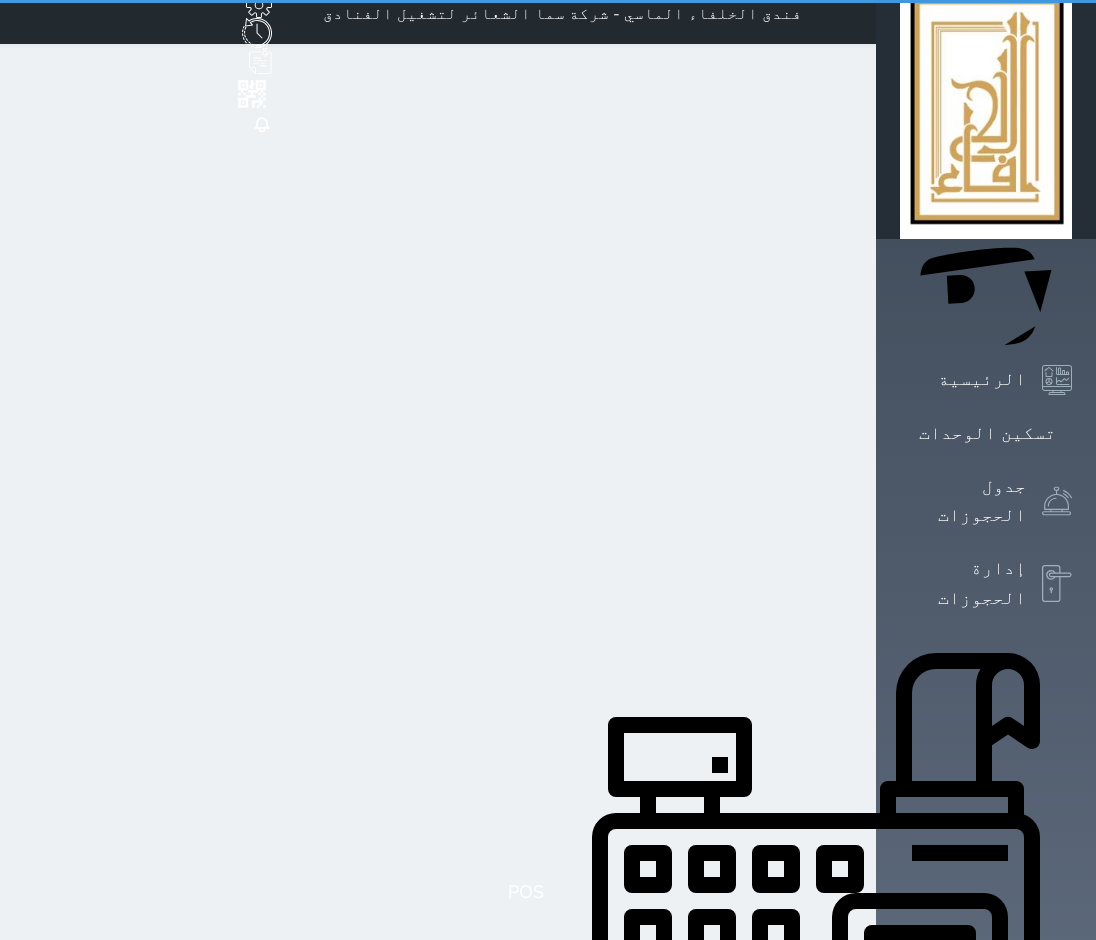 select on "1" 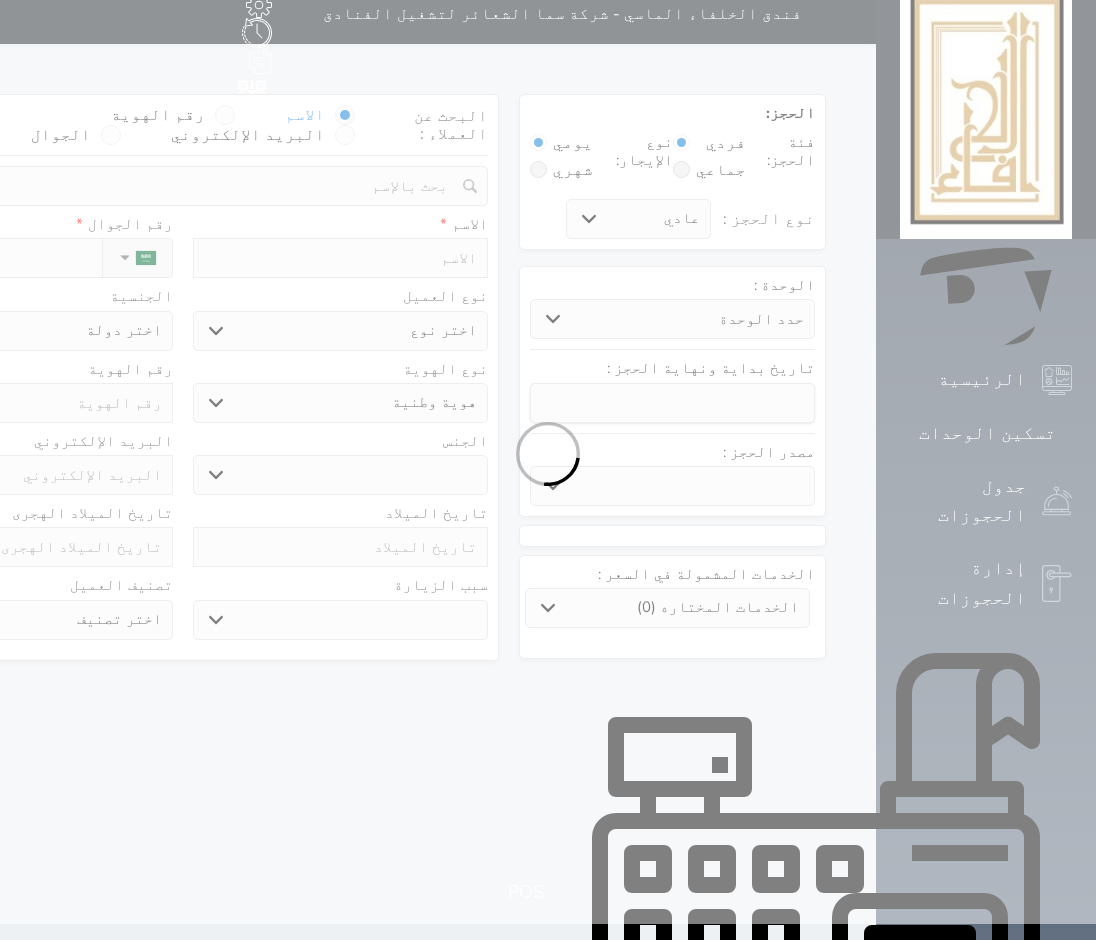 scroll, scrollTop: 0, scrollLeft: 0, axis: both 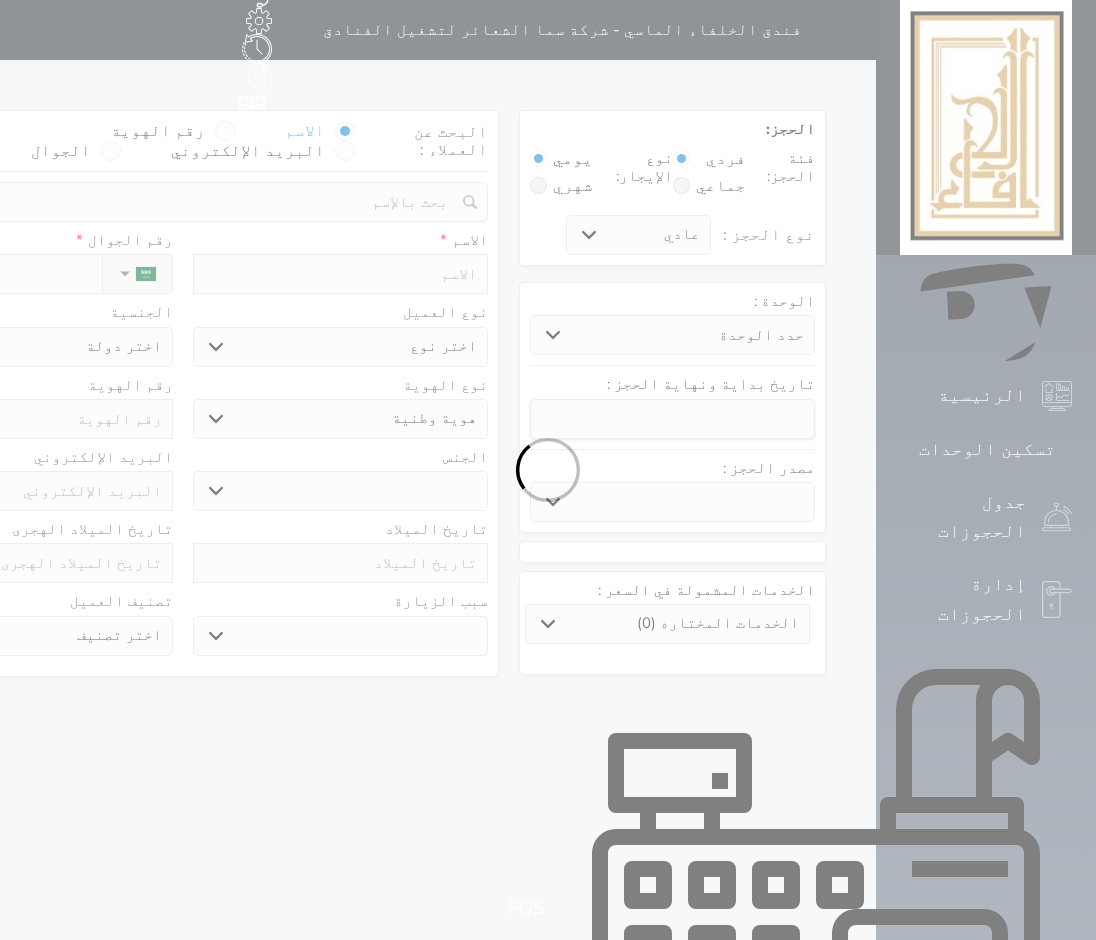 select 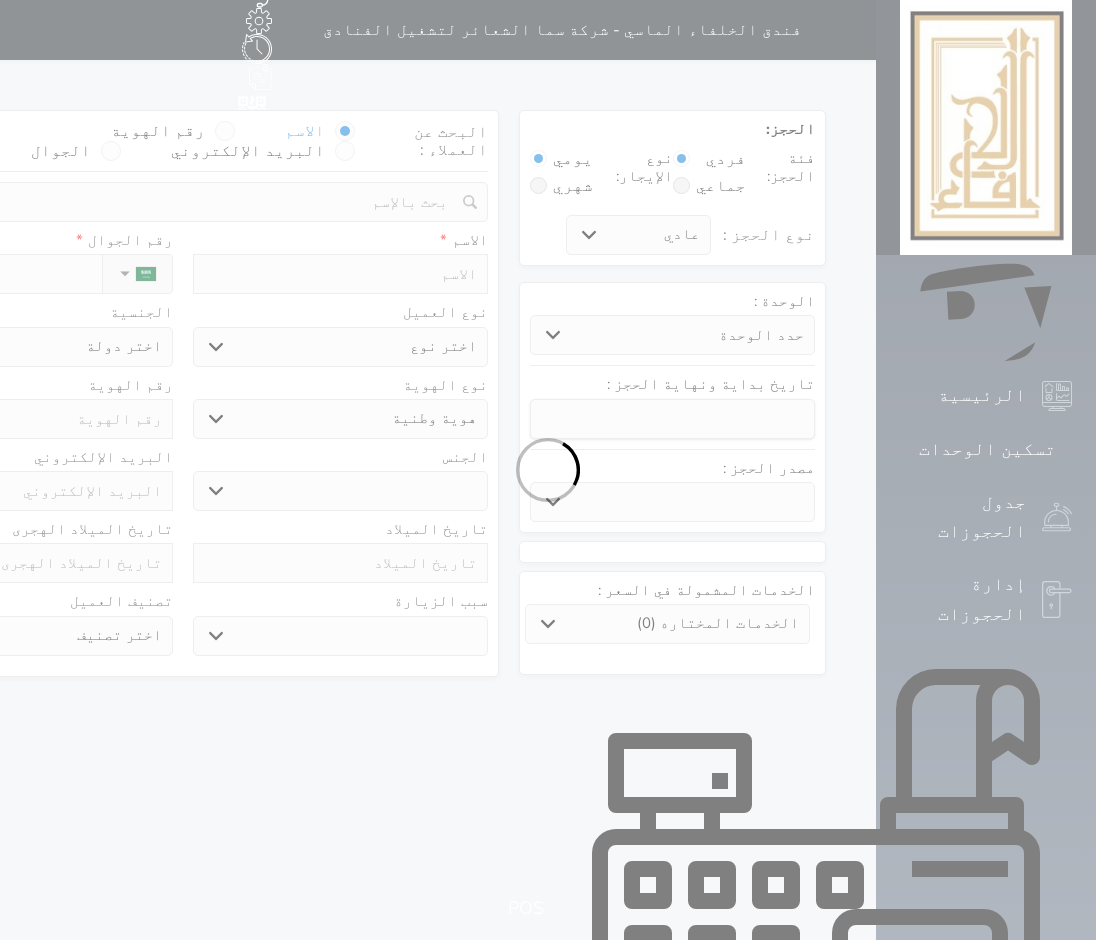 select 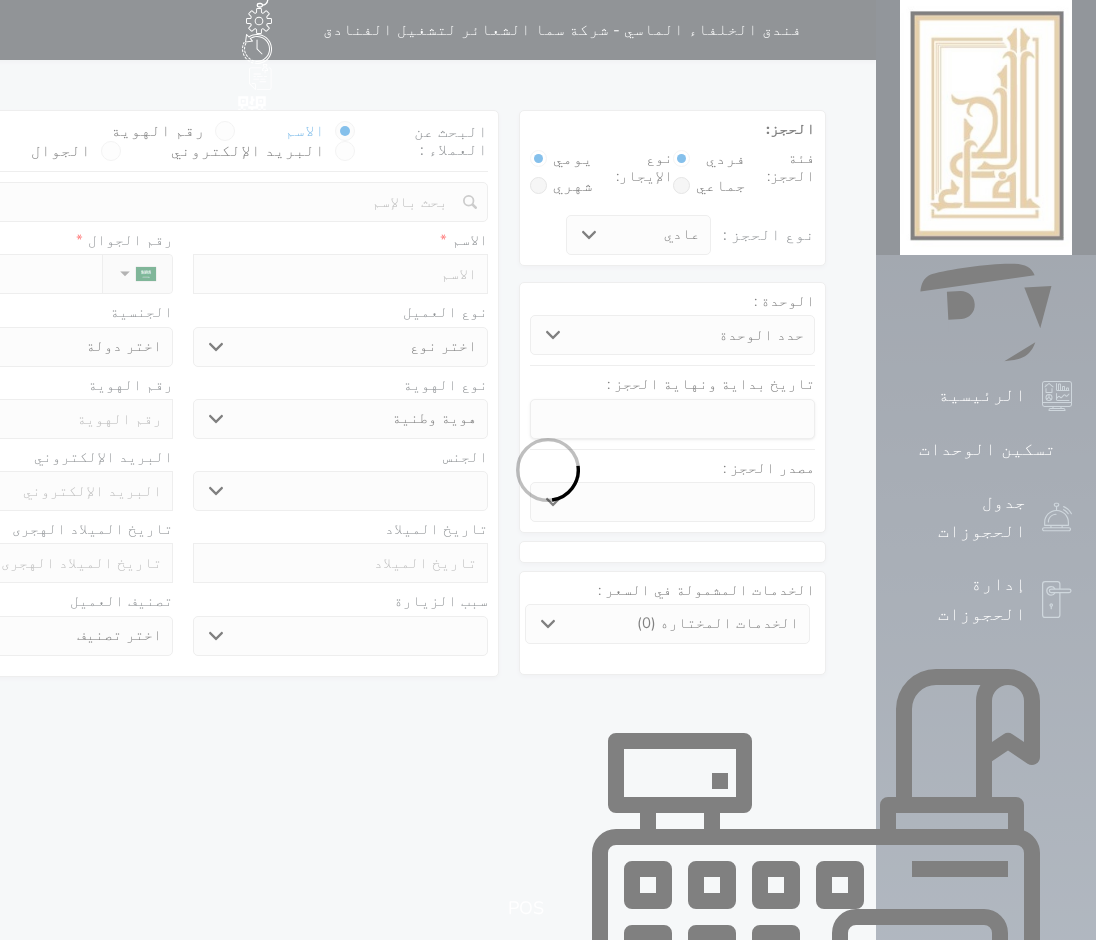 select 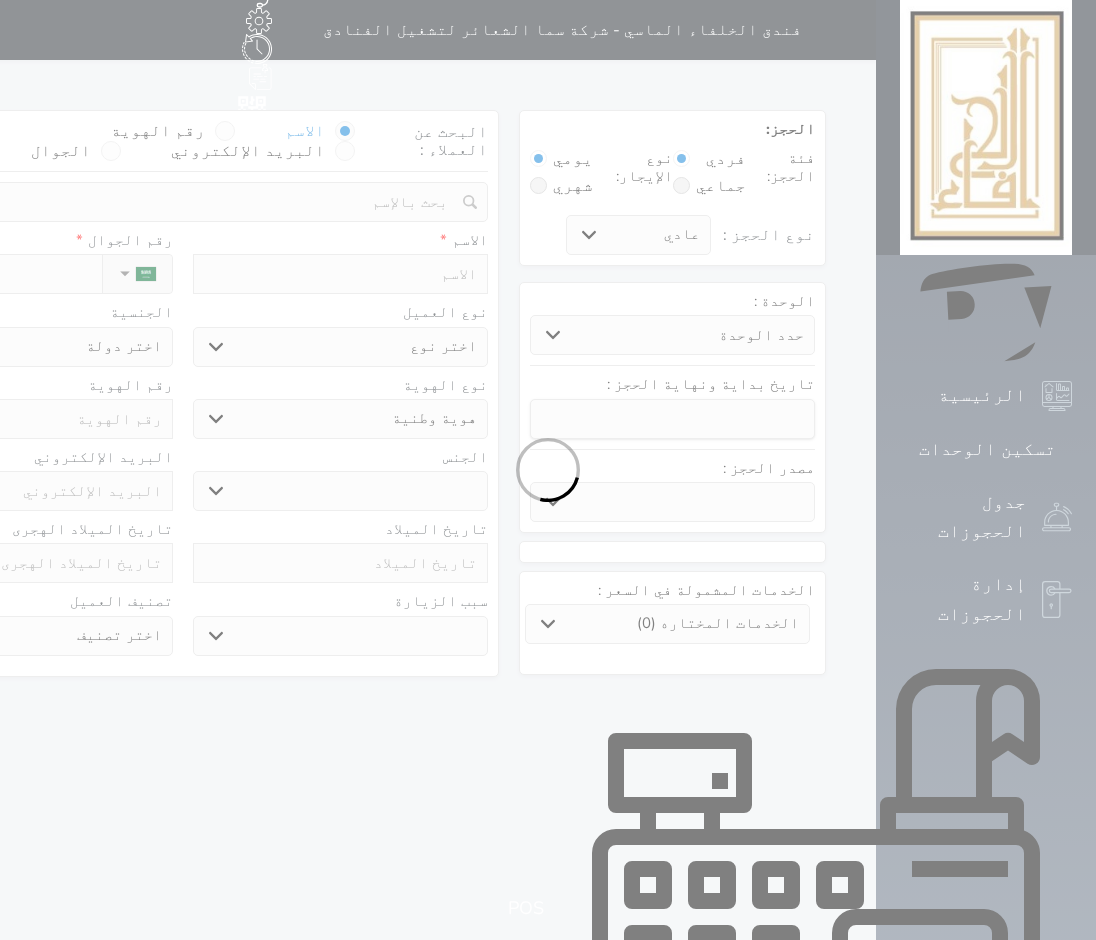 select 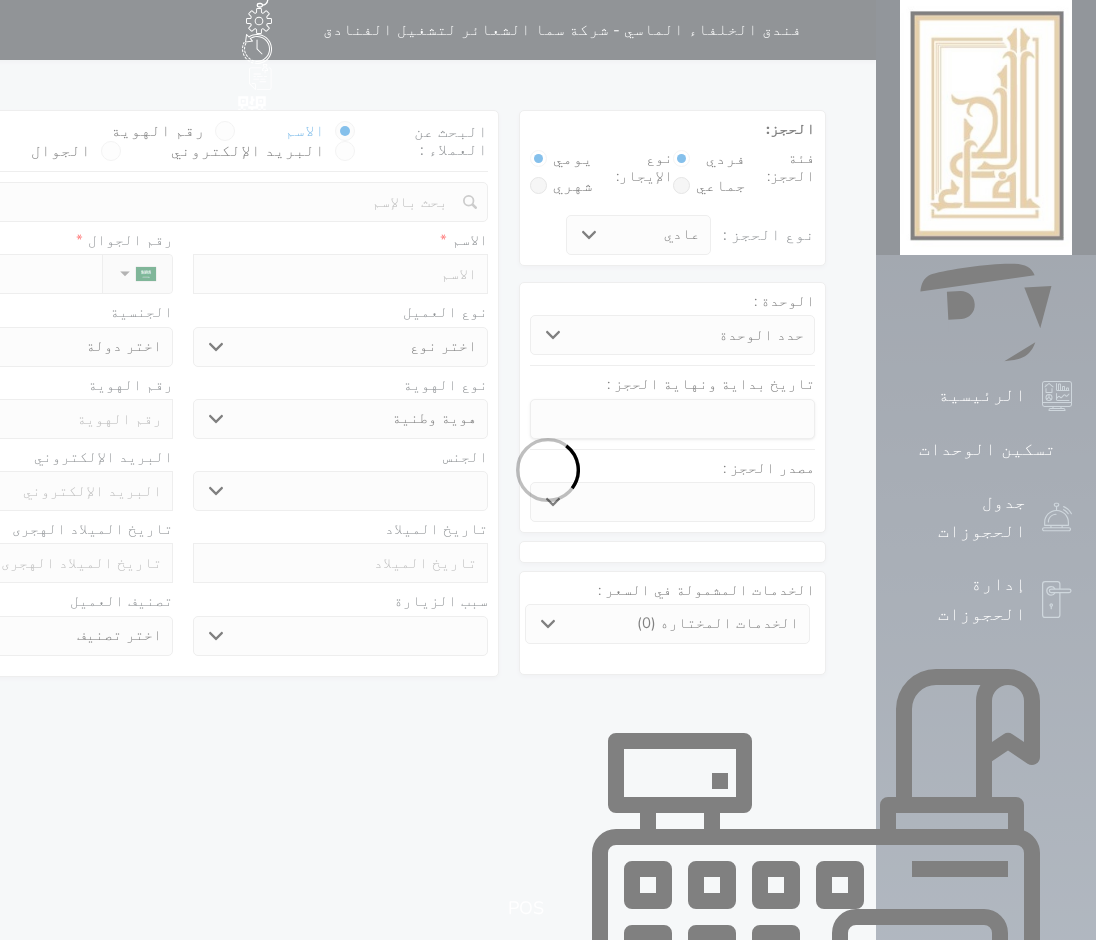 select 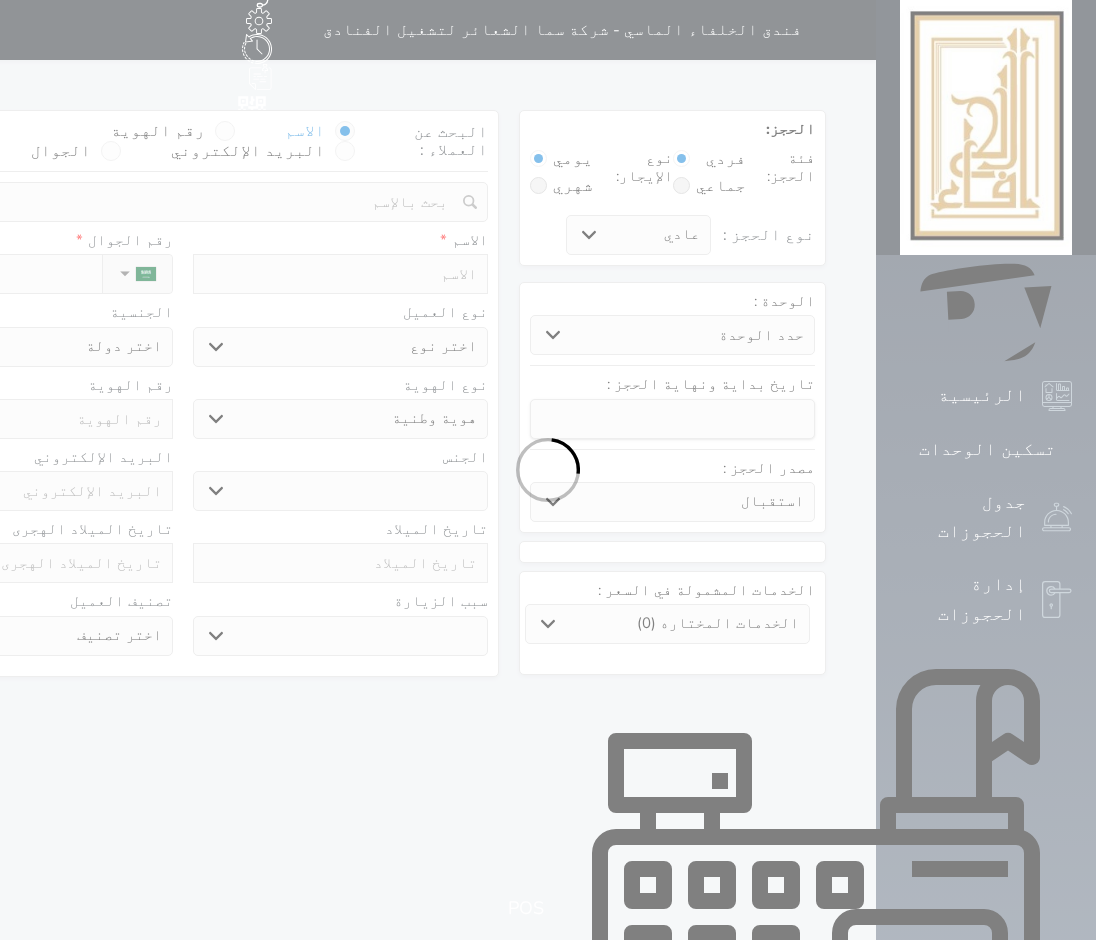 select 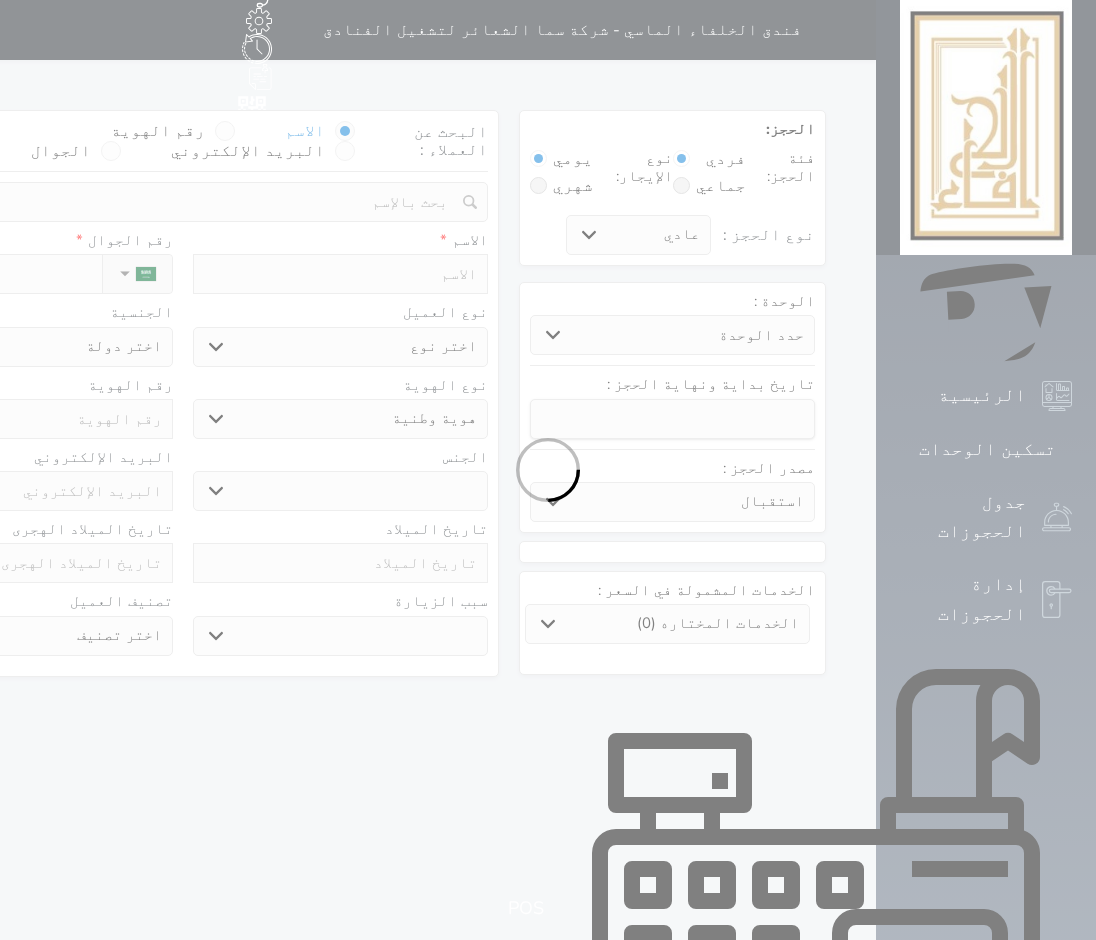 select 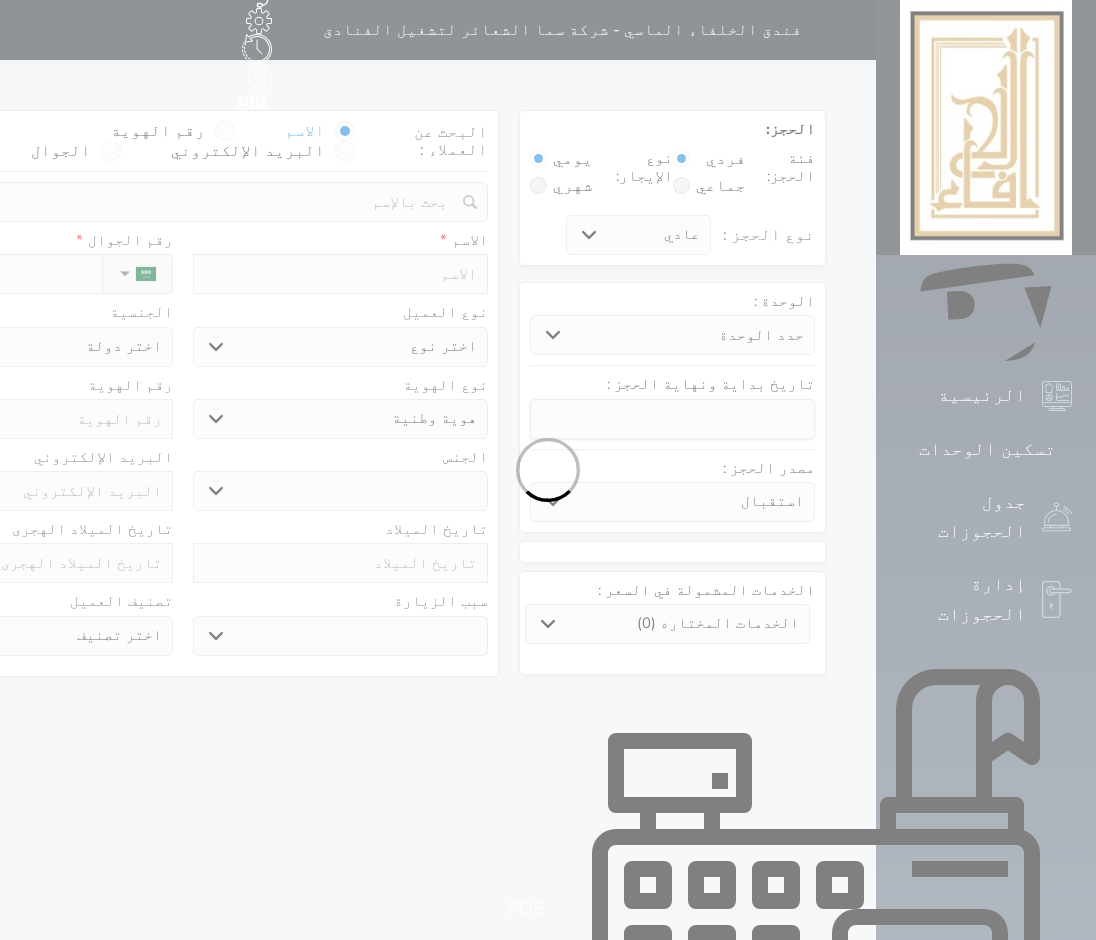 select 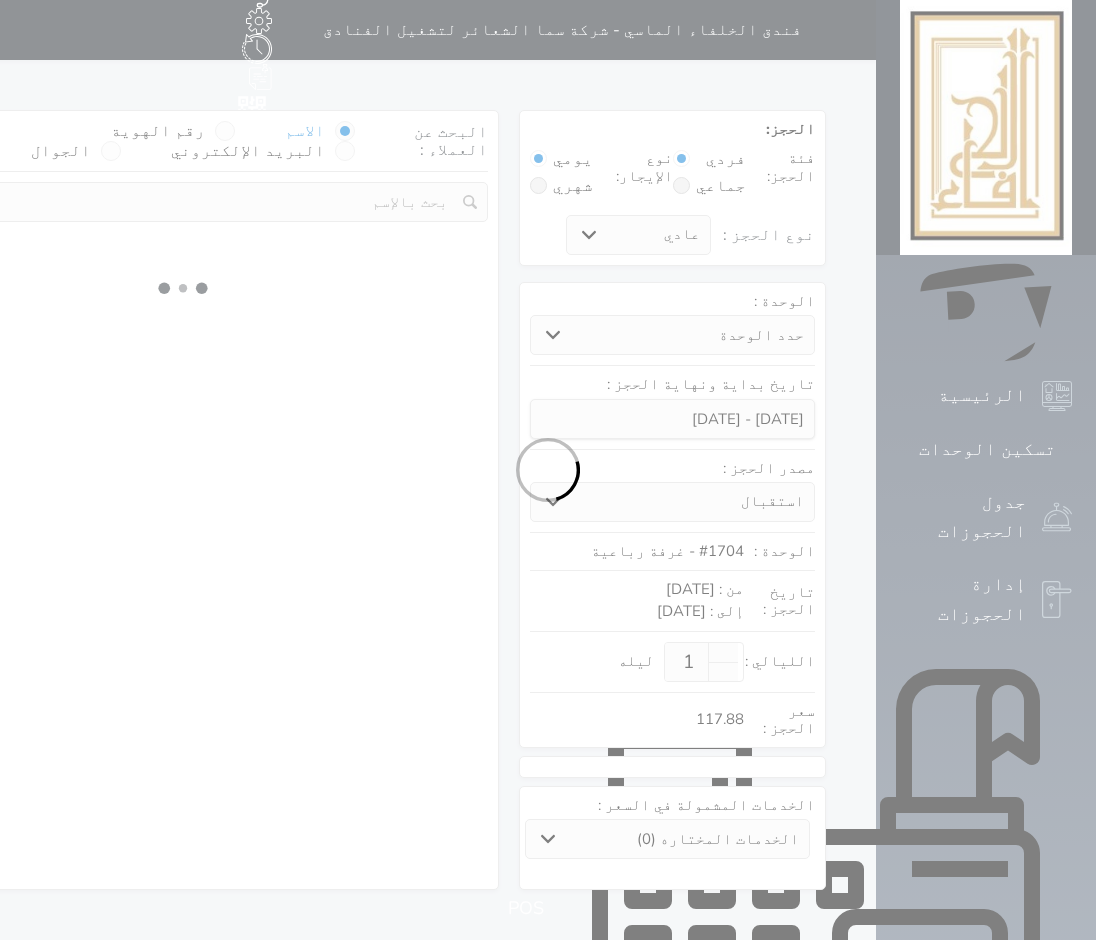 click at bounding box center [548, 470] 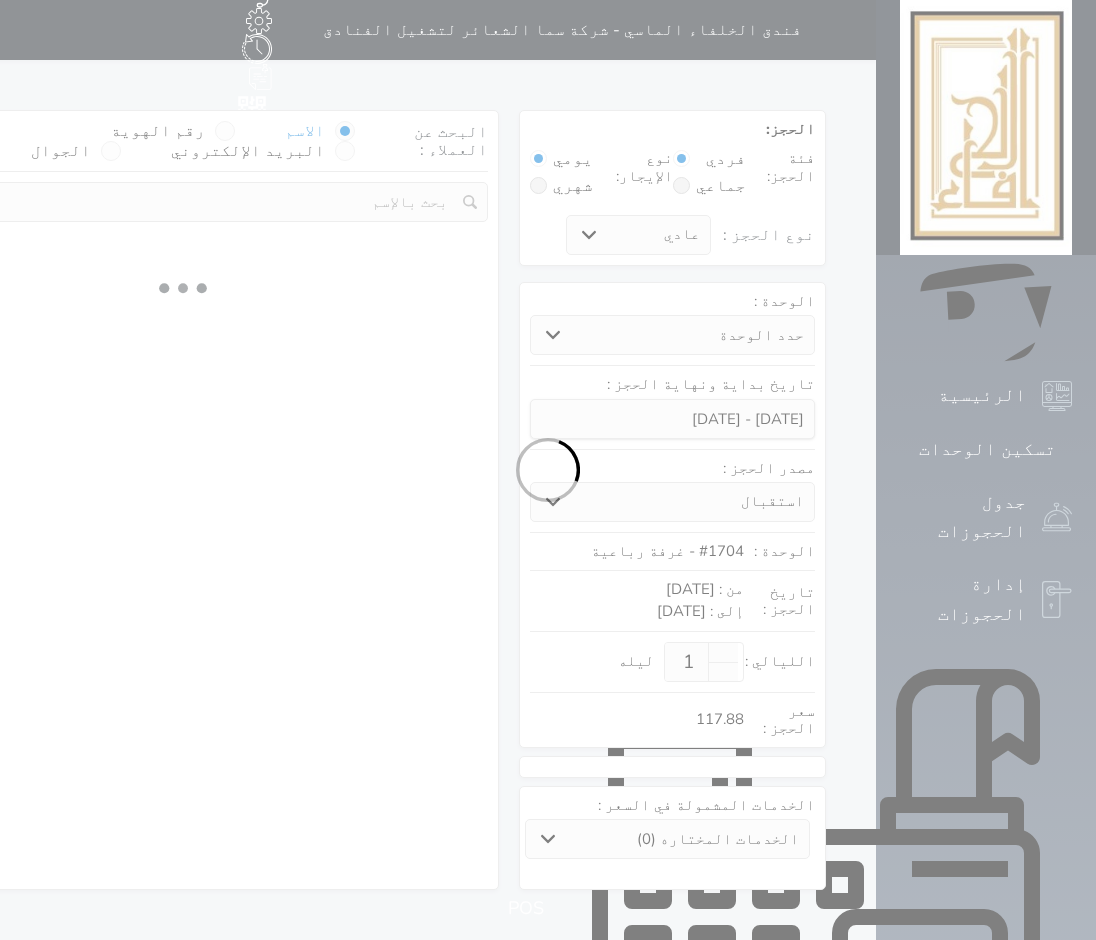 select 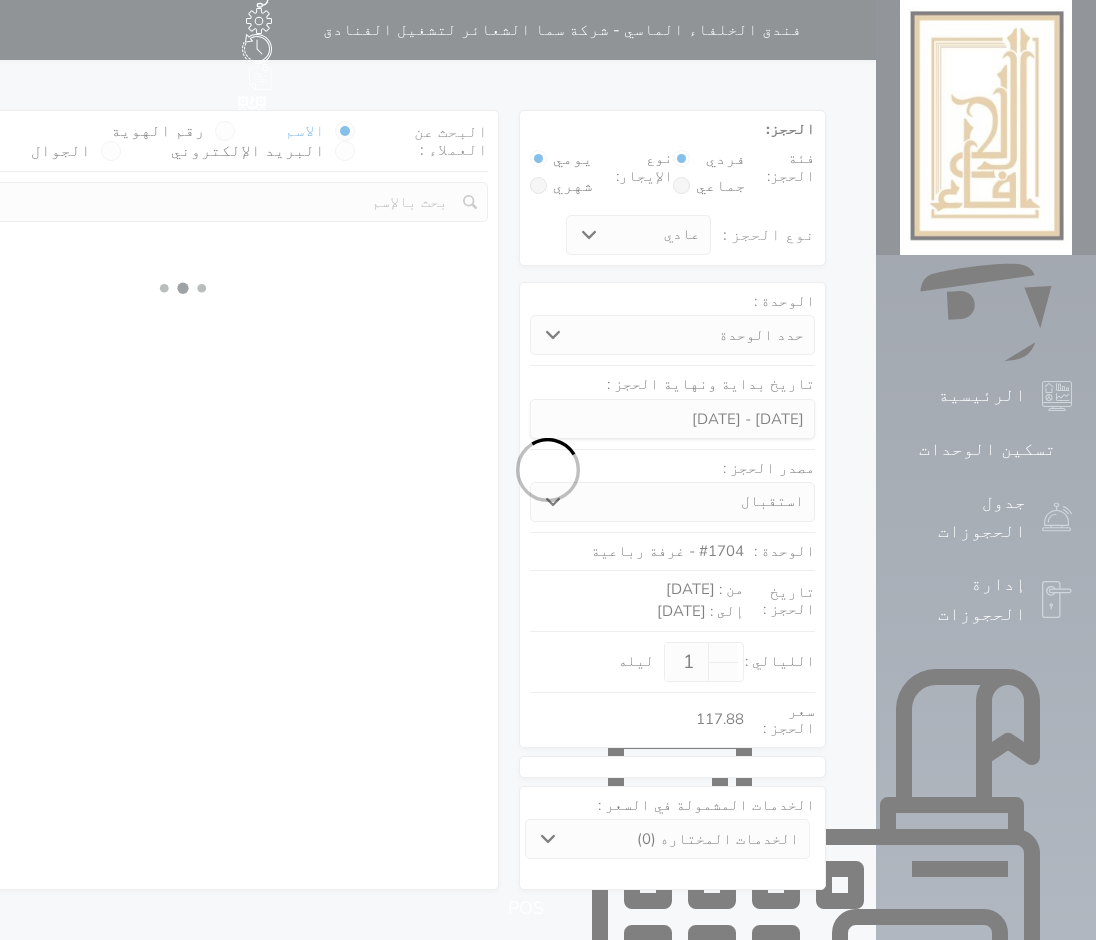 select on "113" 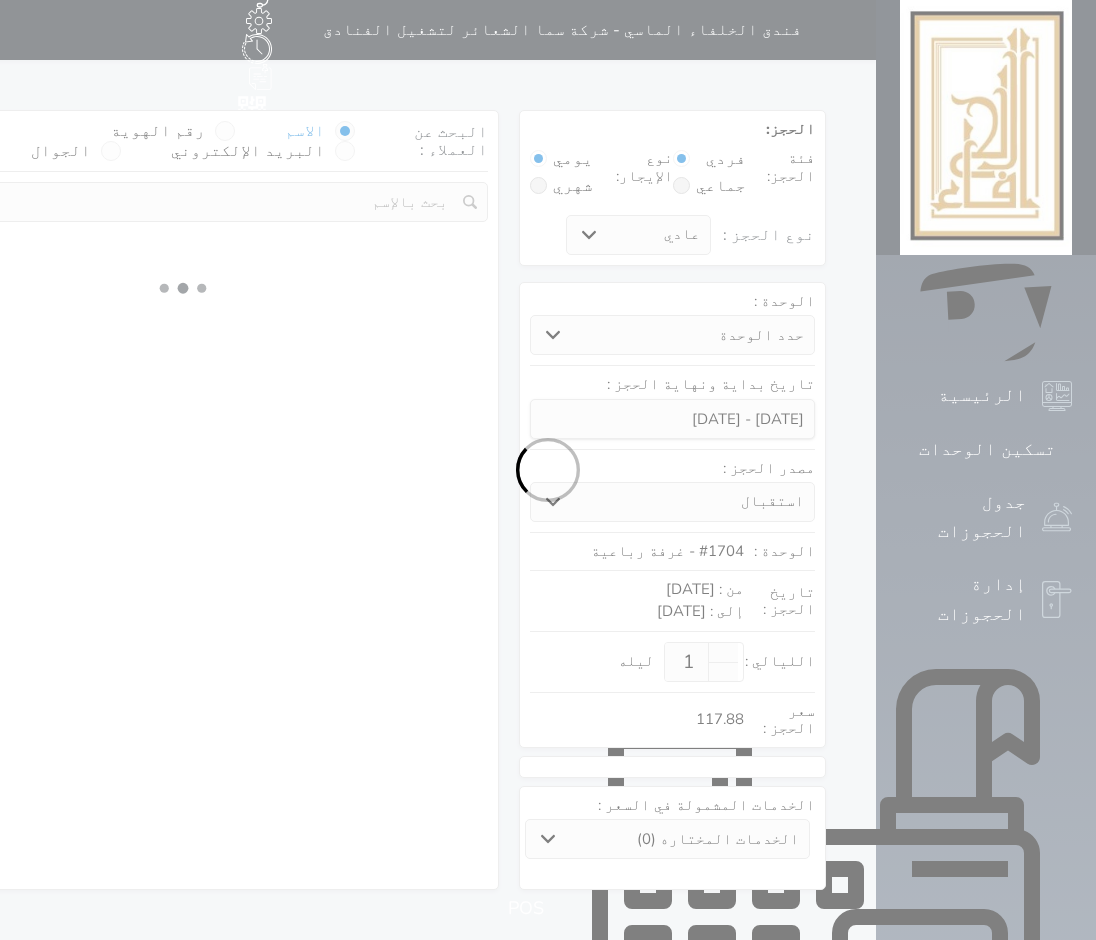 select on "1" 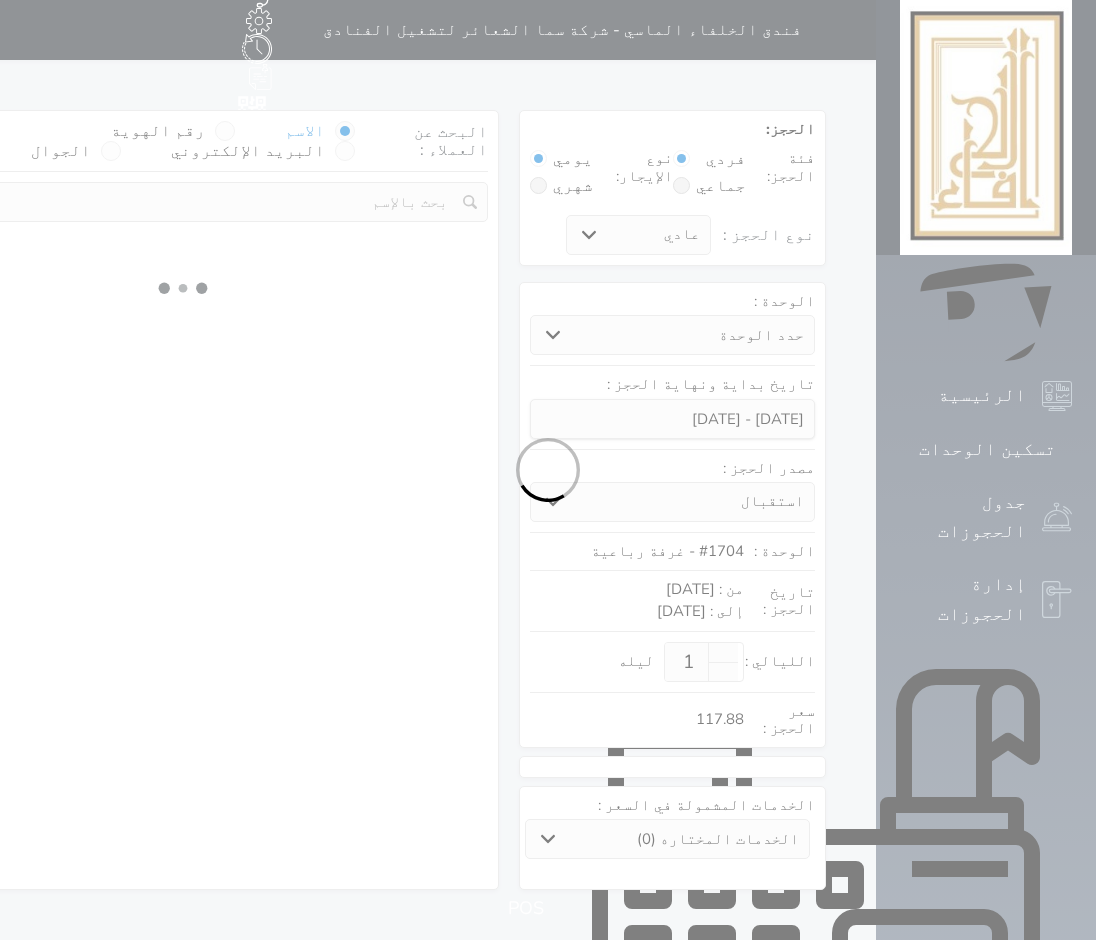 select 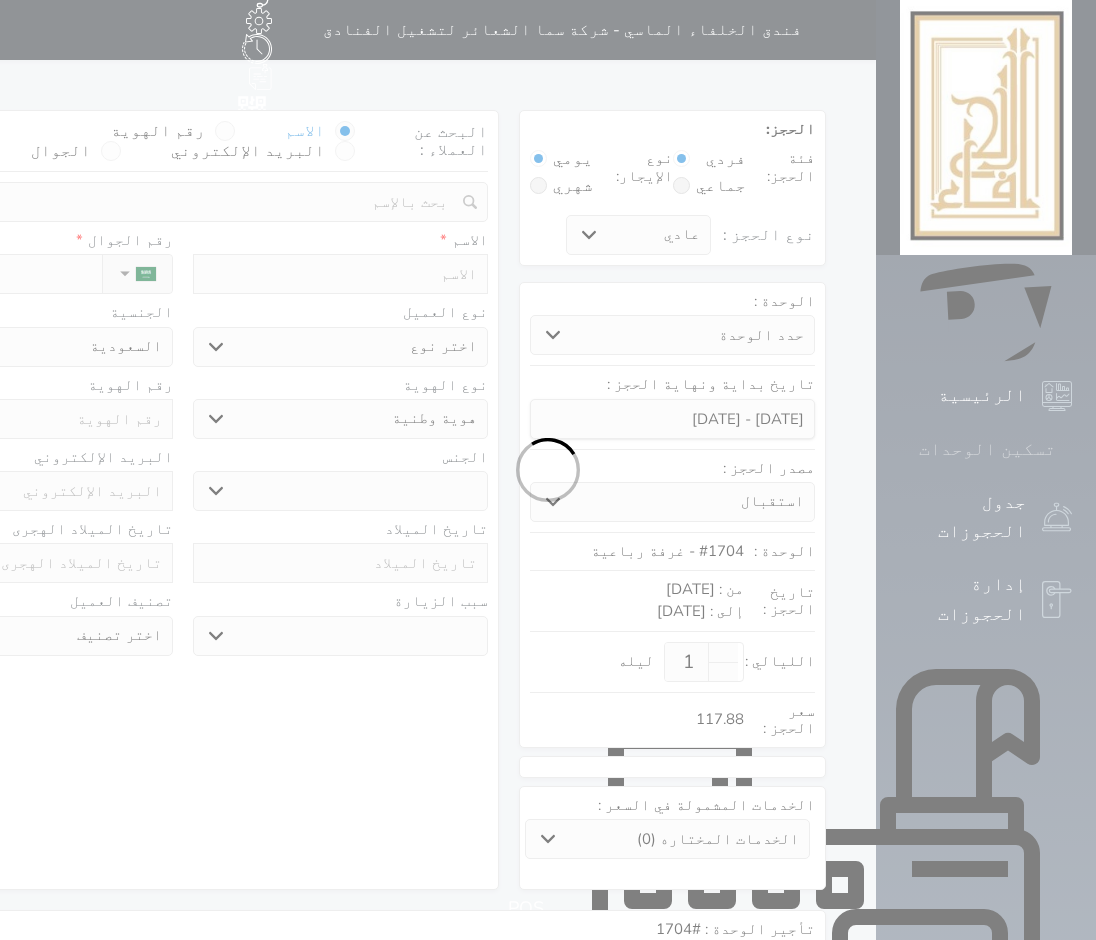 click 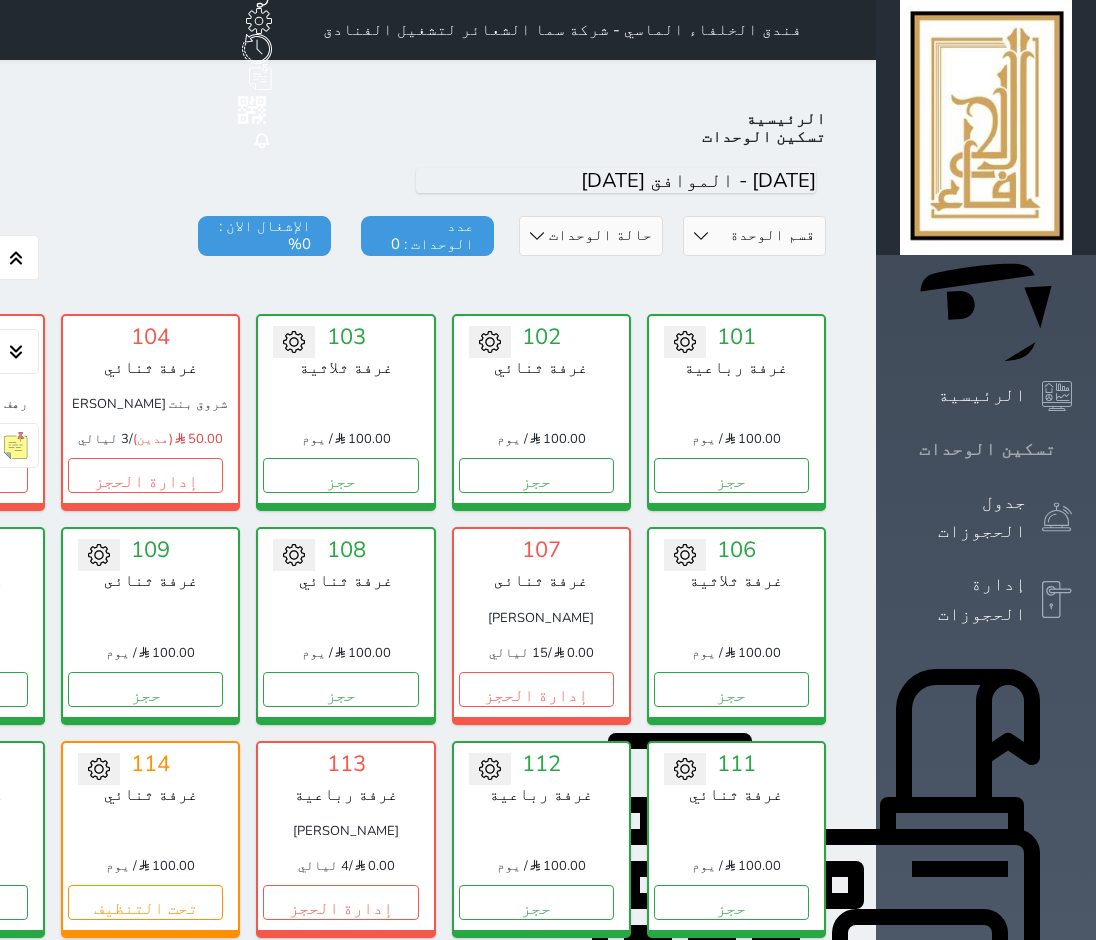 scroll, scrollTop: 78, scrollLeft: 0, axis: vertical 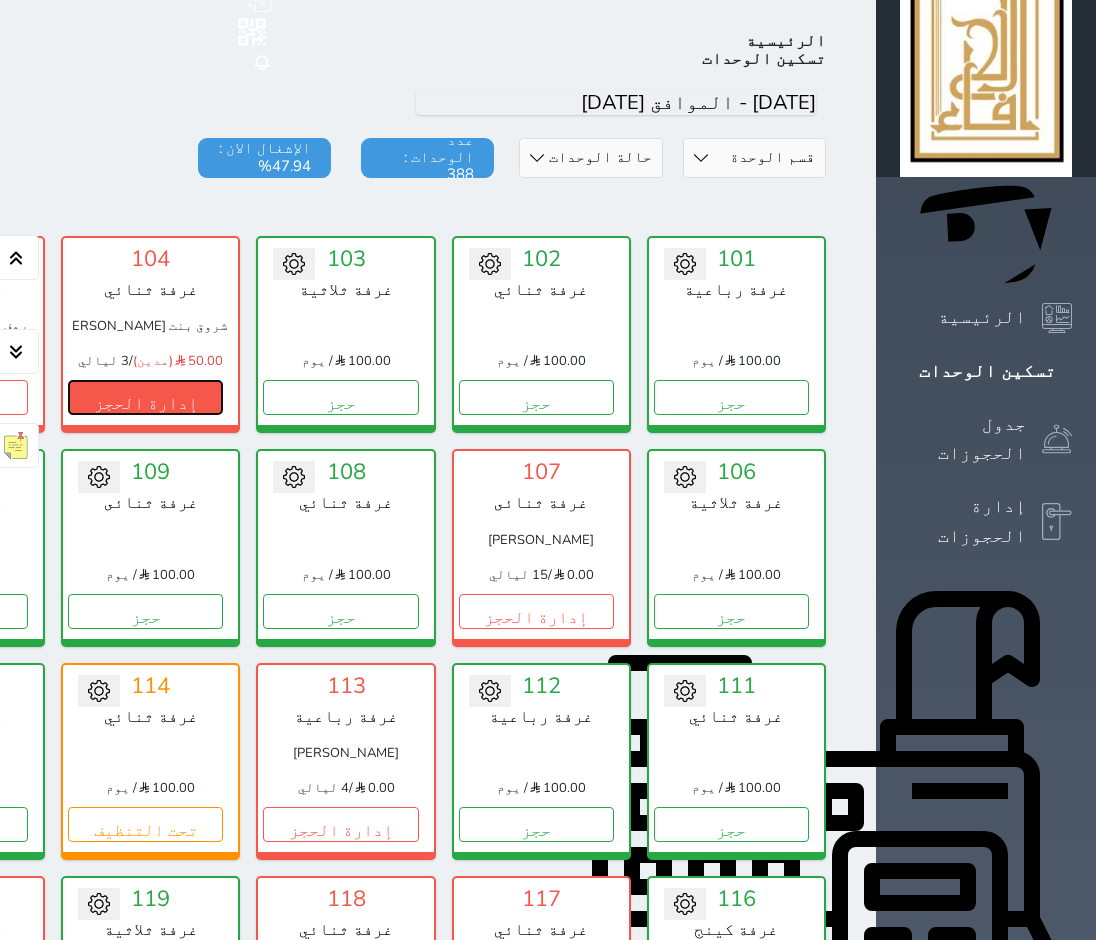 click on "إدارة الحجز" at bounding box center [145, 397] 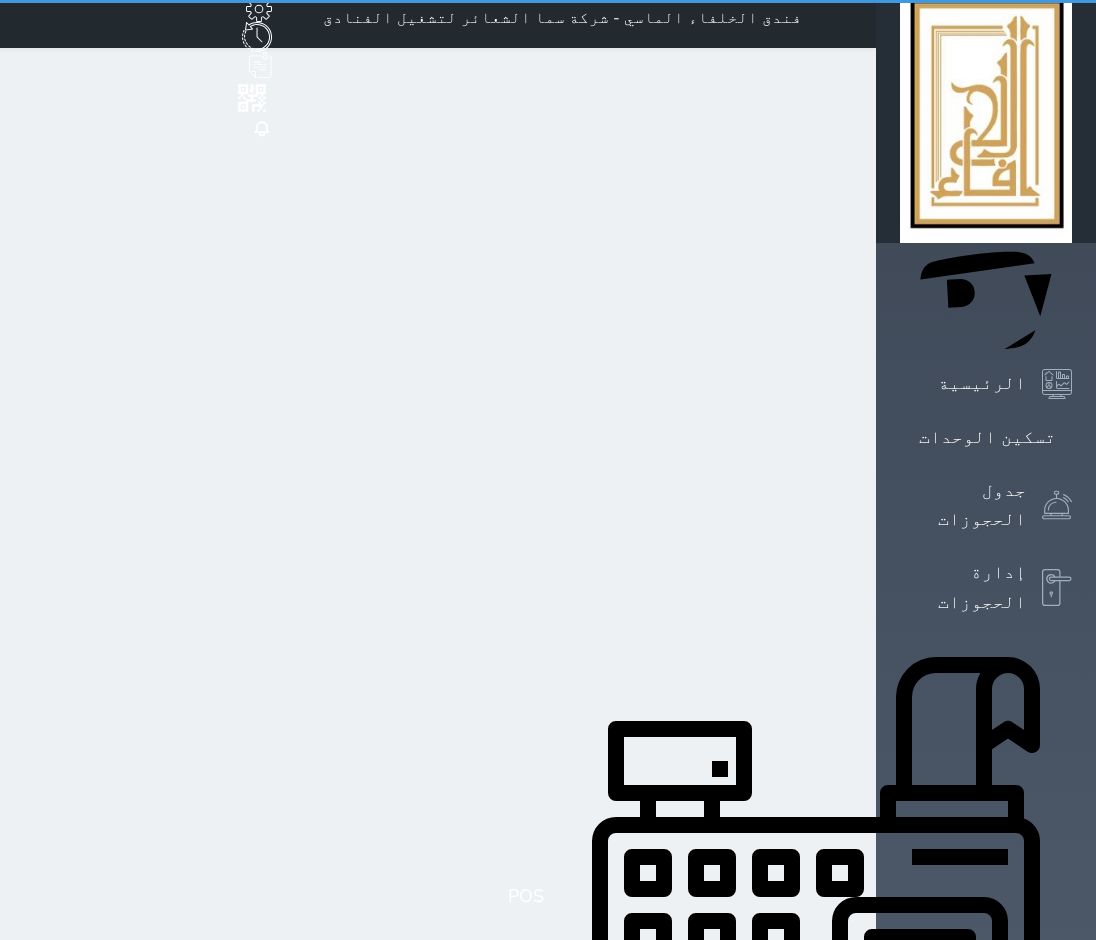 scroll, scrollTop: 0, scrollLeft: 0, axis: both 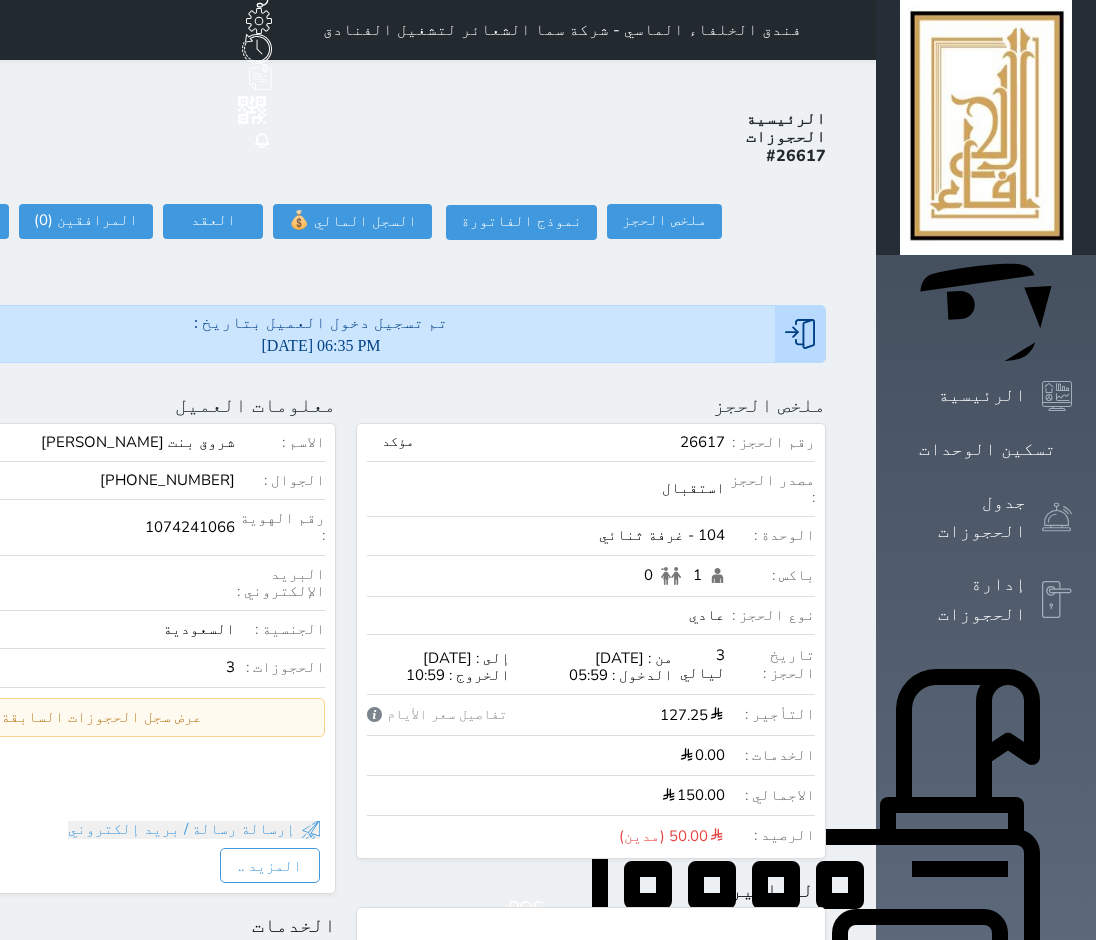 select 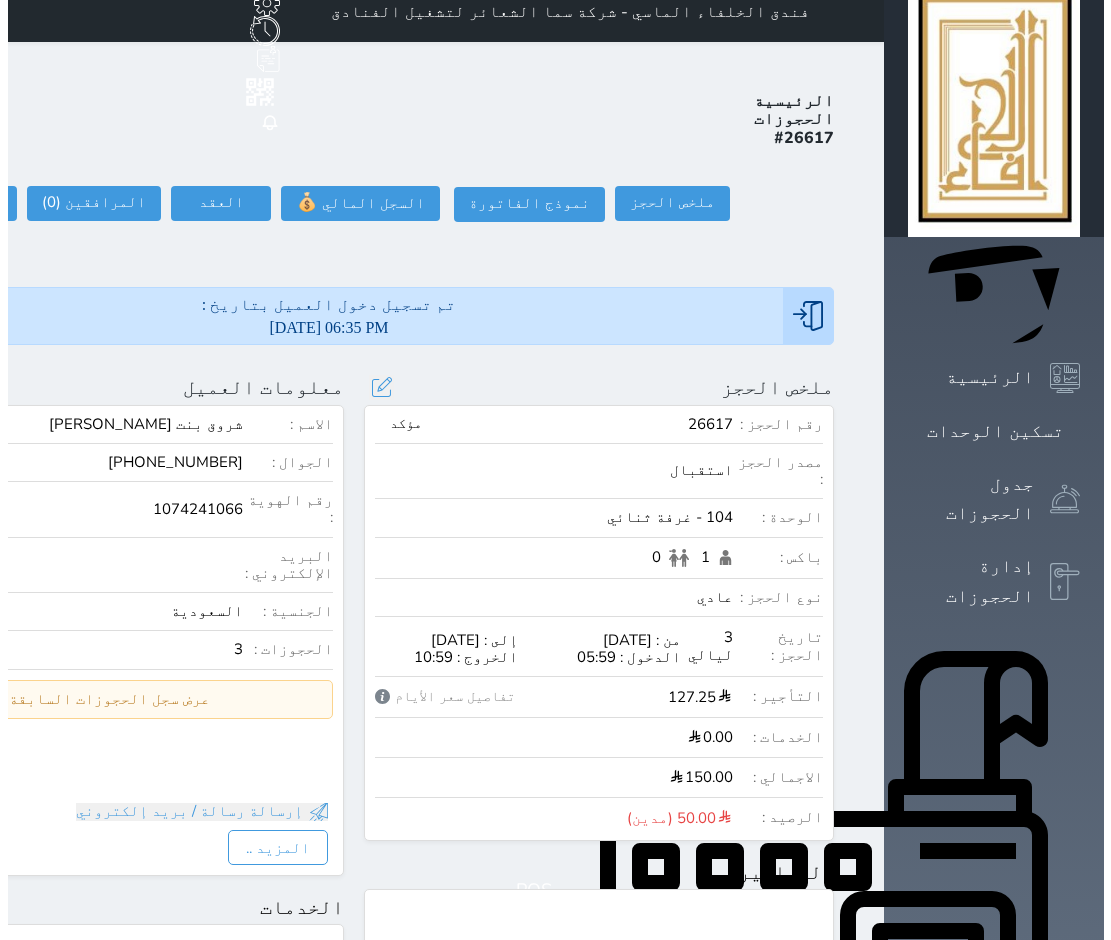 scroll, scrollTop: 0, scrollLeft: 0, axis: both 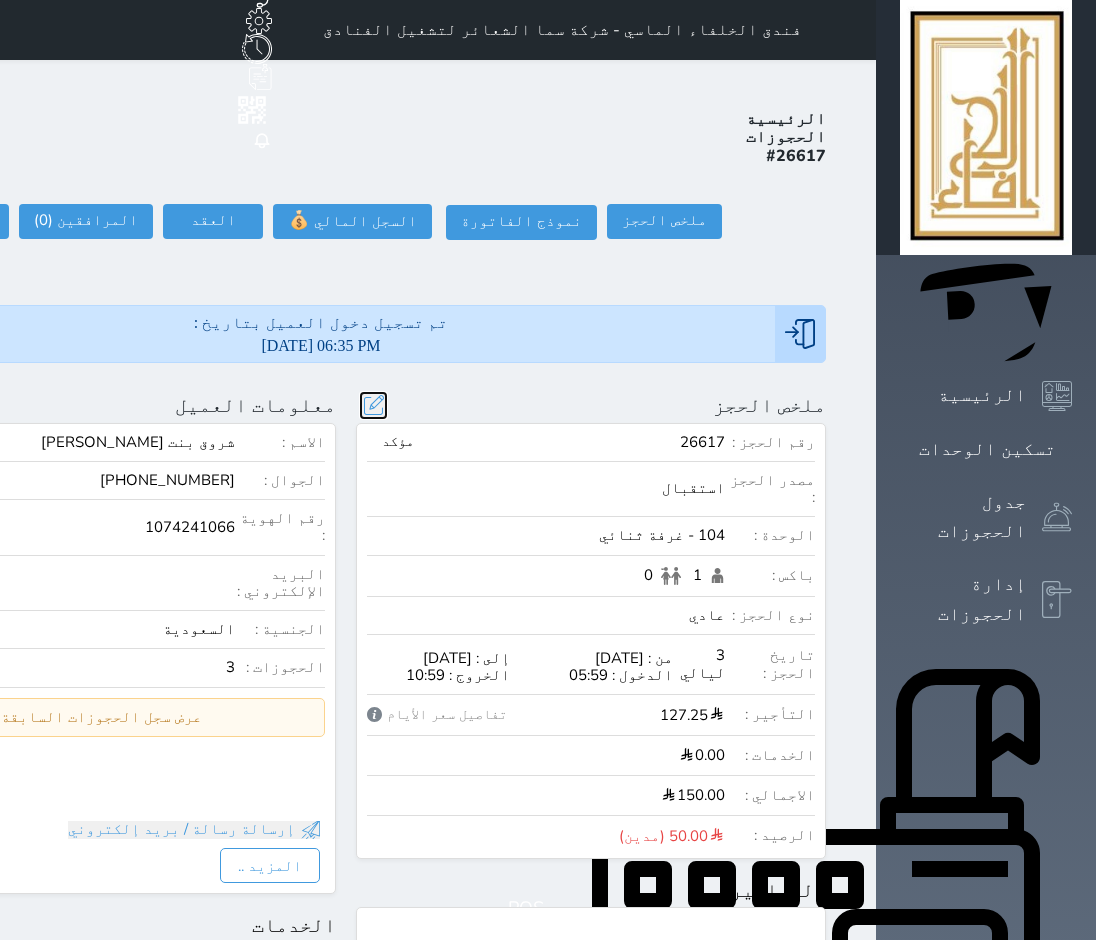 click at bounding box center [373, 405] 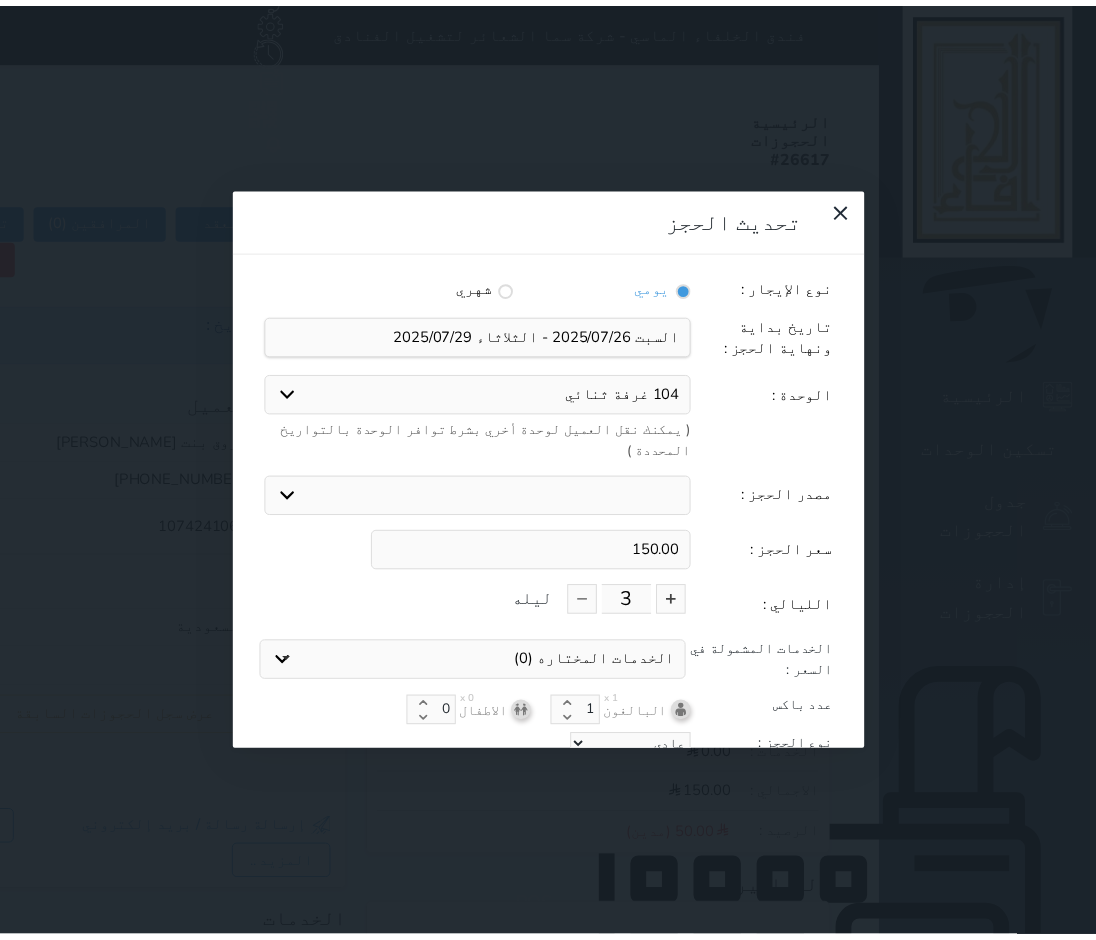 scroll, scrollTop: 45, scrollLeft: 0, axis: vertical 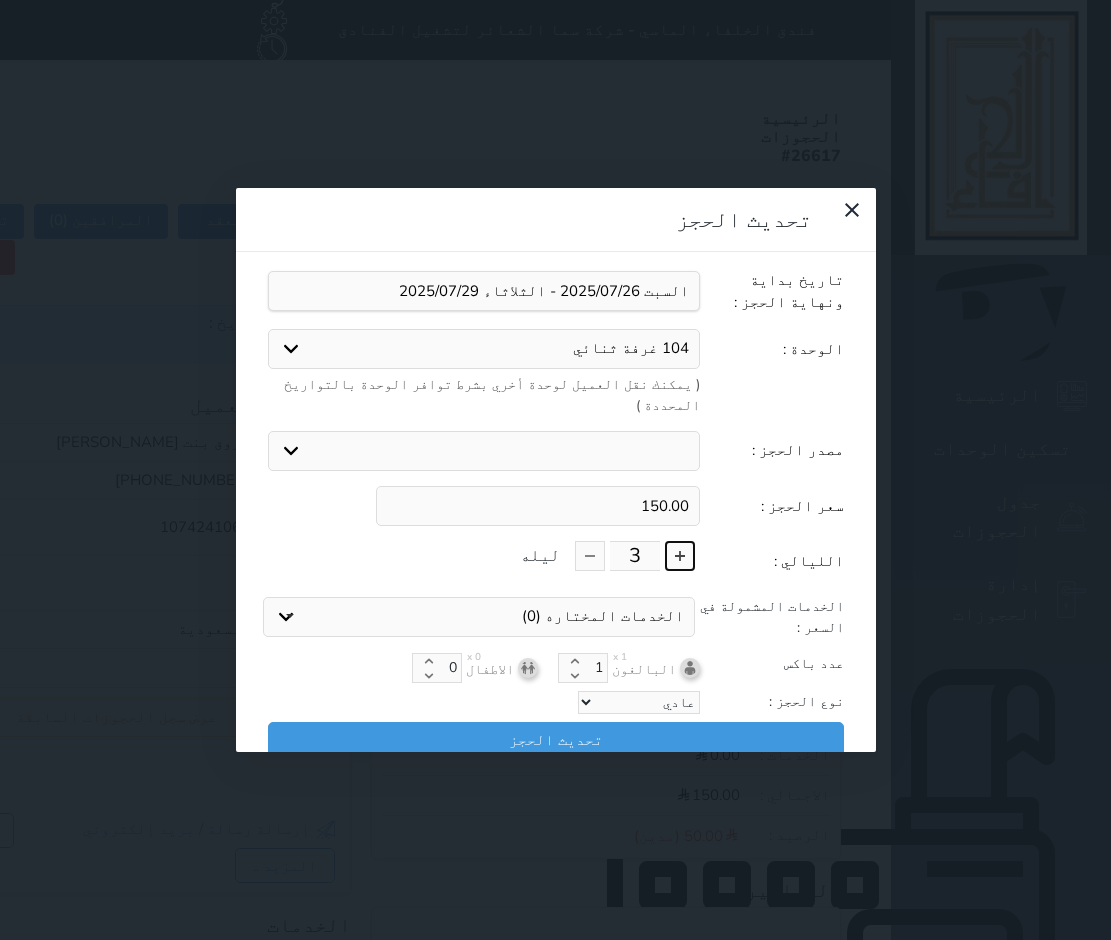 click at bounding box center (680, 556) 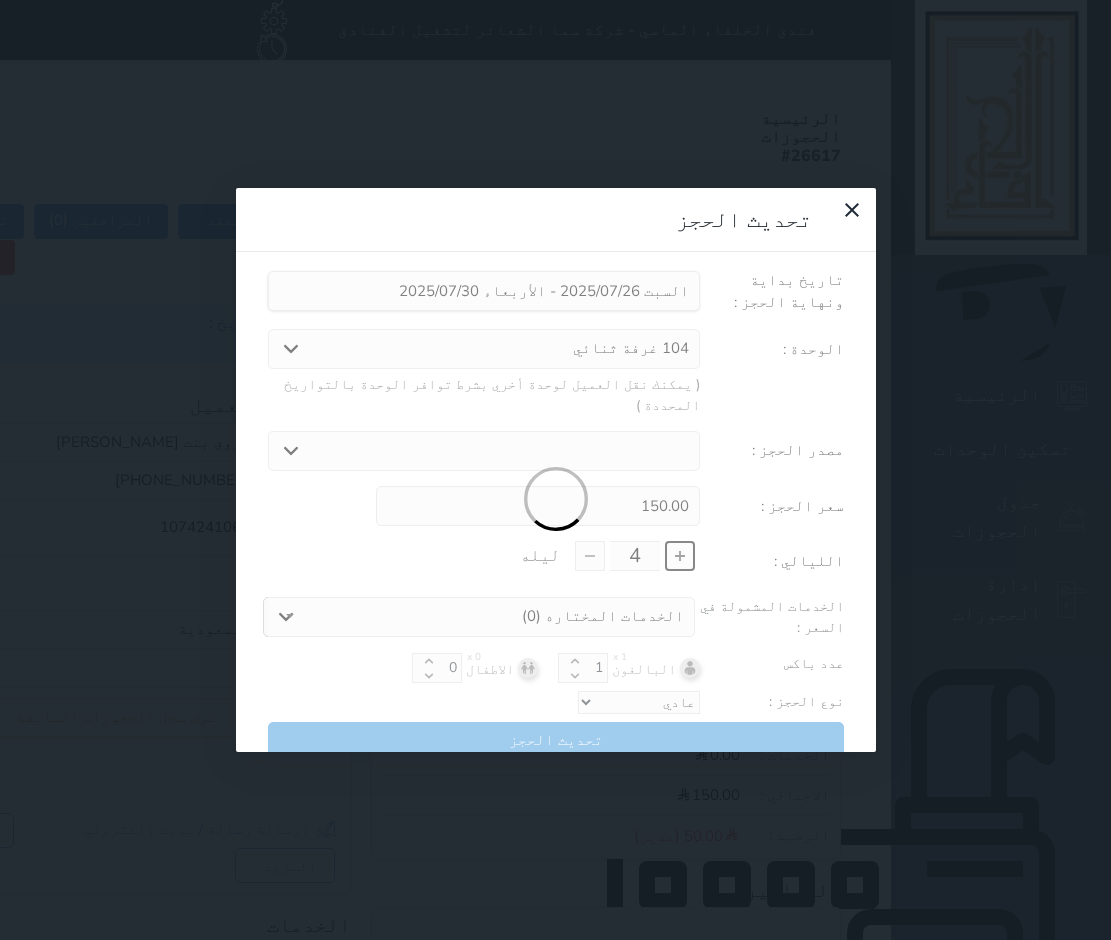 type on "200.00" 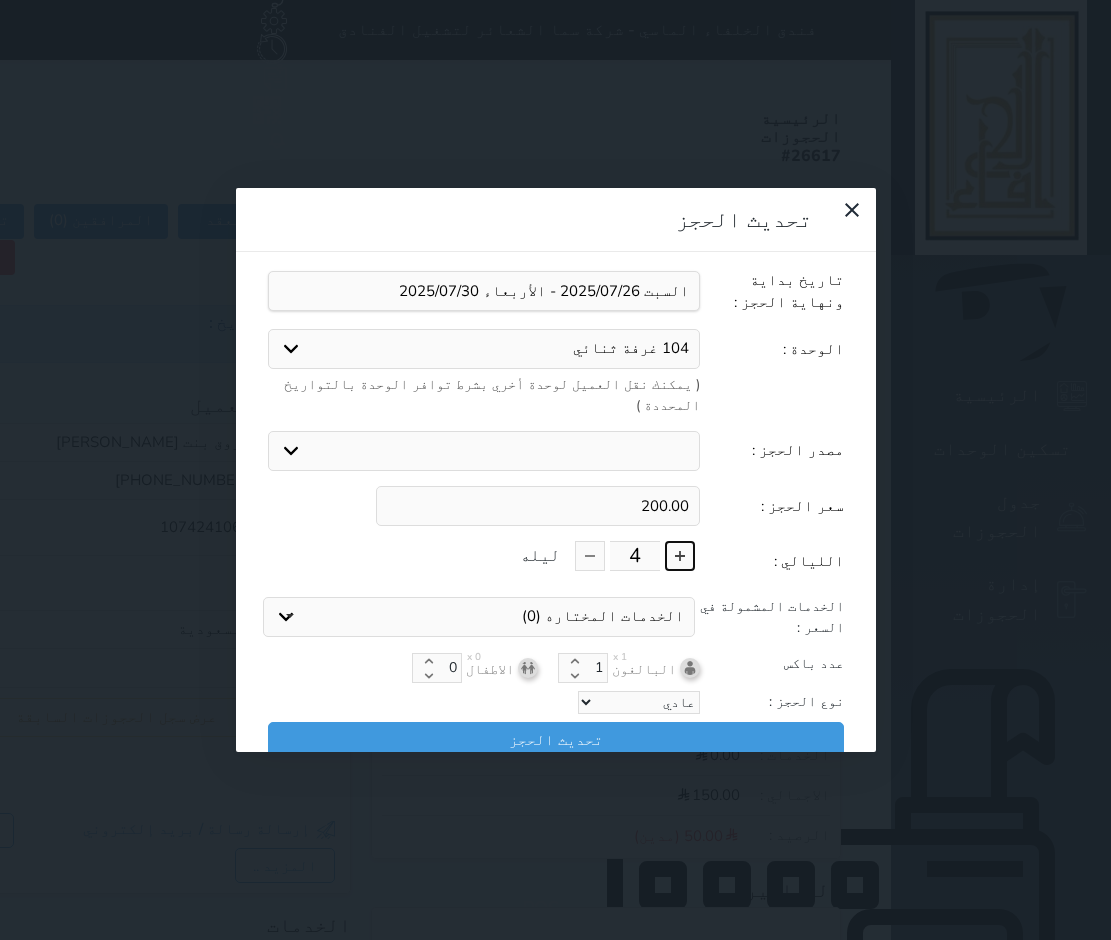 click at bounding box center (680, 556) 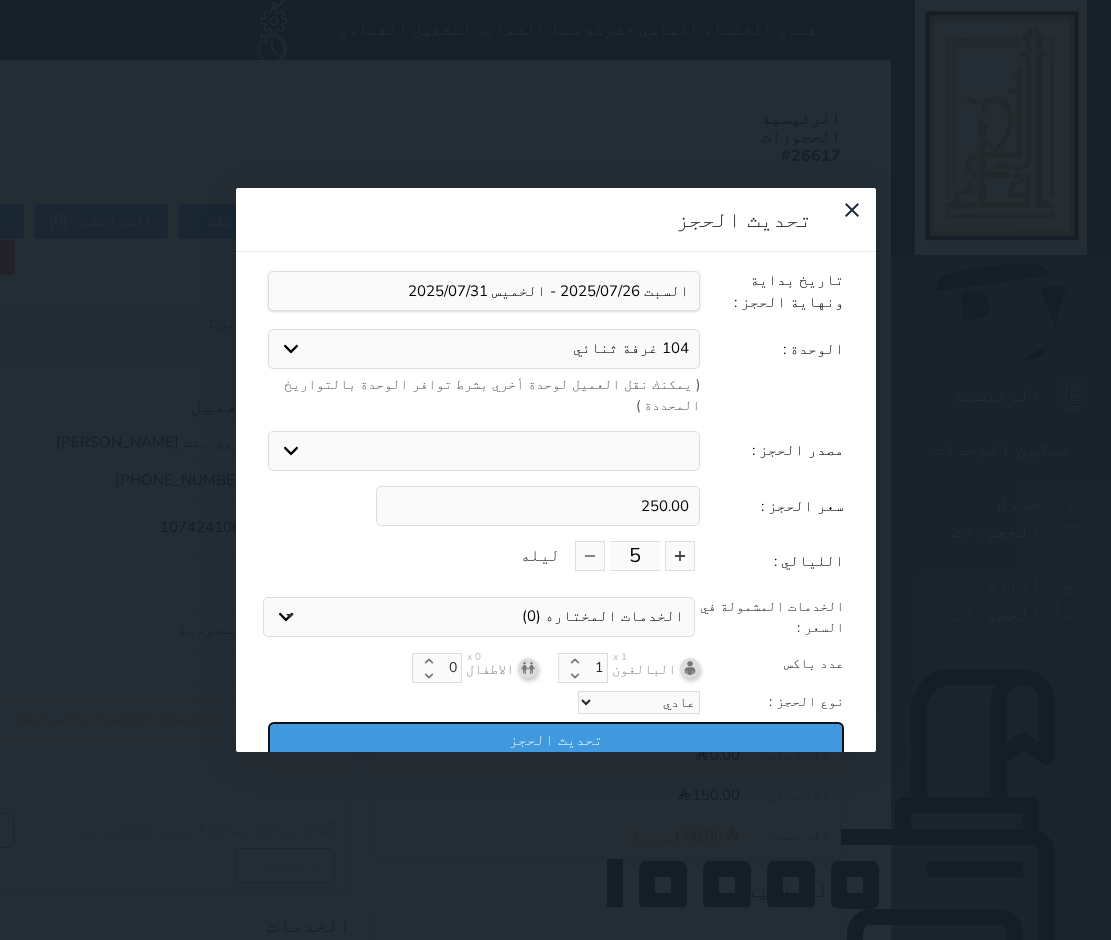 click on "تحديث الحجز" at bounding box center [556, 739] 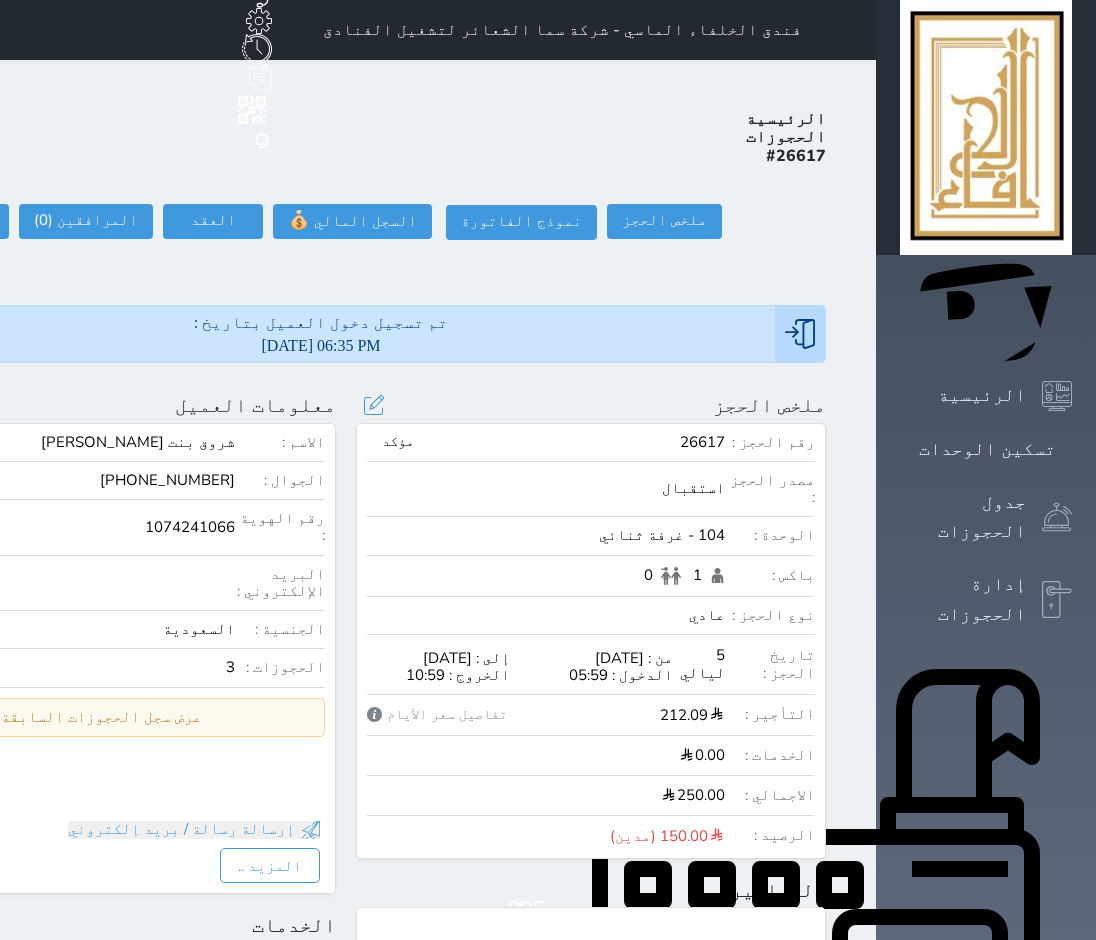 scroll, scrollTop: 100, scrollLeft: 0, axis: vertical 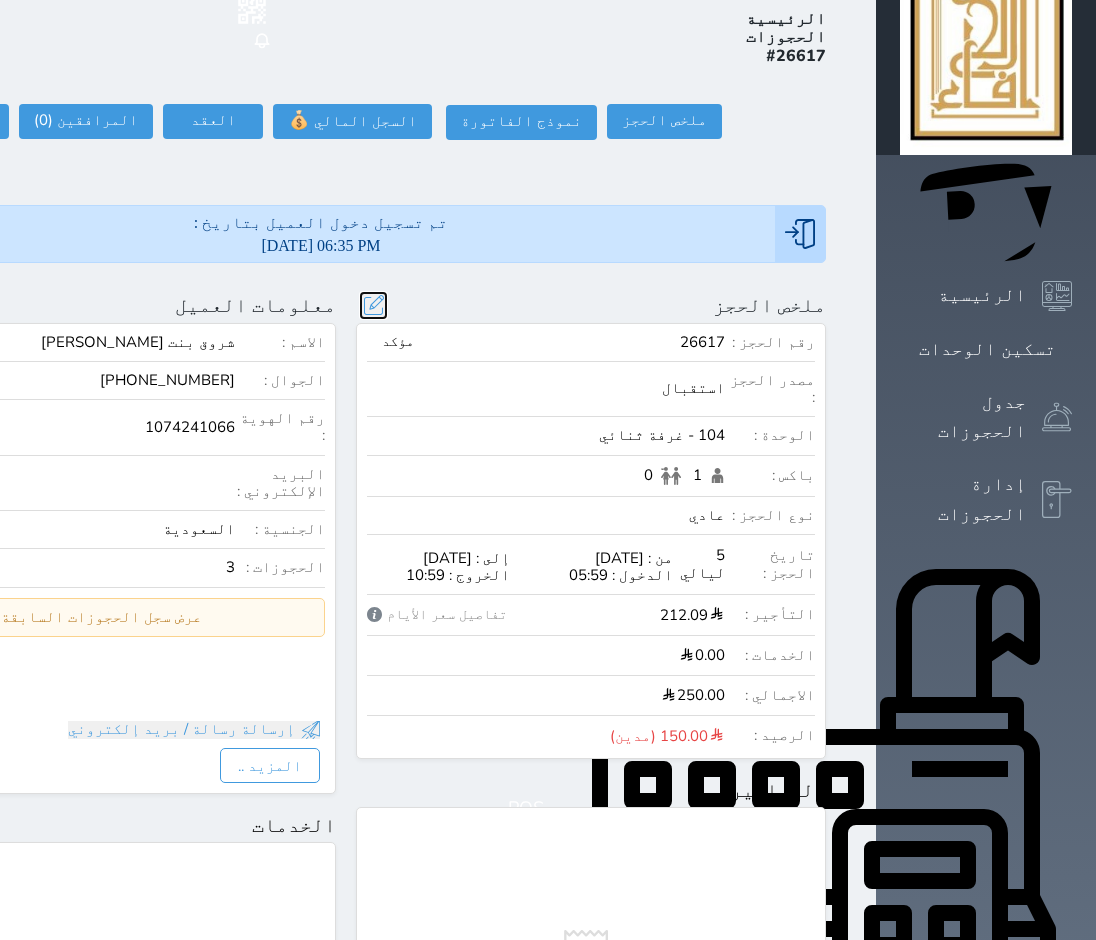 click at bounding box center (373, 305) 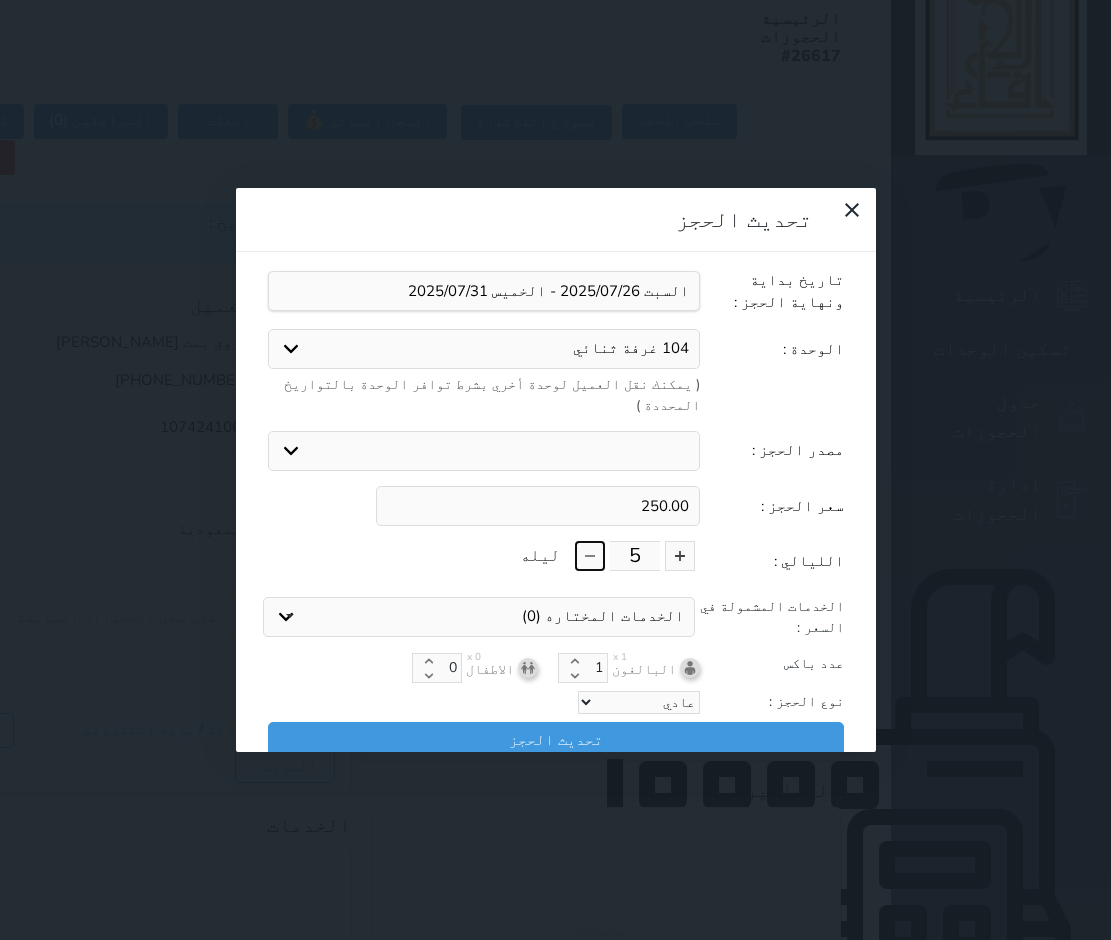 click at bounding box center [590, 556] 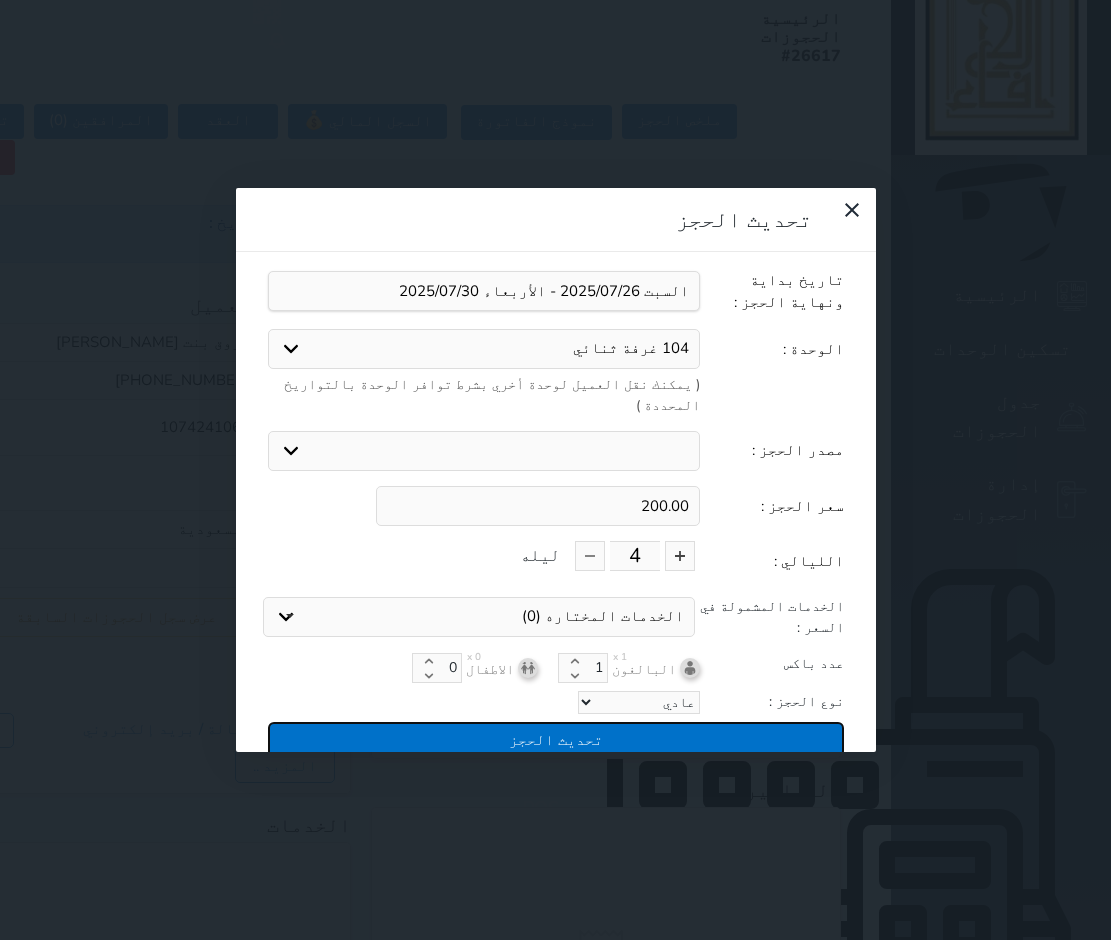 click on "تحديث الحجز" at bounding box center [556, 739] 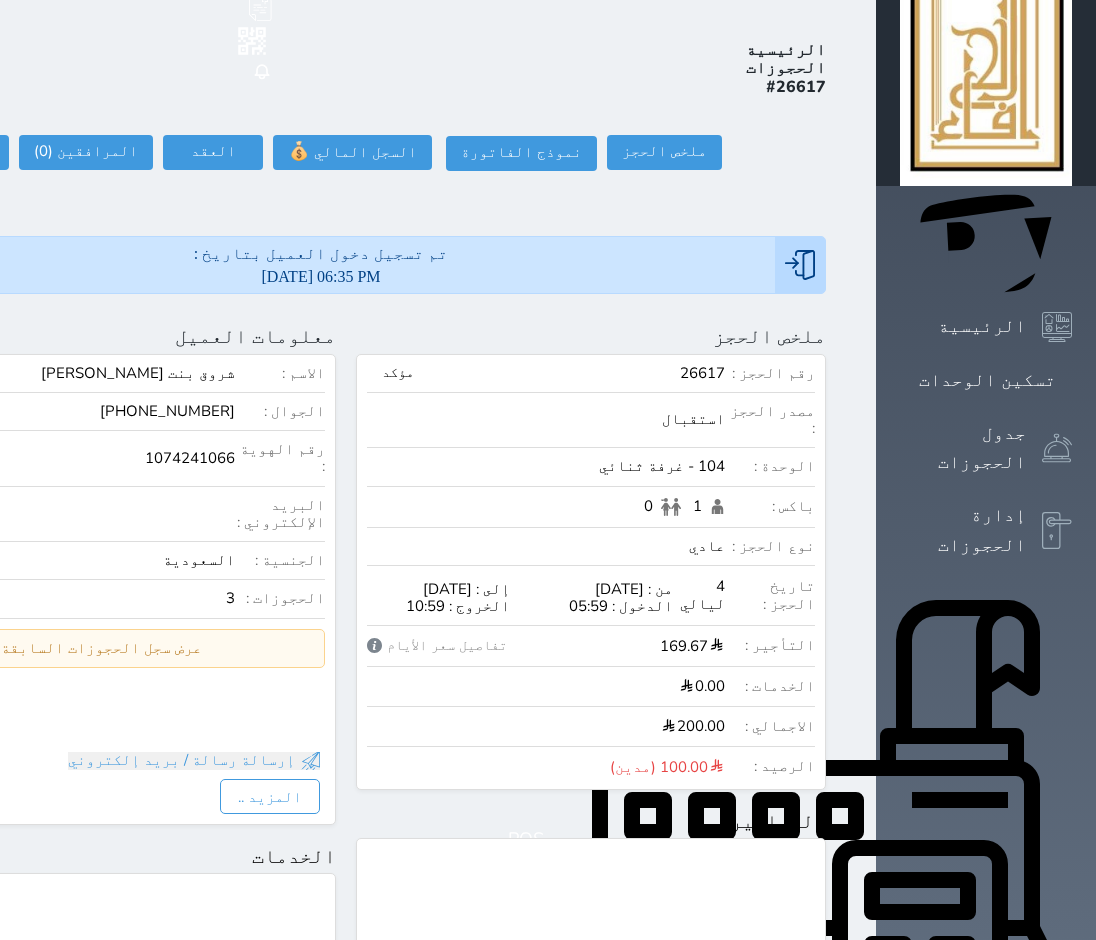 scroll, scrollTop: 0, scrollLeft: 0, axis: both 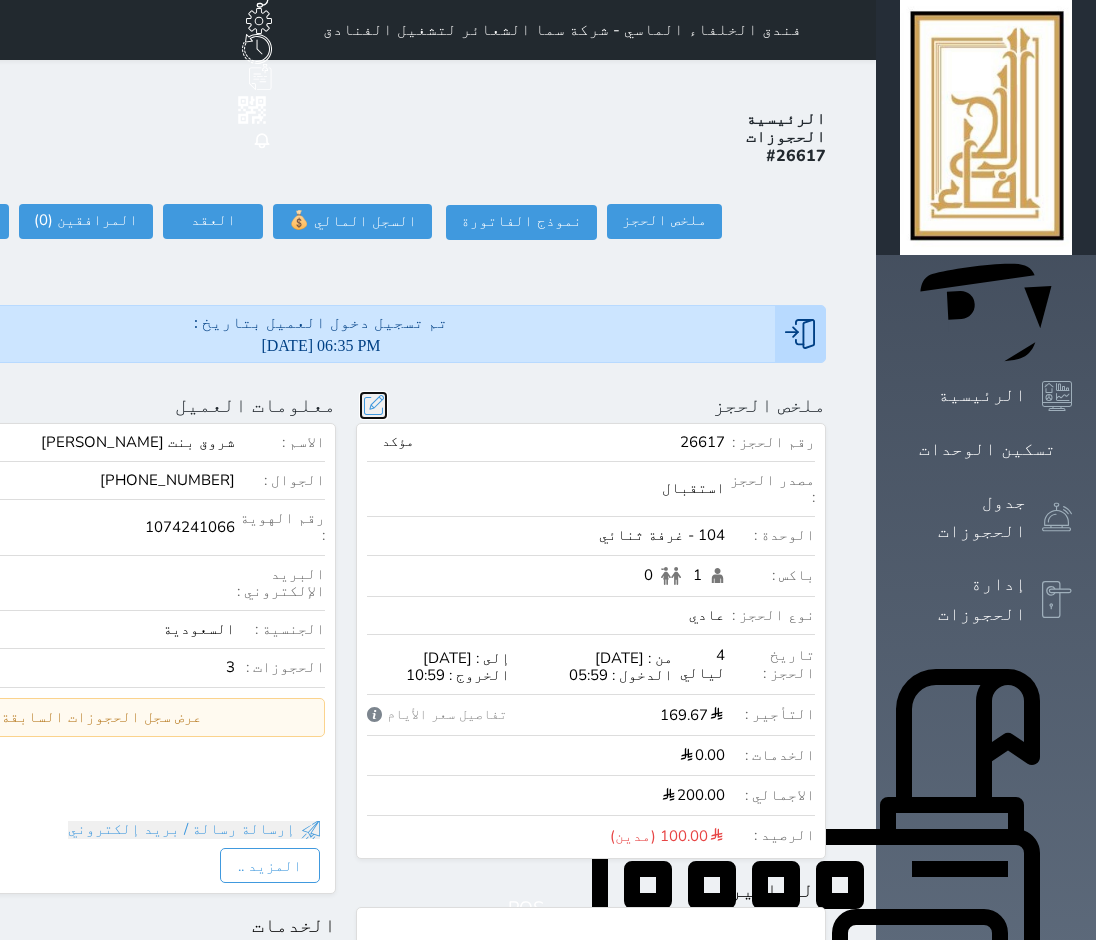 click at bounding box center (373, 405) 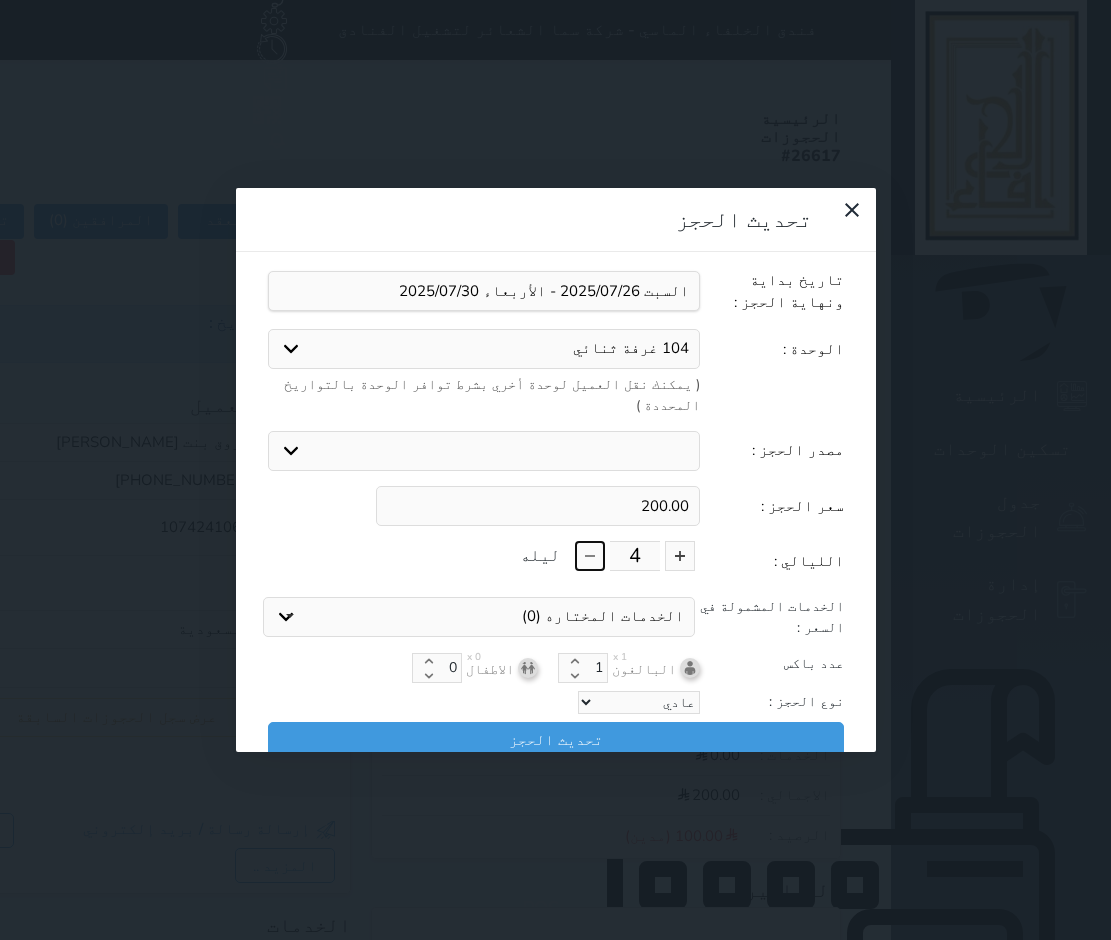 click at bounding box center [590, 556] 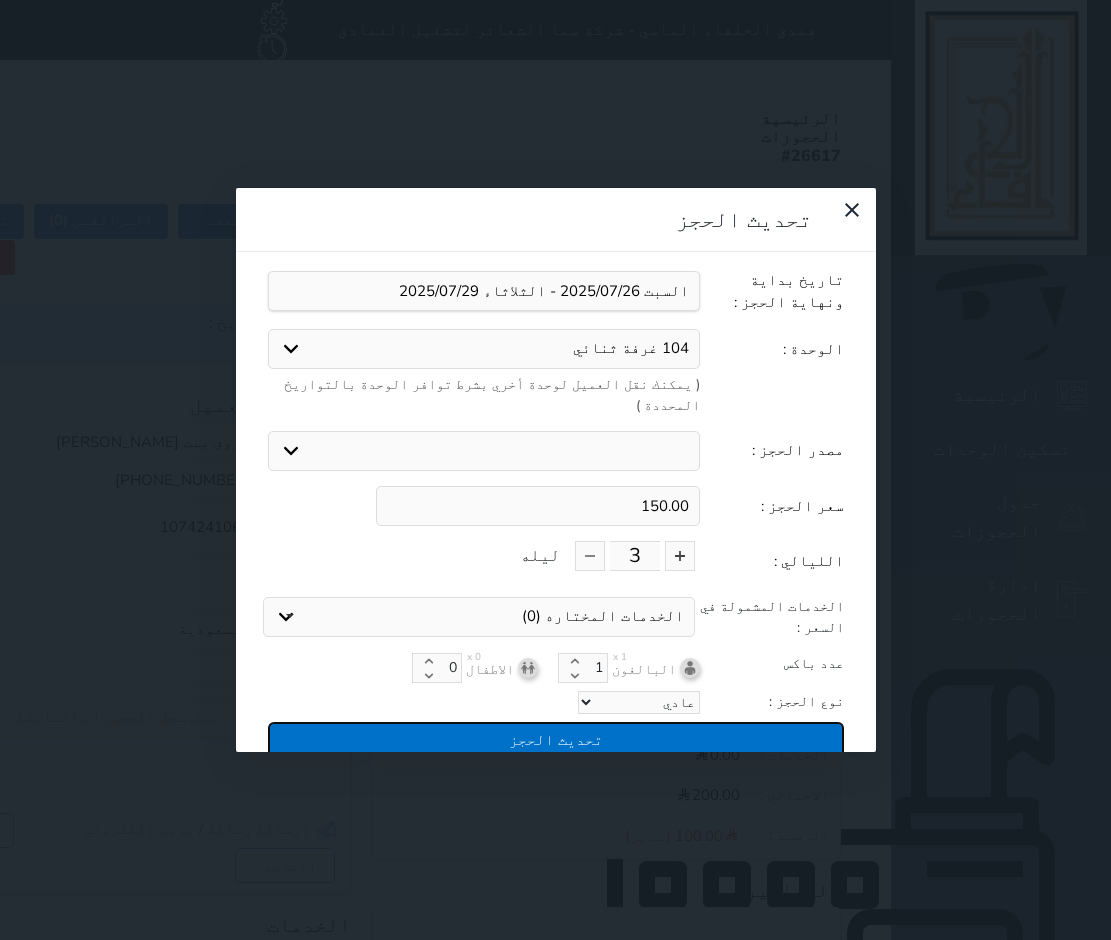 click on "تحديث الحجز" at bounding box center (556, 739) 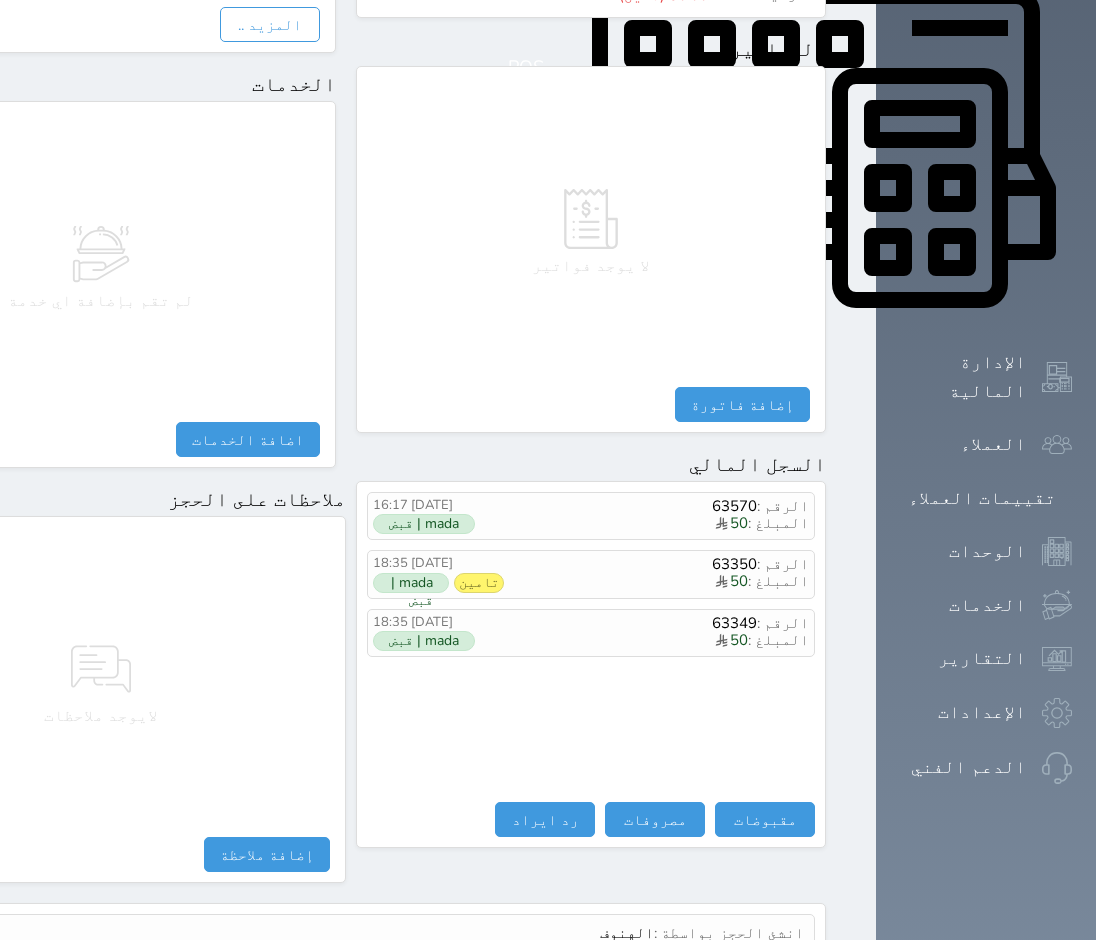 scroll, scrollTop: 141, scrollLeft: 0, axis: vertical 